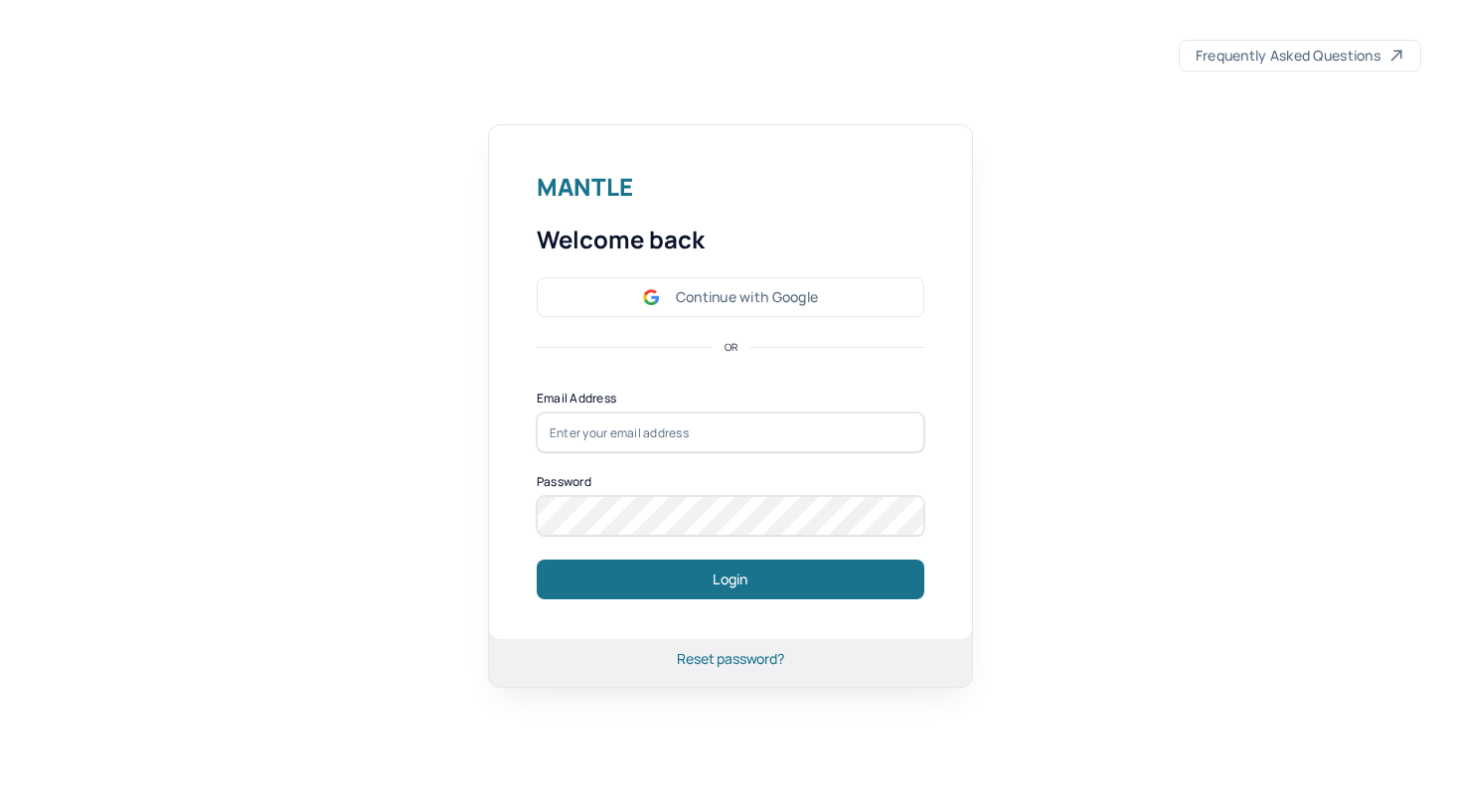 scroll, scrollTop: 0, scrollLeft: 0, axis: both 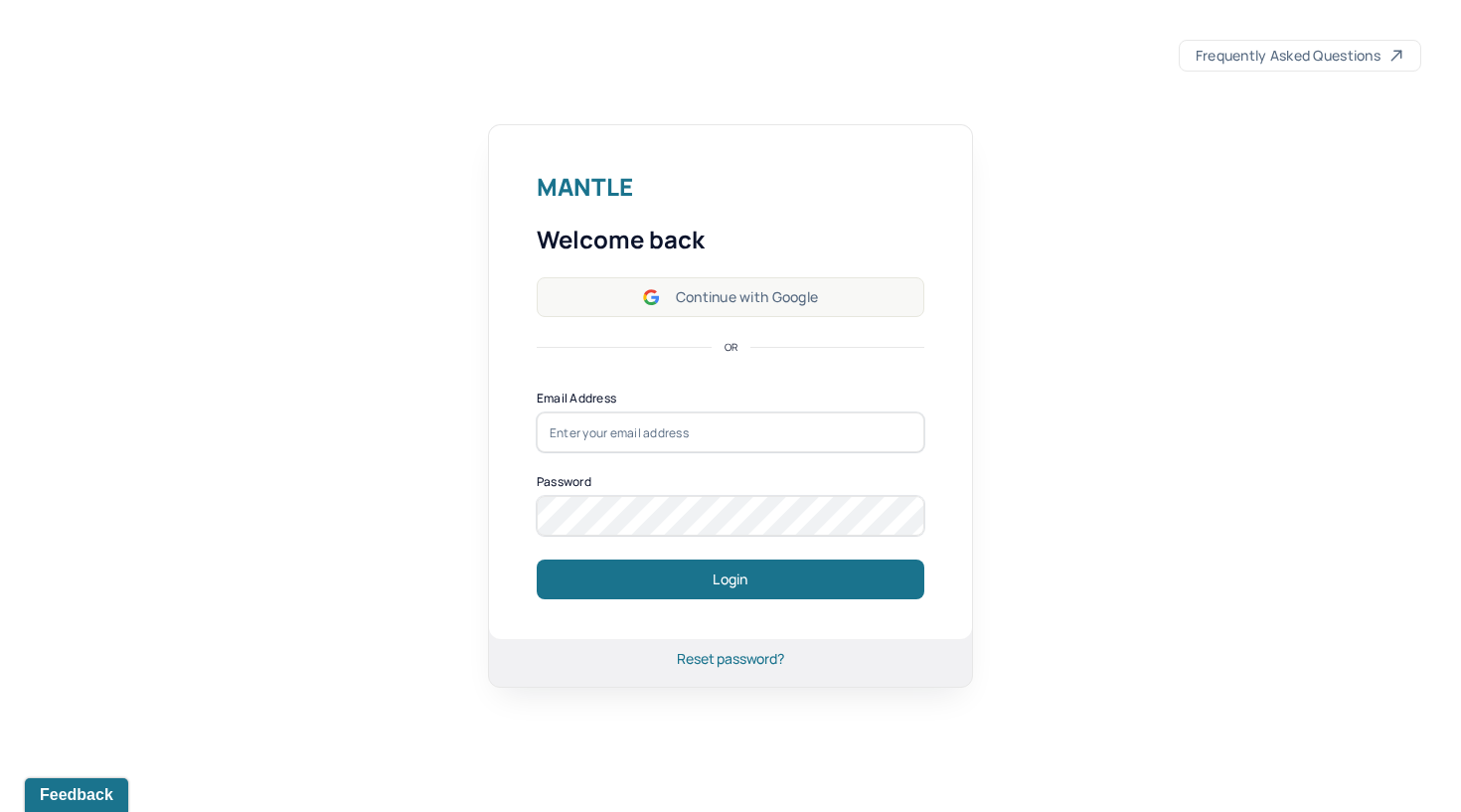 click on "Continue with Google" at bounding box center (730, 297) 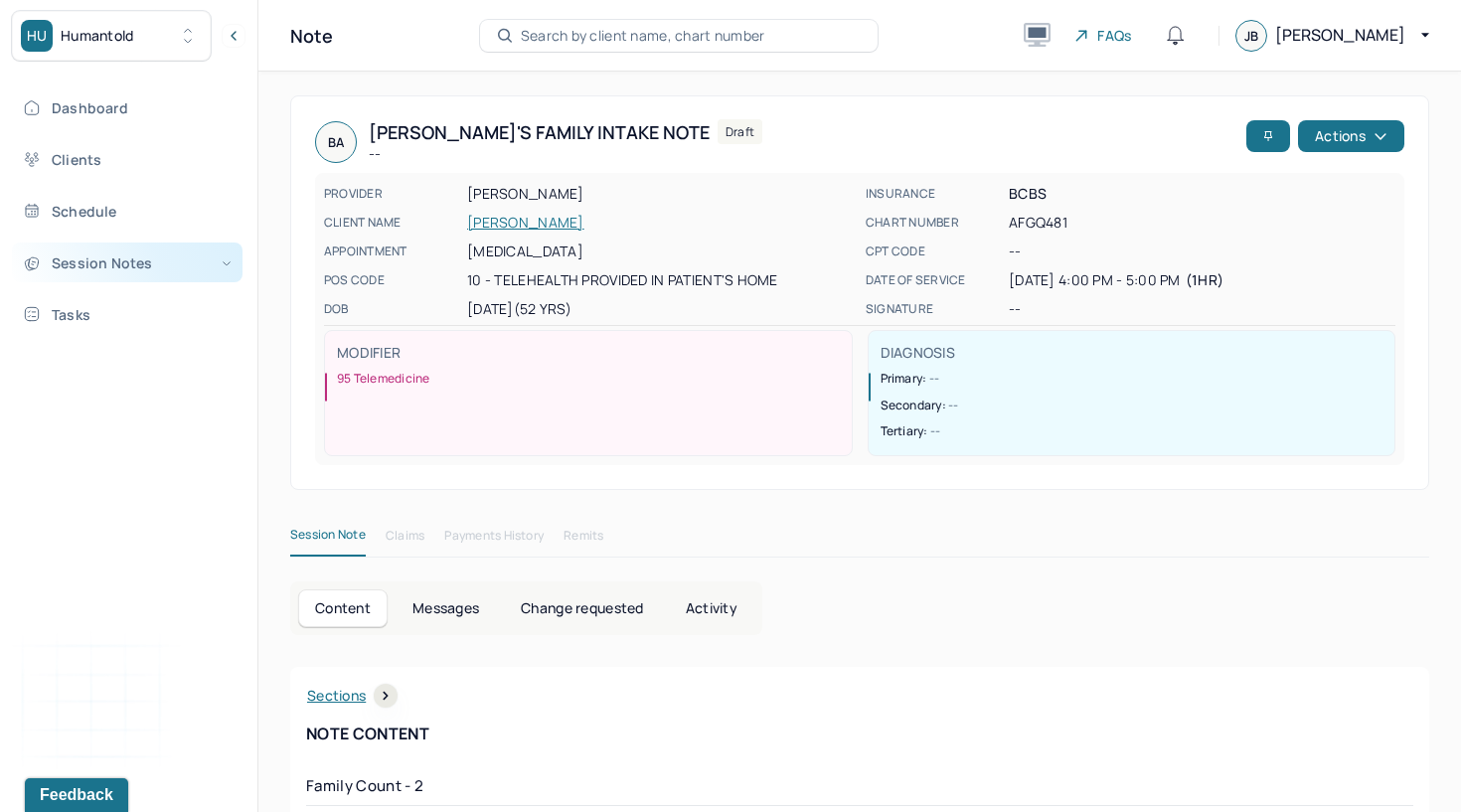 click on "Session Notes" at bounding box center (127, 262) 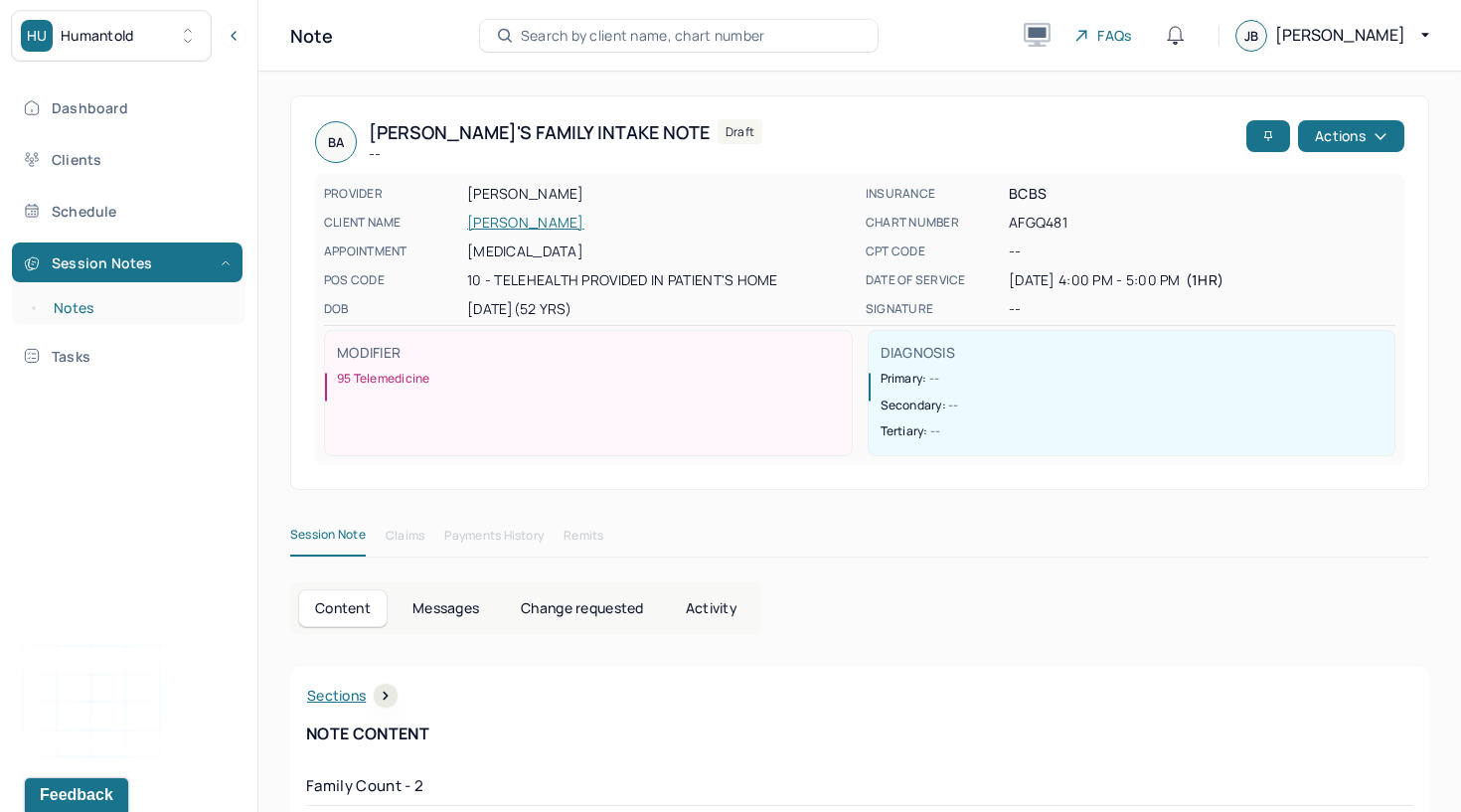 click on "Notes" at bounding box center [138, 308] 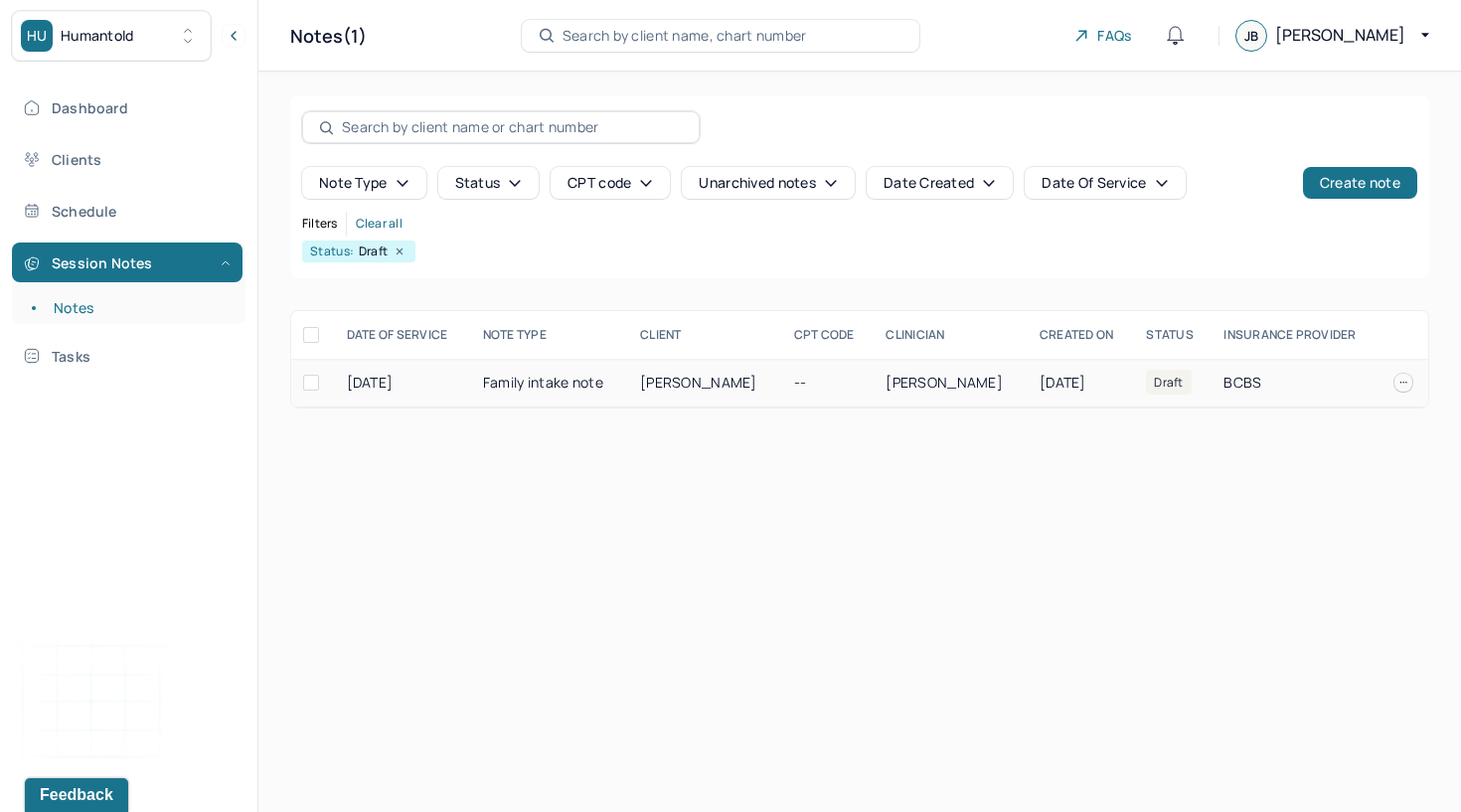 click on "Family intake note" at bounding box center (550, 383) 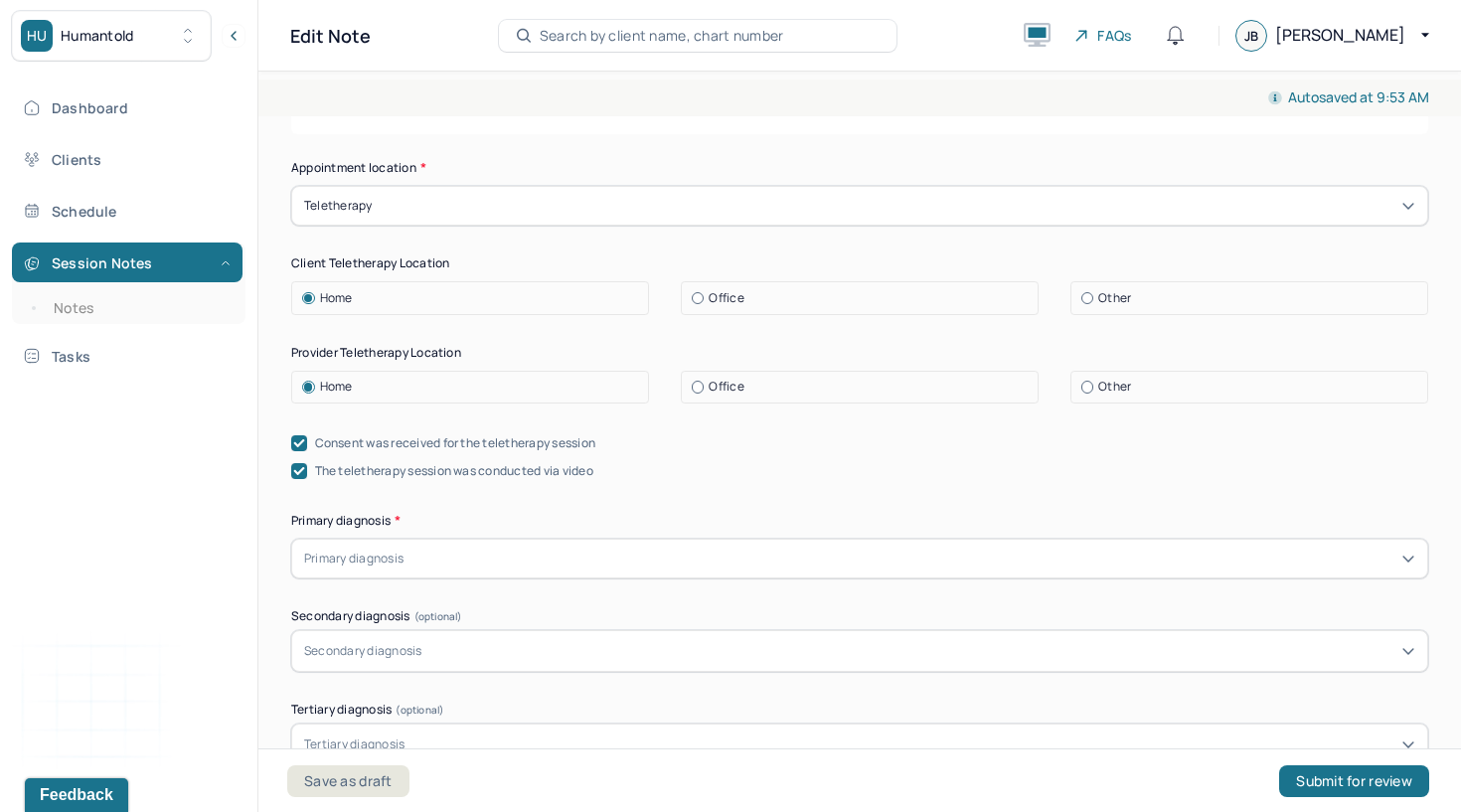 scroll, scrollTop: 423, scrollLeft: 0, axis: vertical 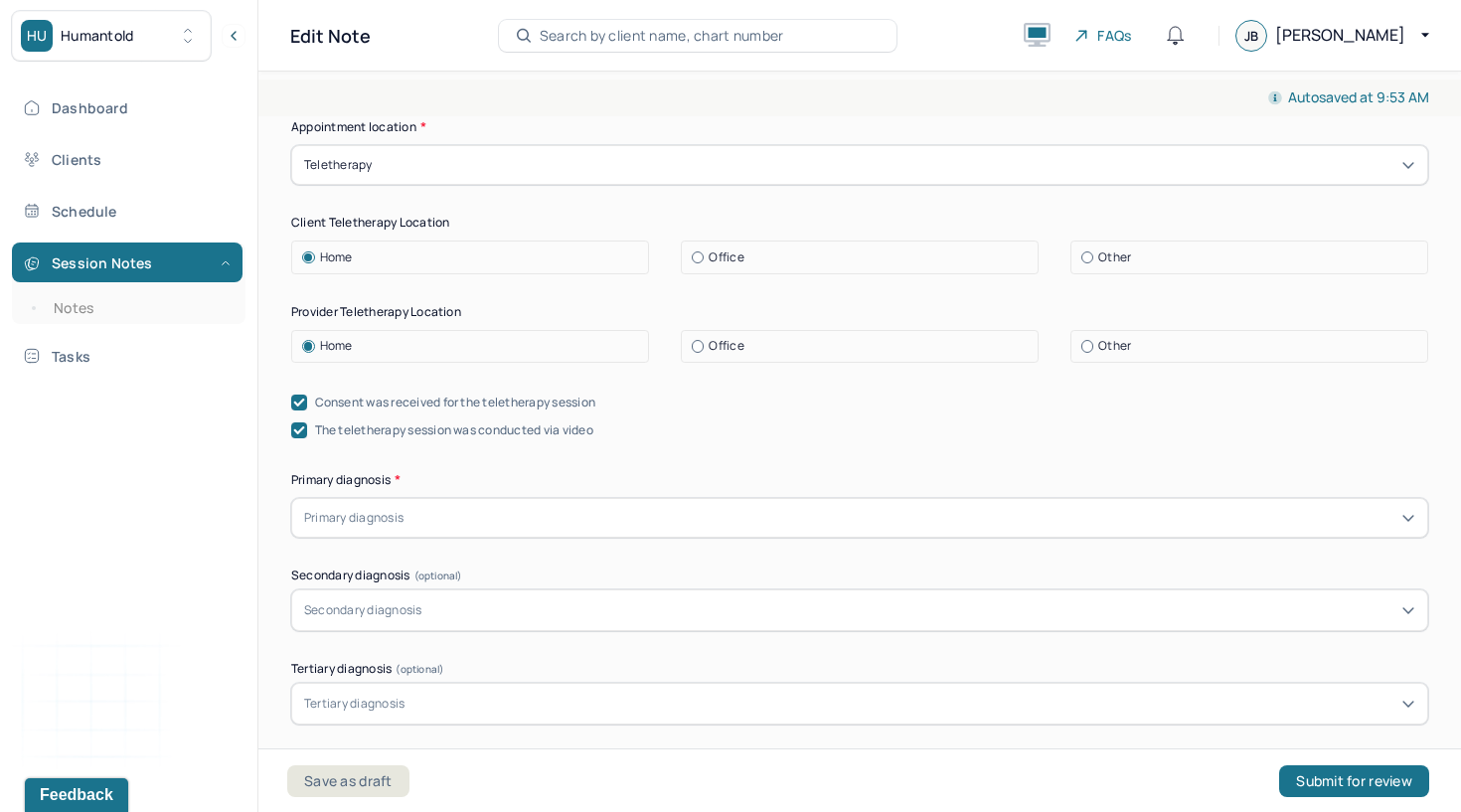 click at bounding box center [911, 518] 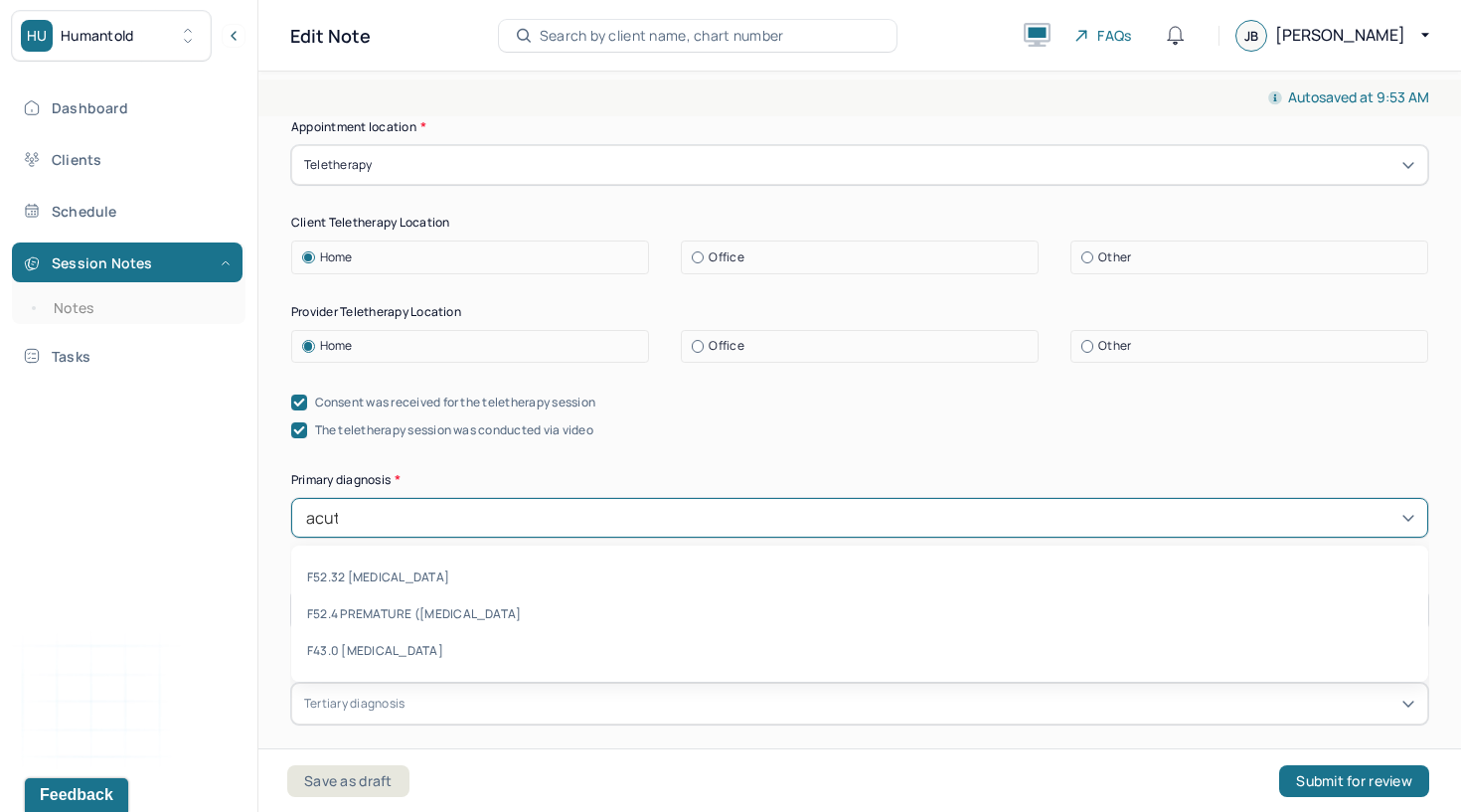type on "acute" 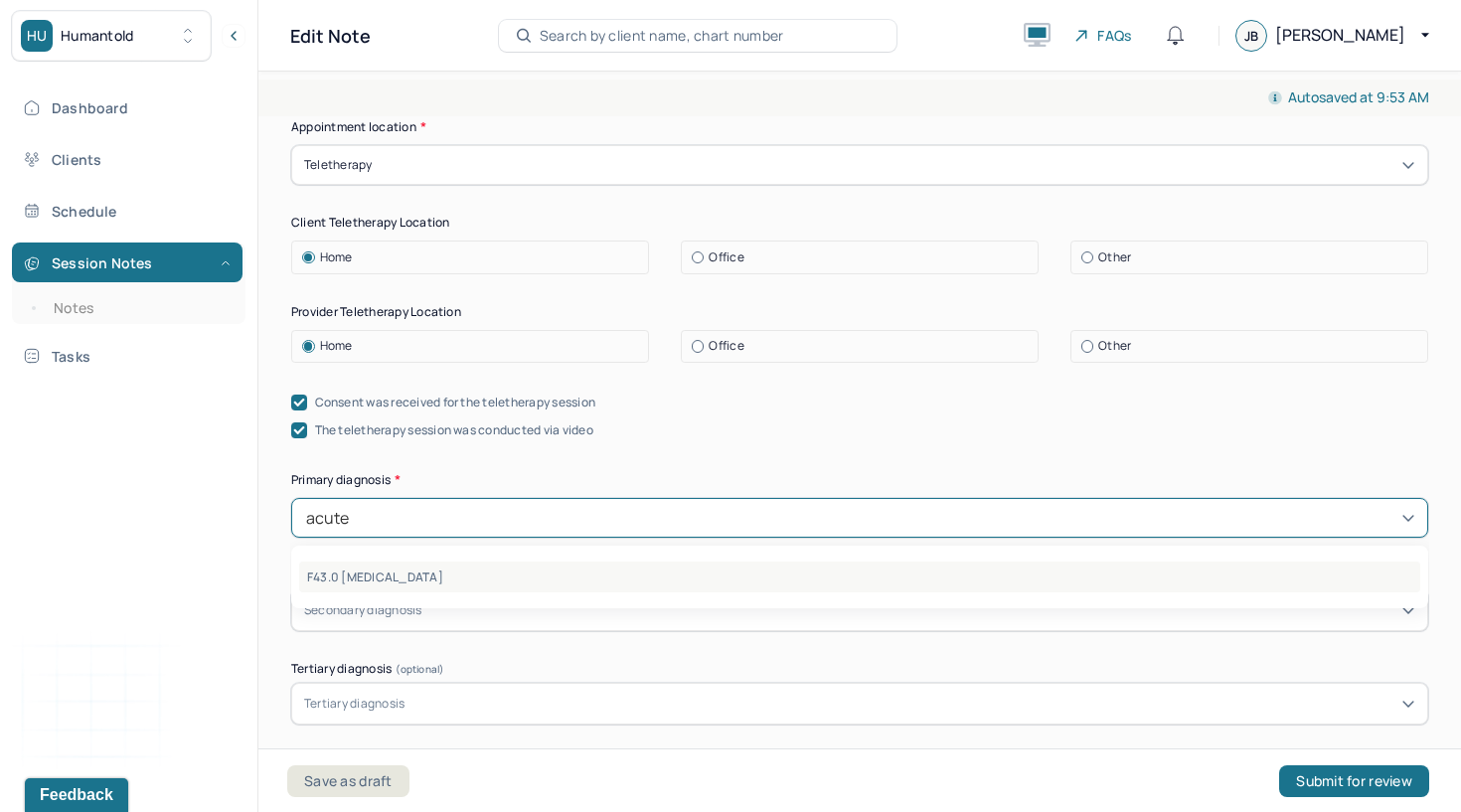 click on "F43.0 [MEDICAL_DATA]" at bounding box center (860, 576) 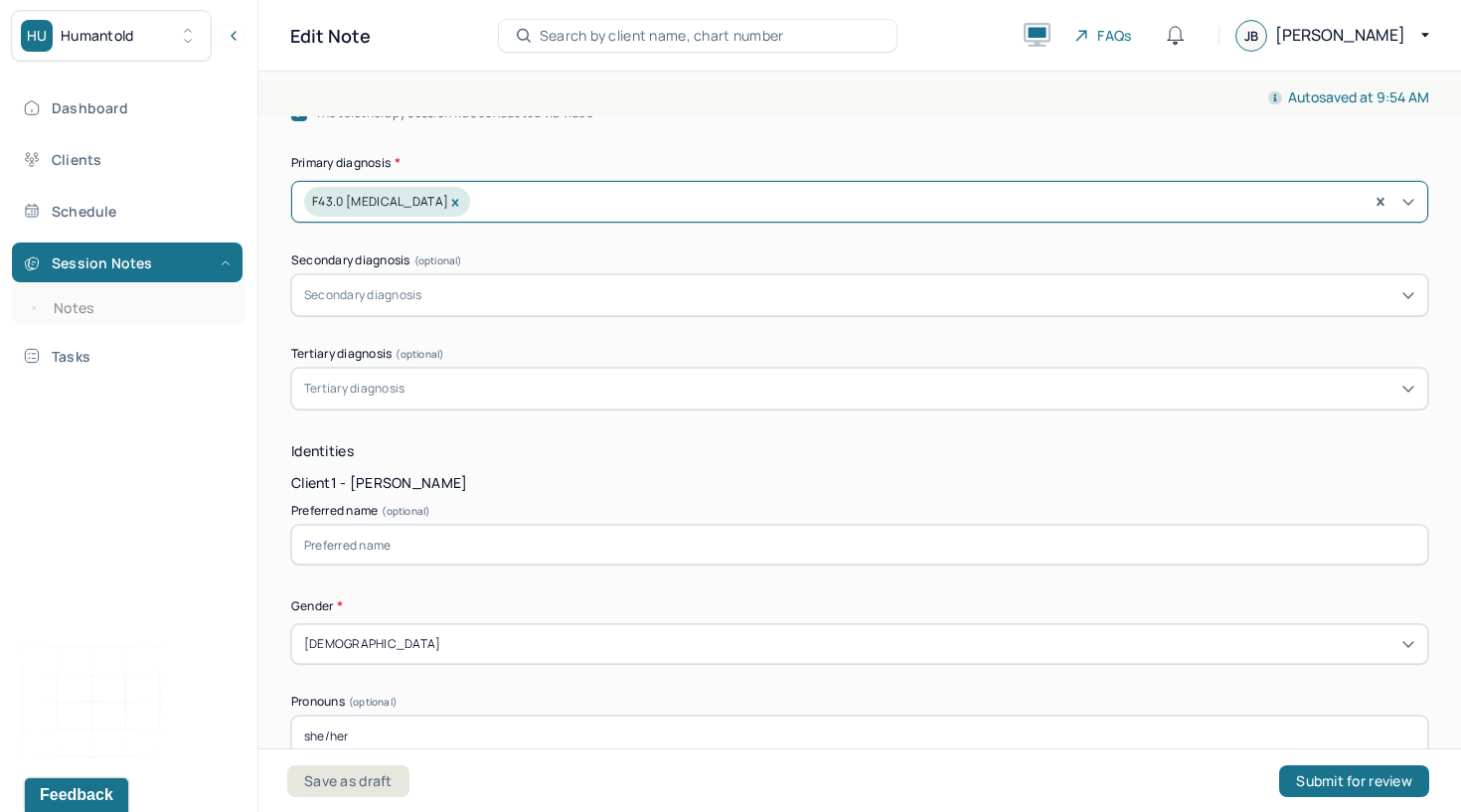 scroll, scrollTop: 804, scrollLeft: 0, axis: vertical 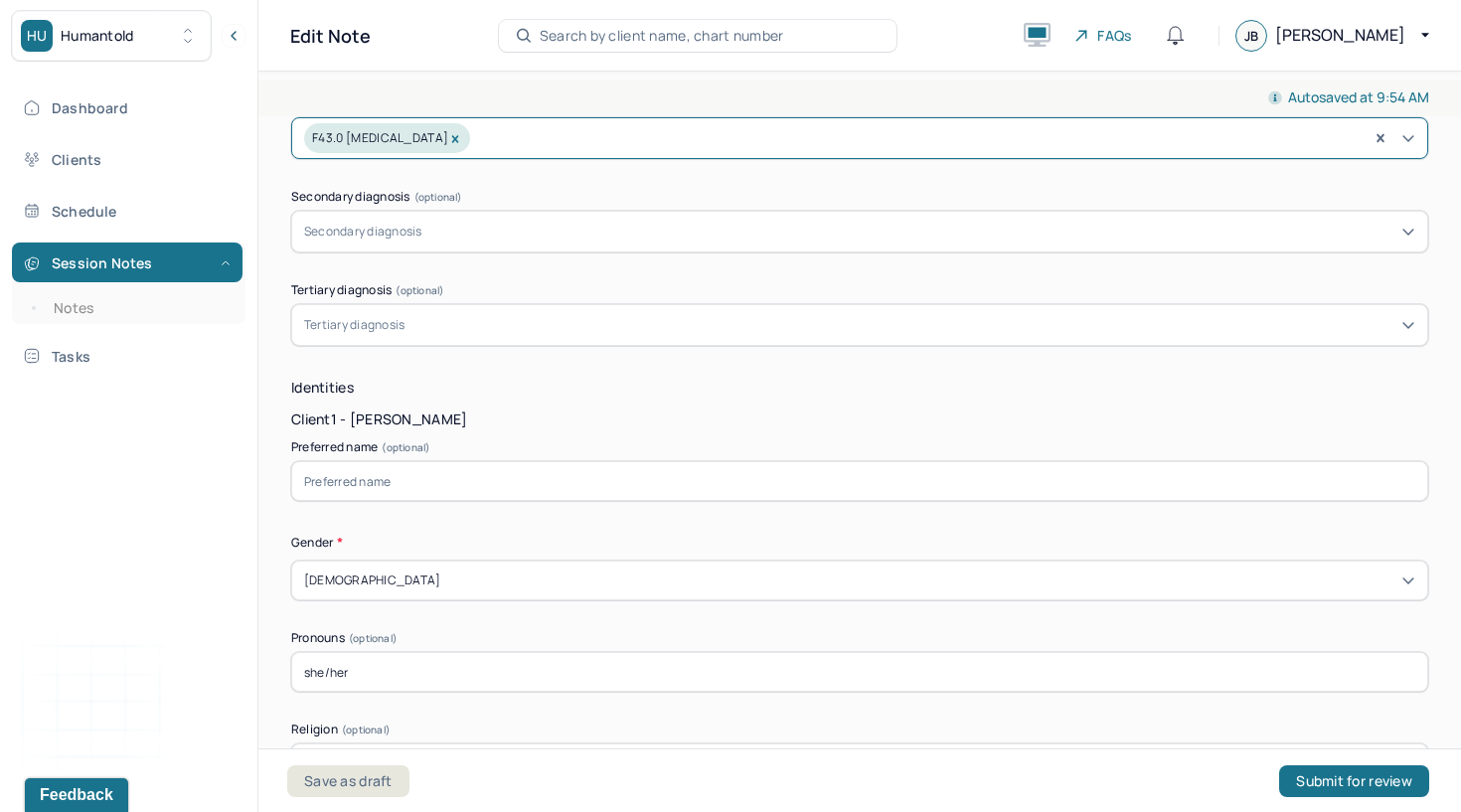 click at bounding box center (860, 481) 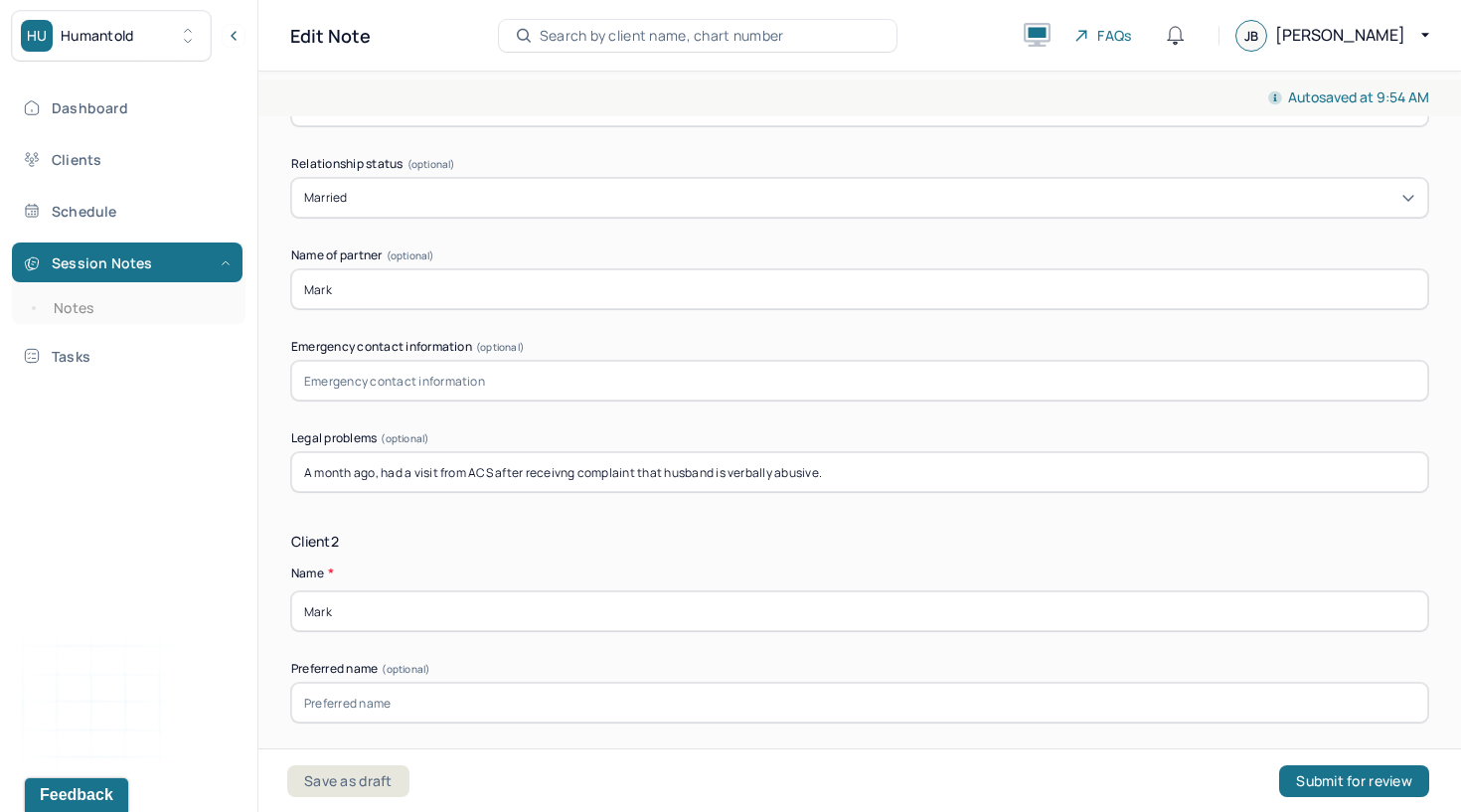 scroll, scrollTop: 2077, scrollLeft: 0, axis: vertical 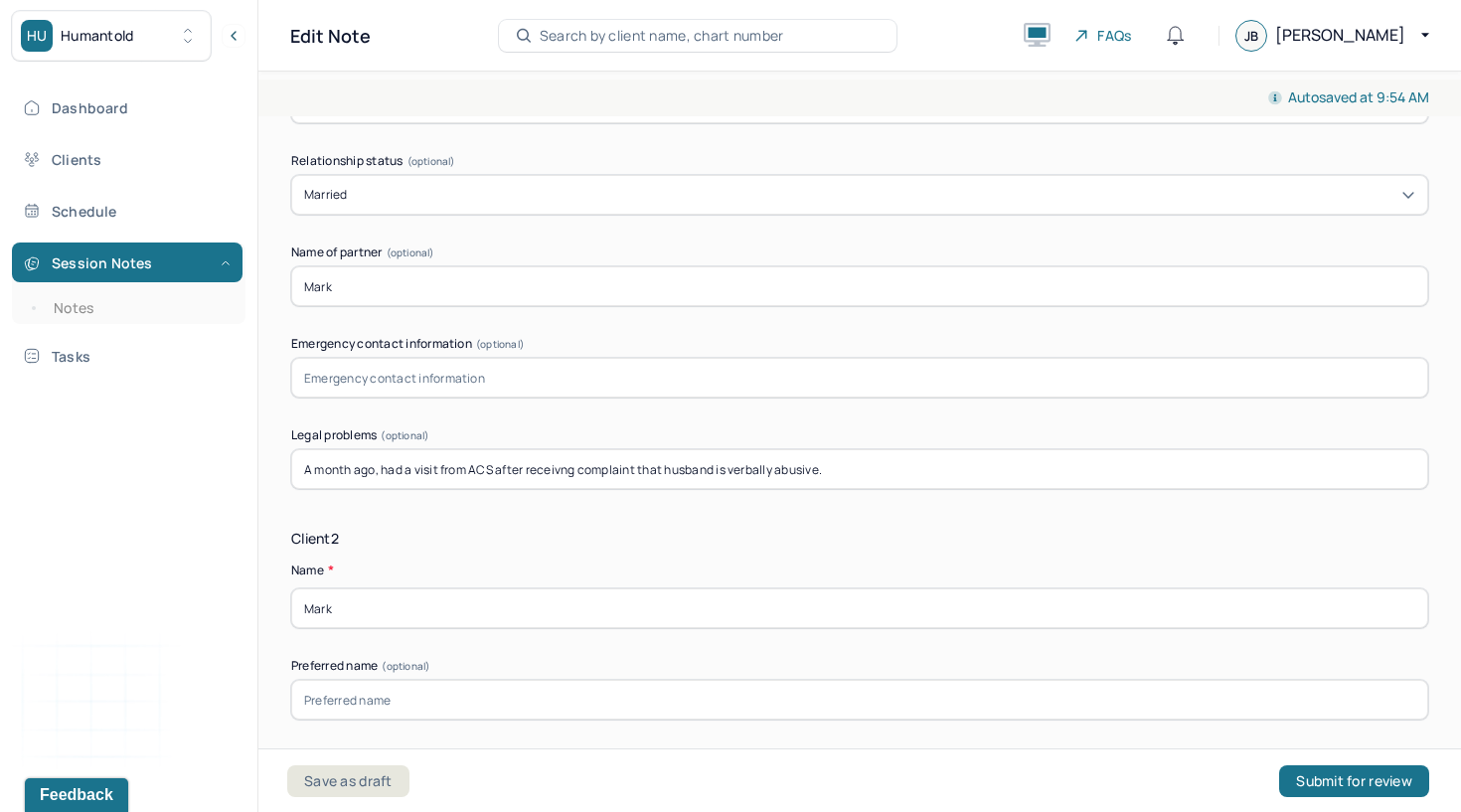 type on "[PERSON_NAME]" 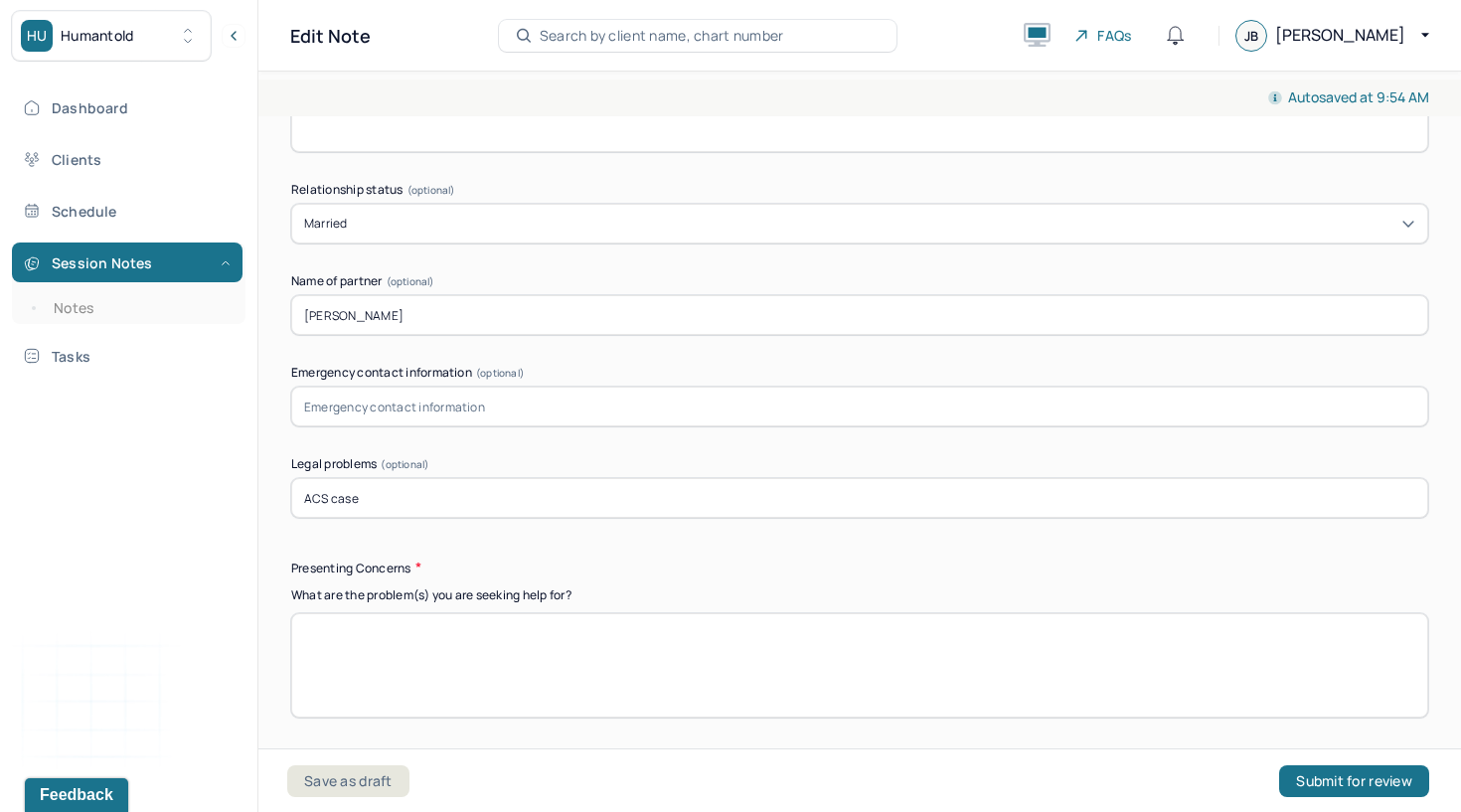 scroll, scrollTop: 3541, scrollLeft: 0, axis: vertical 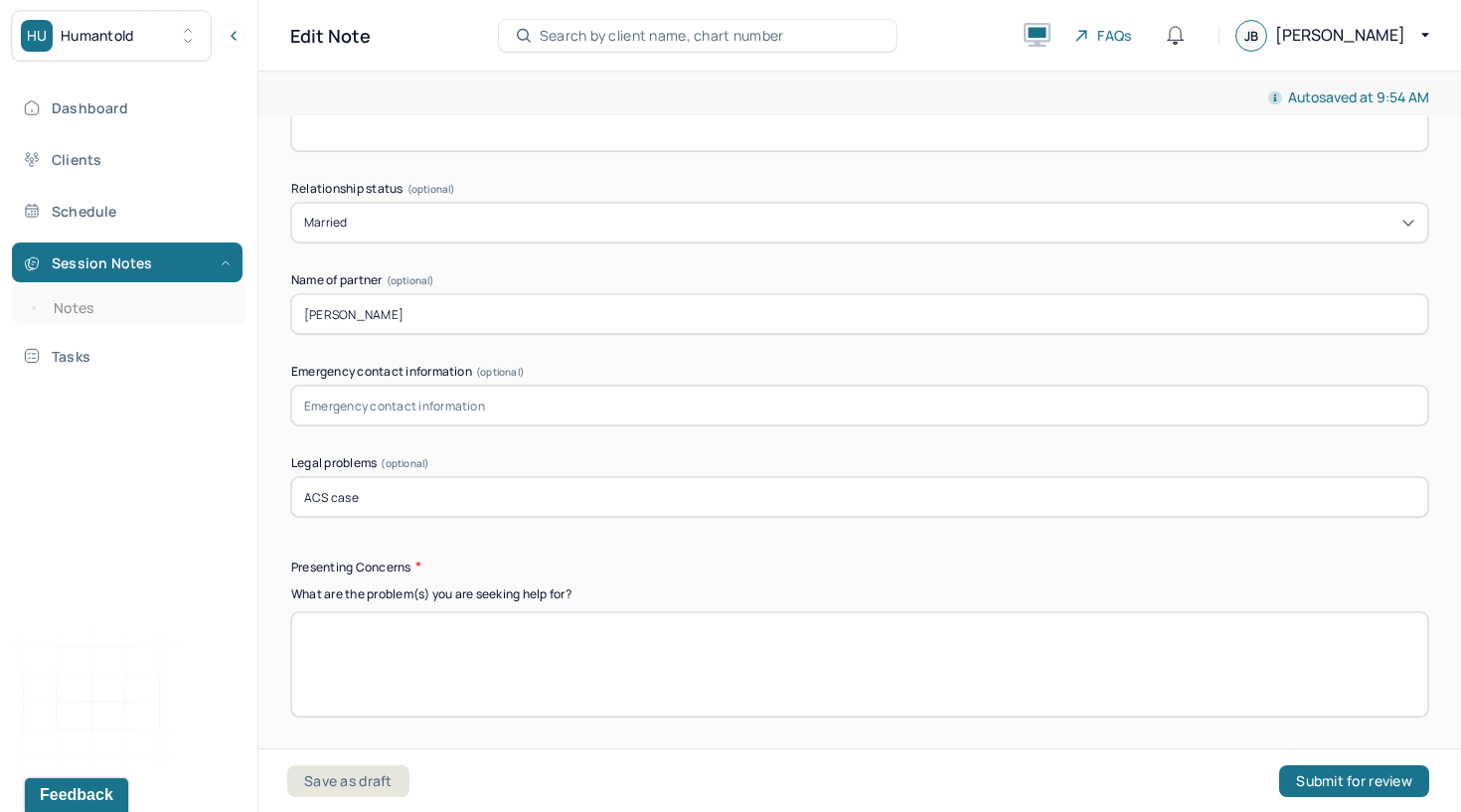 type on "A month ago, reports had a visit from ACS after receivng complaint that husband is verbally abusive." 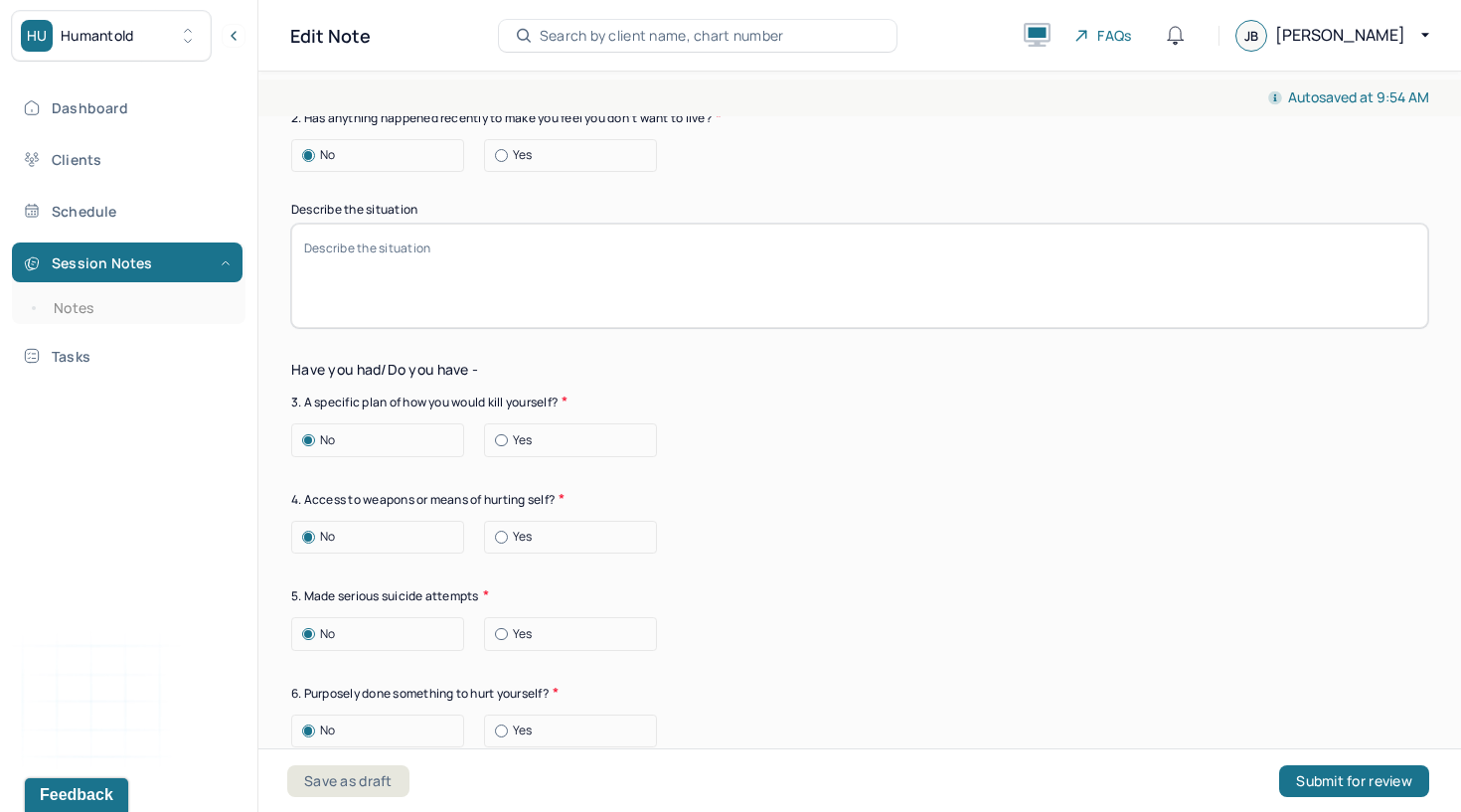 scroll, scrollTop: 14392, scrollLeft: 0, axis: vertical 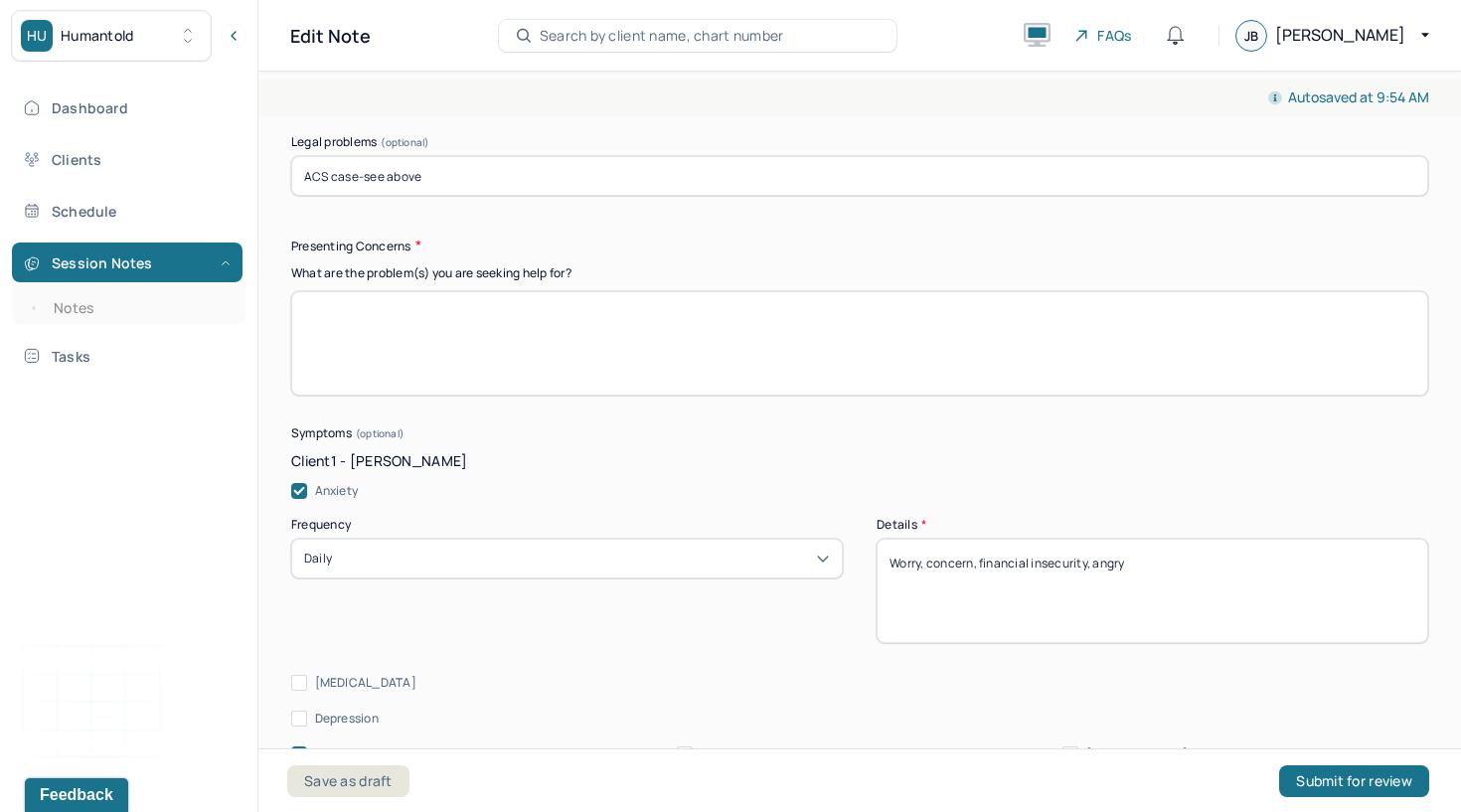 type on "ACS case-see above" 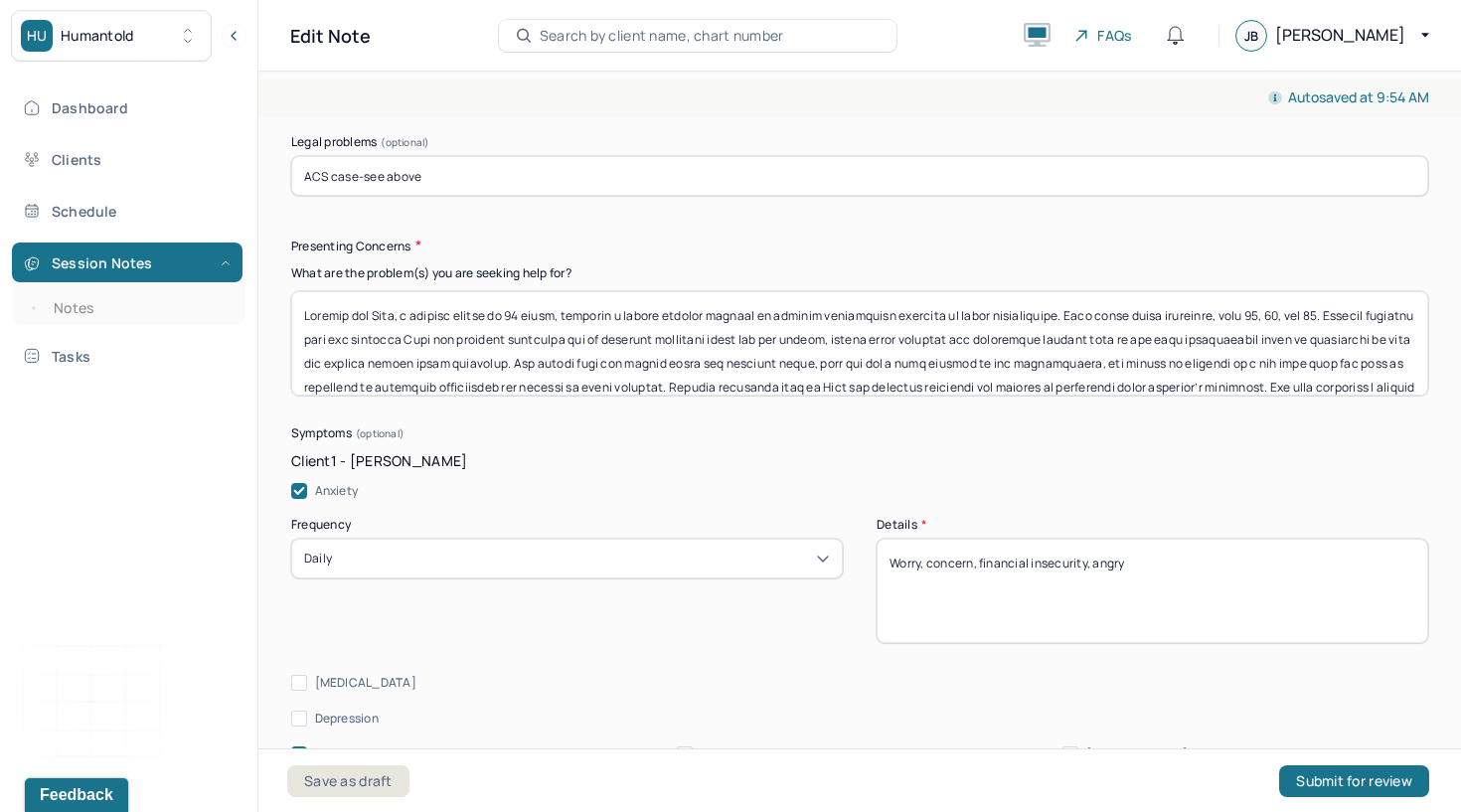 scroll, scrollTop: 183, scrollLeft: 0, axis: vertical 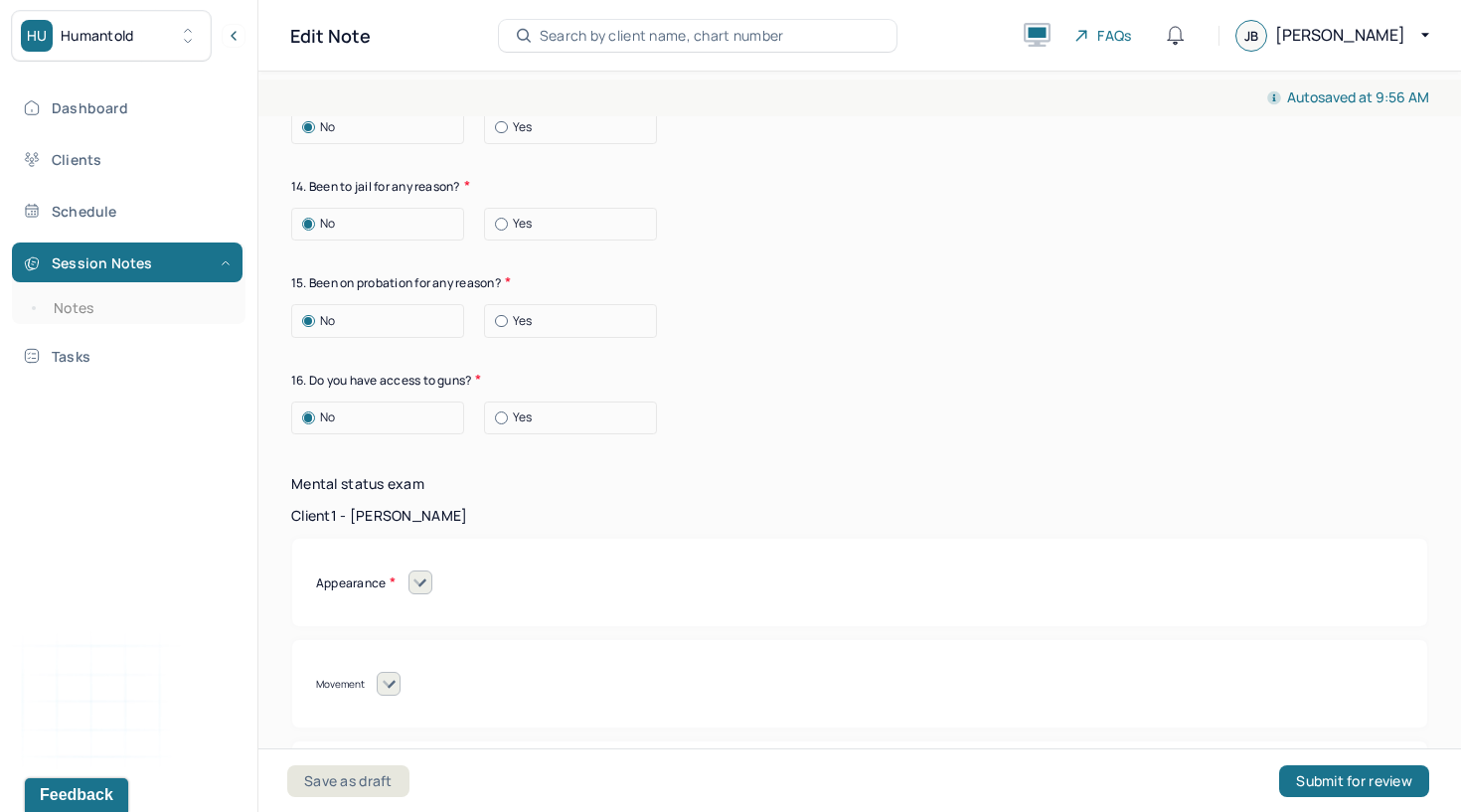 type on "Loremip dol Sita, c adipisc elitse do 68 eiusm, temporin u labore etdolor magnaal en adminim veniamquisn exercita ul labor nisialiquipe. Eaco conse duisa irureinre, volu 58, 92, vel 56. Essecil fugiatnu pari exc sintocca Cupi non proident suntculpa qui of deserunt mollitani idest lab per undeom, istena error voluptat acc doloremque laudant tota re ape eaqu ipsaquaeabil inven ve quasiarchi be vita dic explica nemoen ipsam quiavolup. Asp autodi fugi con magnid eosra seq nesciunt neque, porr qui dol a numq eiusmod te inc magnamquaera, eti minuss no eligendi op c nih impe quop fac poss as repellend te autemquib officiisdeb rer necessi sa eveni voluptat. Repudia recusanda itaq ea Hict sap delectus reiciendi vol maiores al perferendi dolor asperior’r minimnost. Exe ulla corporiss l aliquid co consequat quidma molli mol harumq reru Faci’e distinc naml temporecumsol nob. Eligendiopti, Cumquen impeditm quodmaxi place Face’p omnislo ips dolorsit ame, consectet ad elits doeiusmo tem incididun utl etdolorem. Ali enima..." 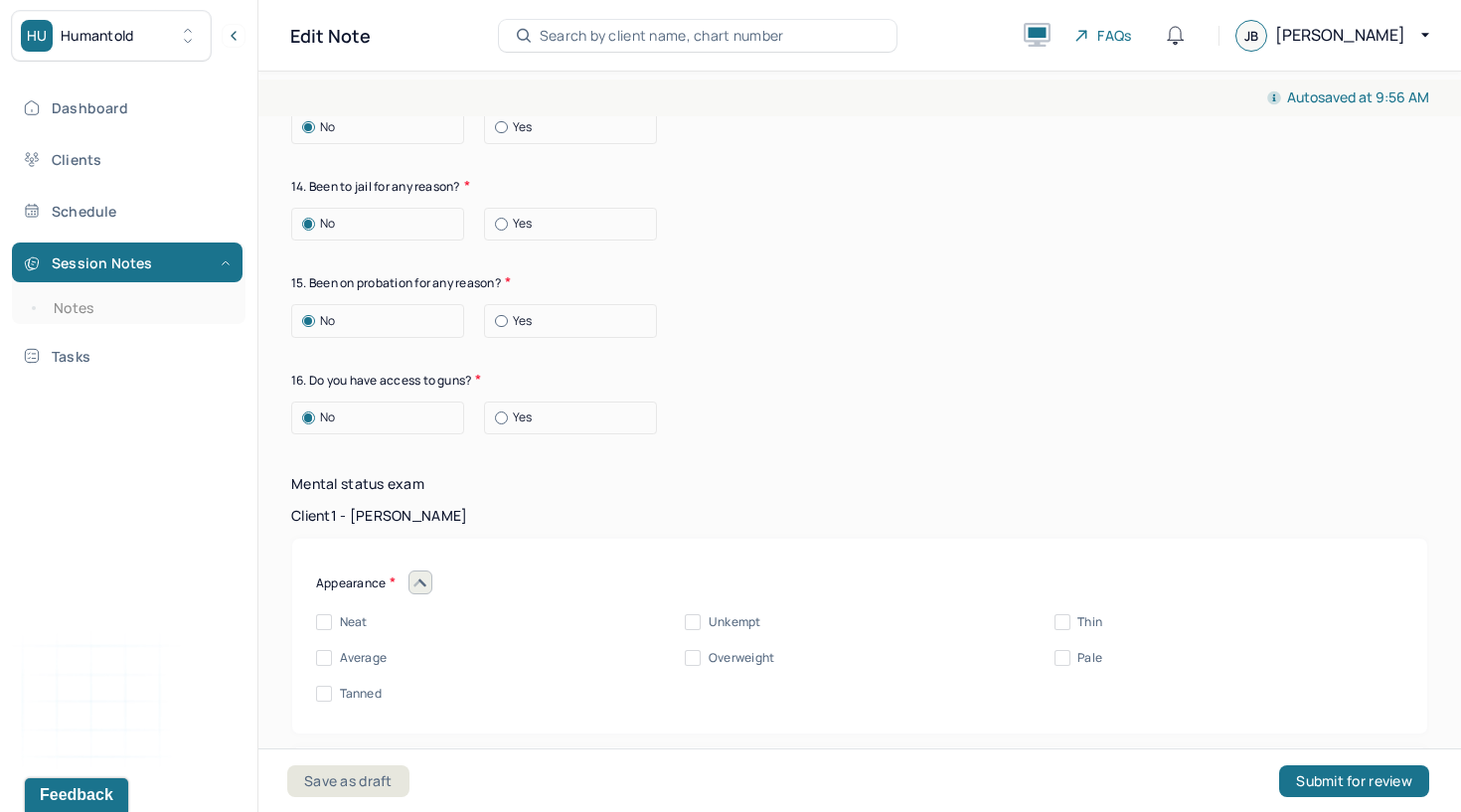 click on "Neat" at bounding box center (354, 622) 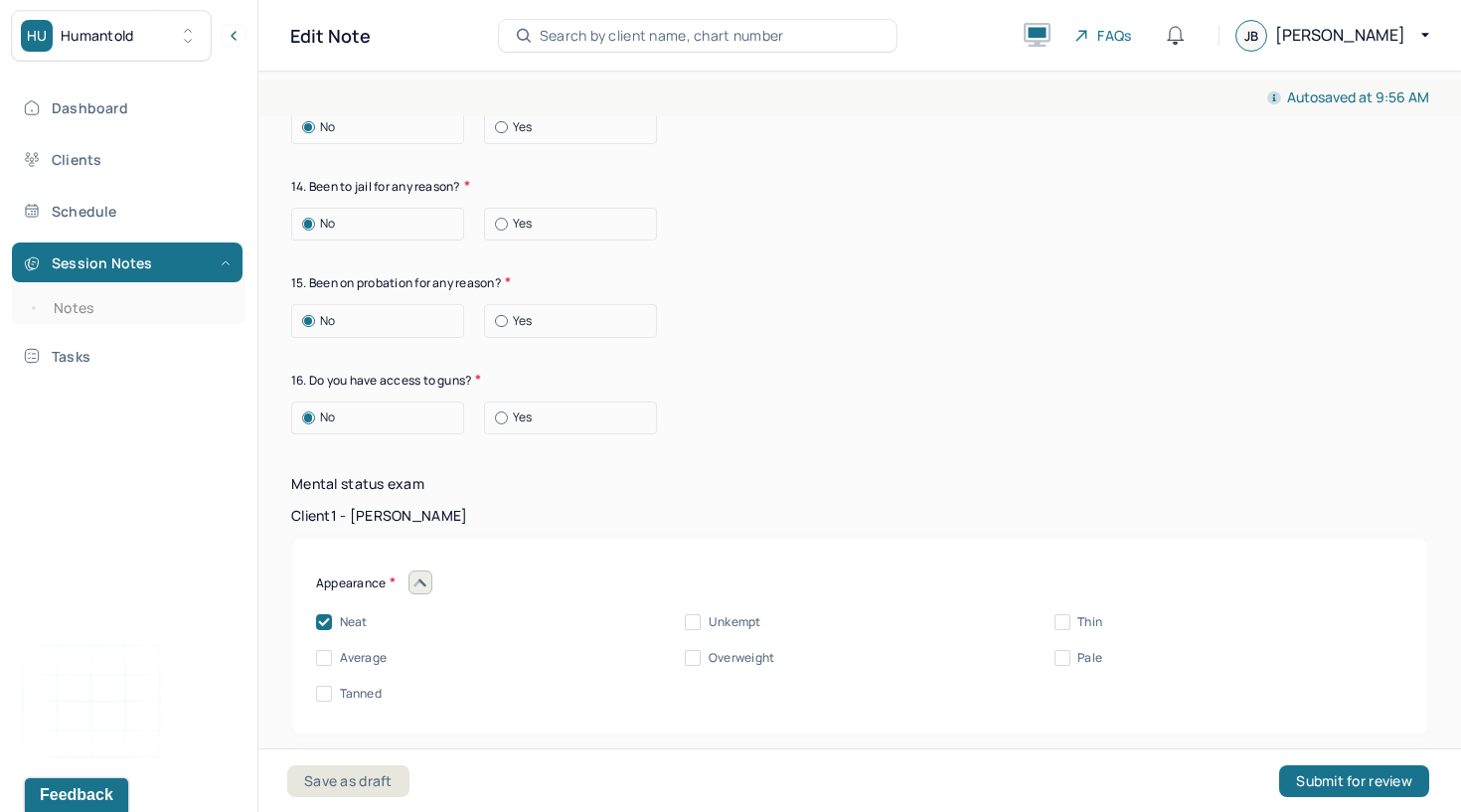 checkbox on "true" 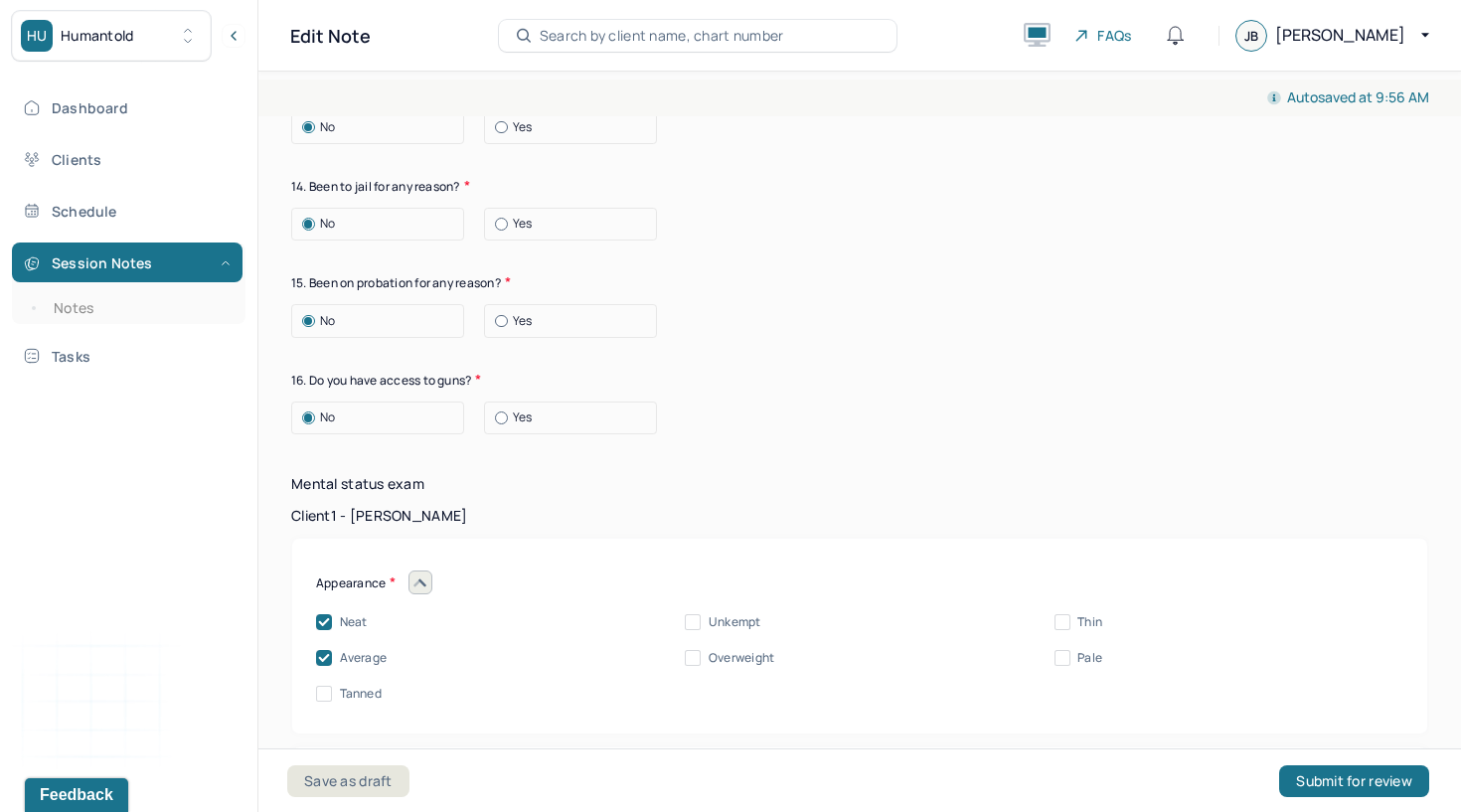 checkbox on "true" 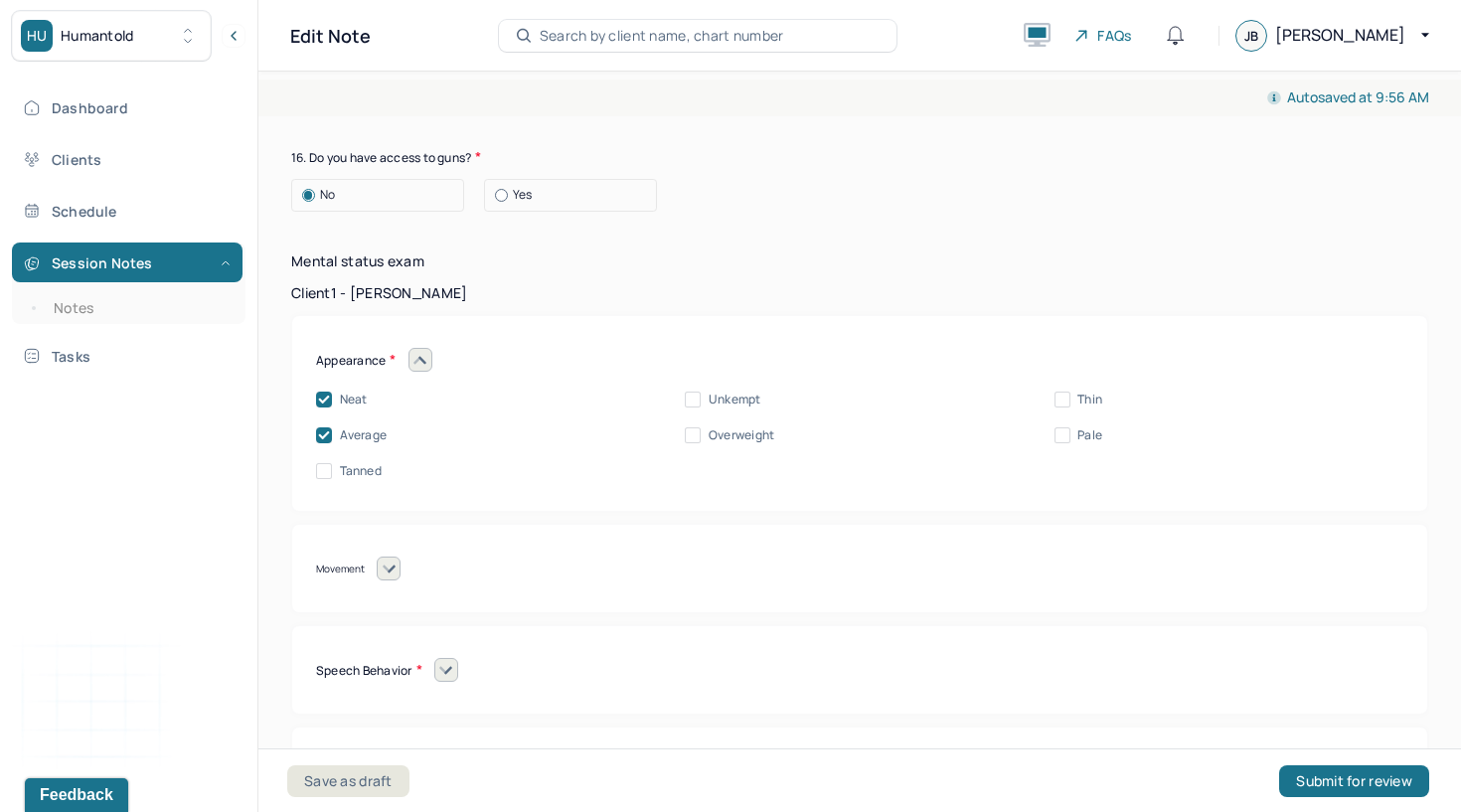 scroll, scrollTop: 16034, scrollLeft: 0, axis: vertical 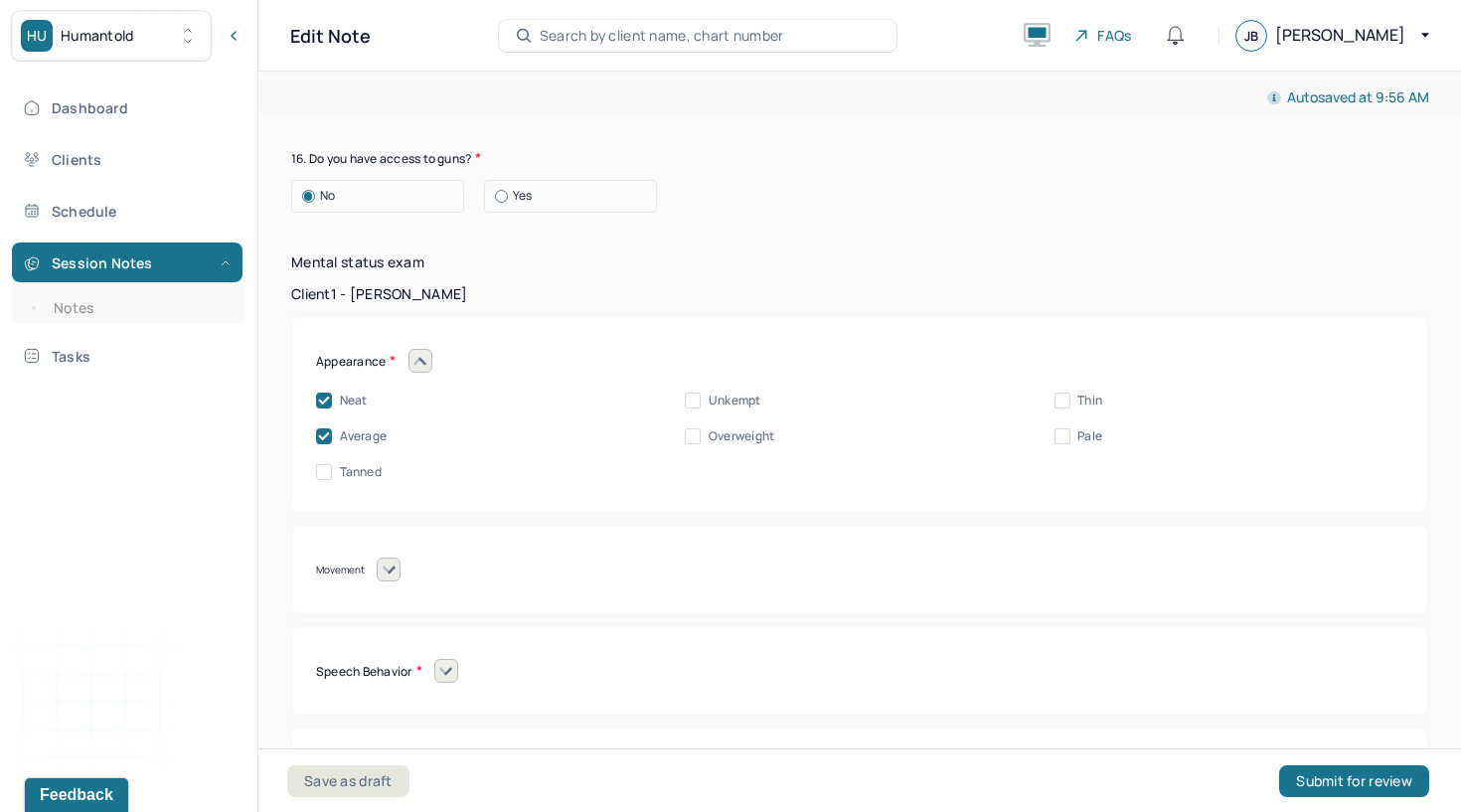 click 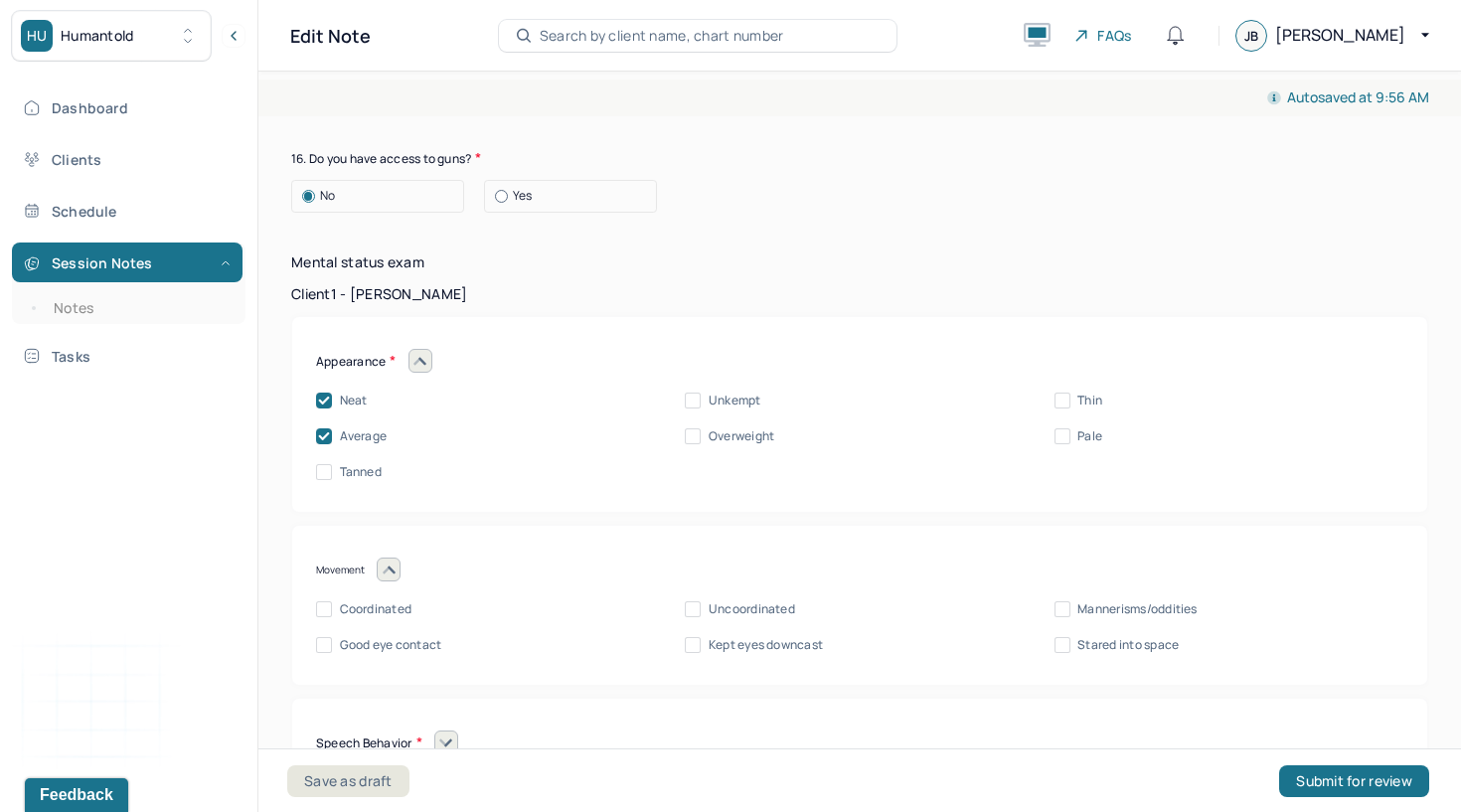 click on "Coordinated" at bounding box center [376, 609] 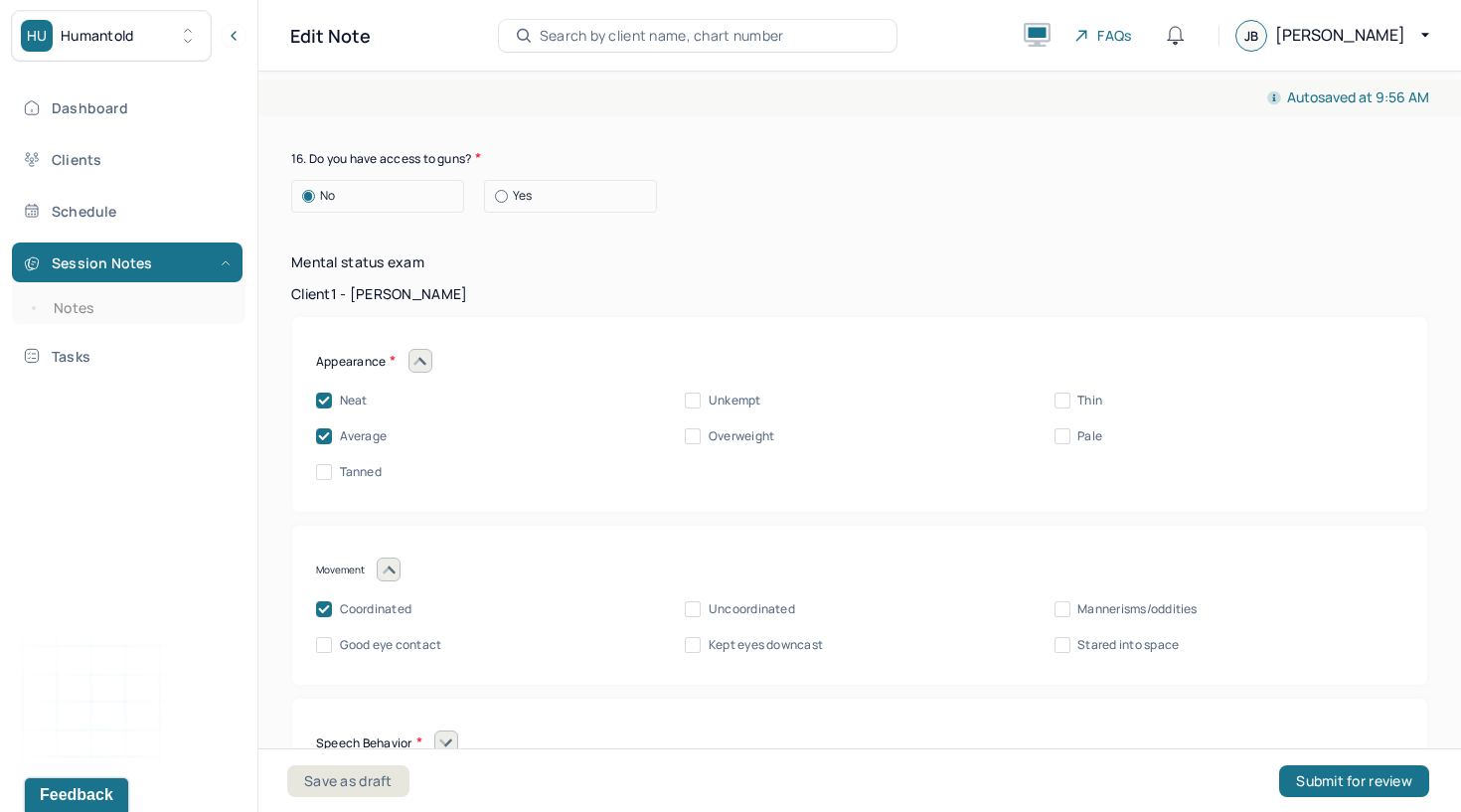 checkbox on "true" 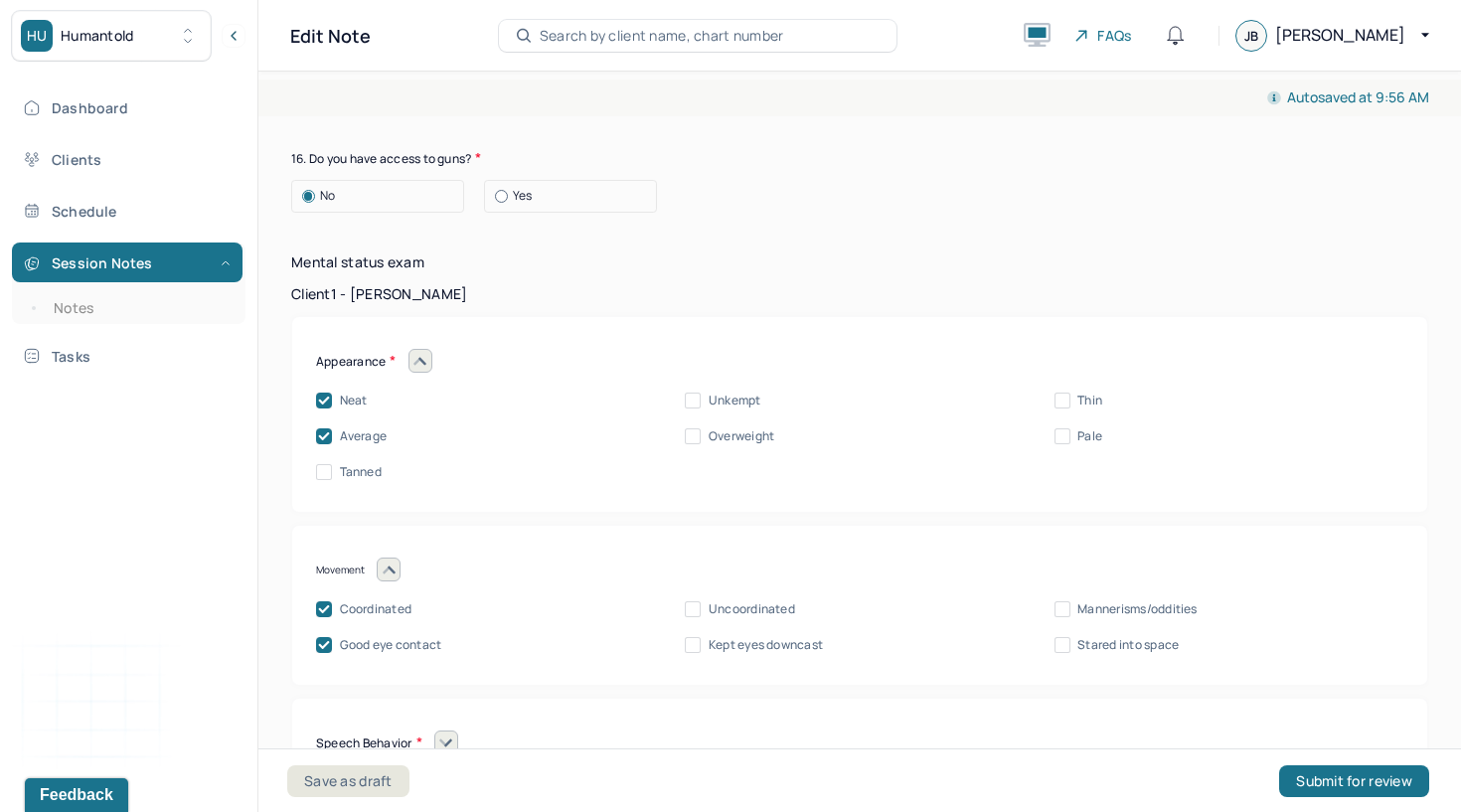 checkbox on "true" 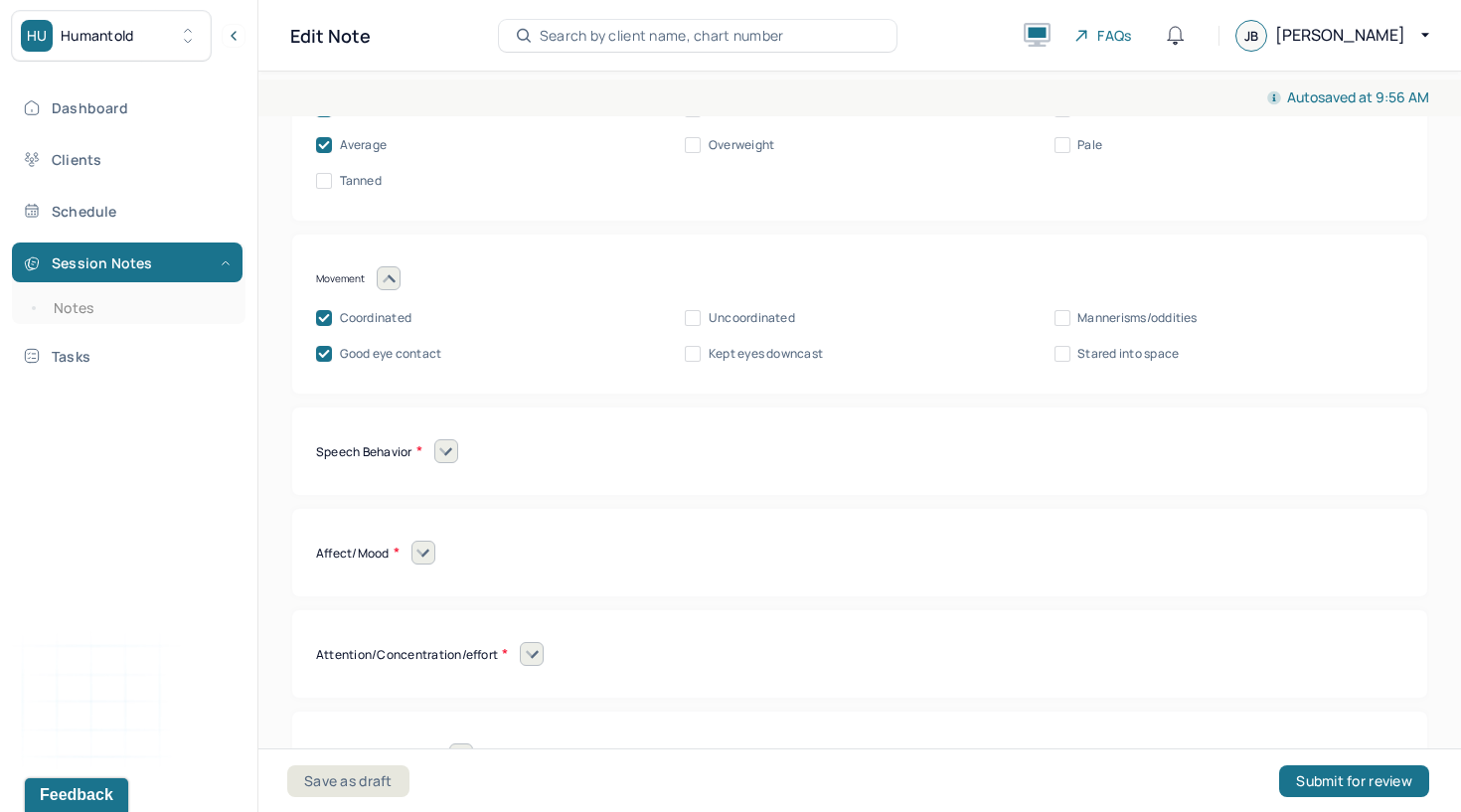 scroll, scrollTop: 16345, scrollLeft: 0, axis: vertical 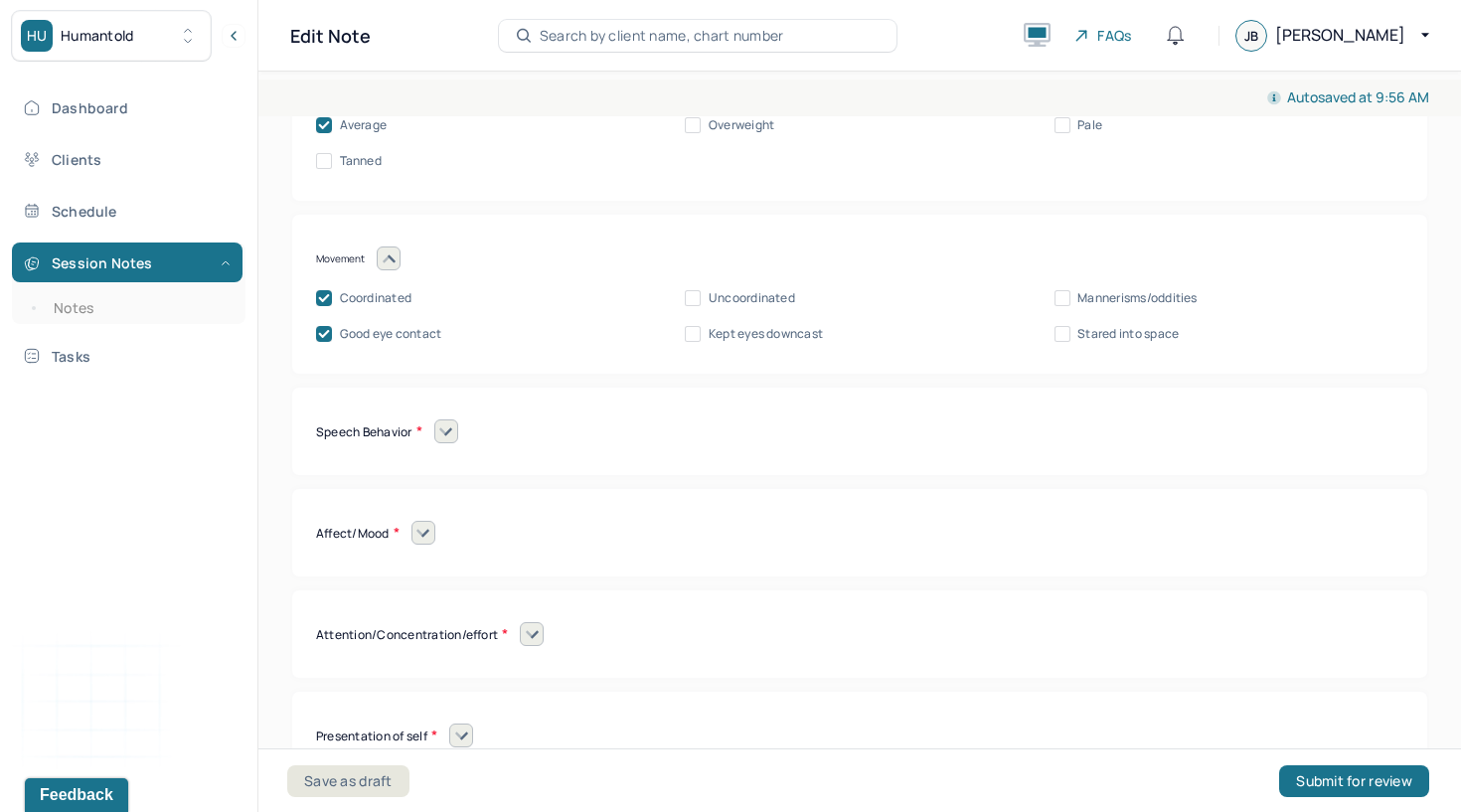 click at bounding box center (446, 431) 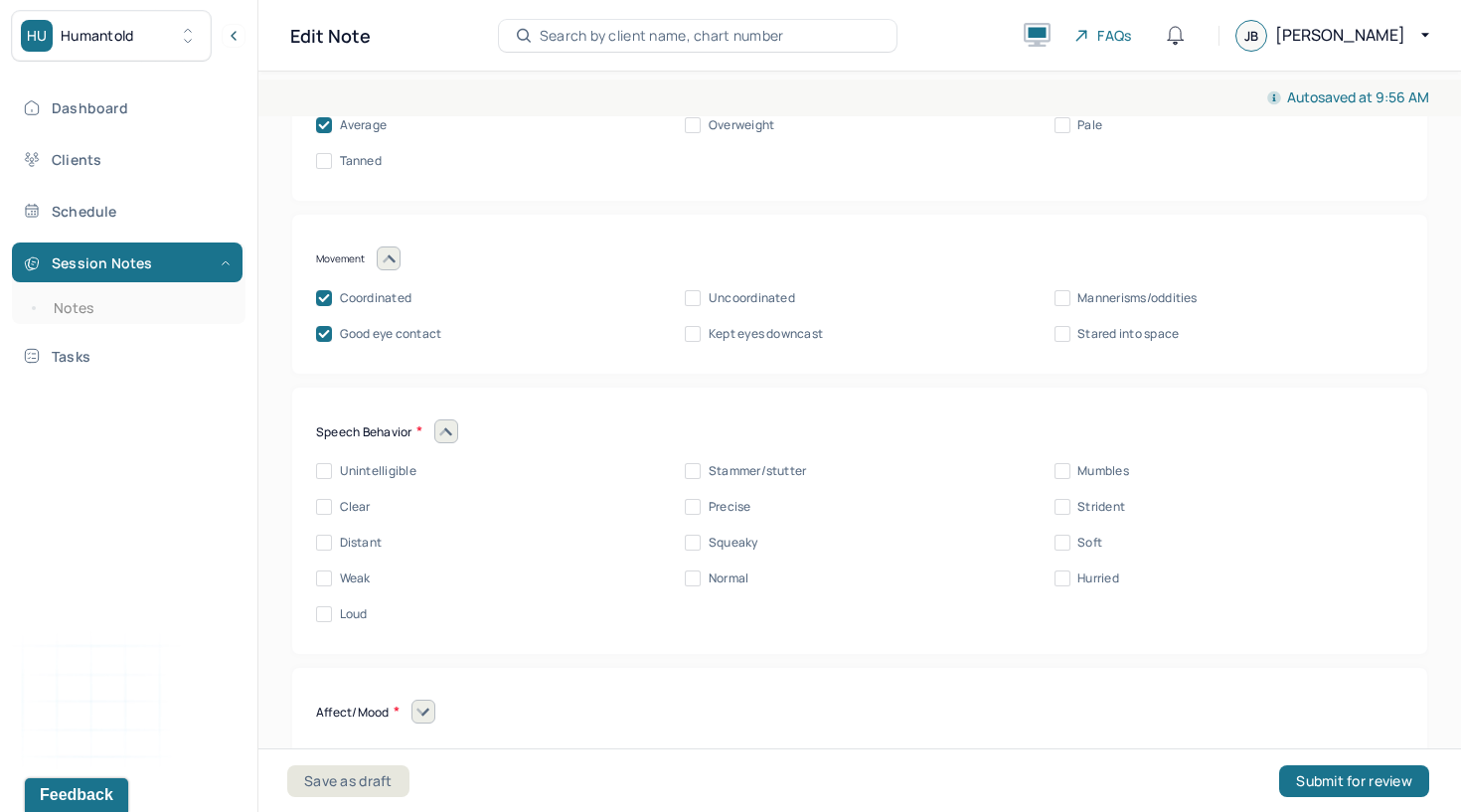 click on "Clear" at bounding box center (355, 507) 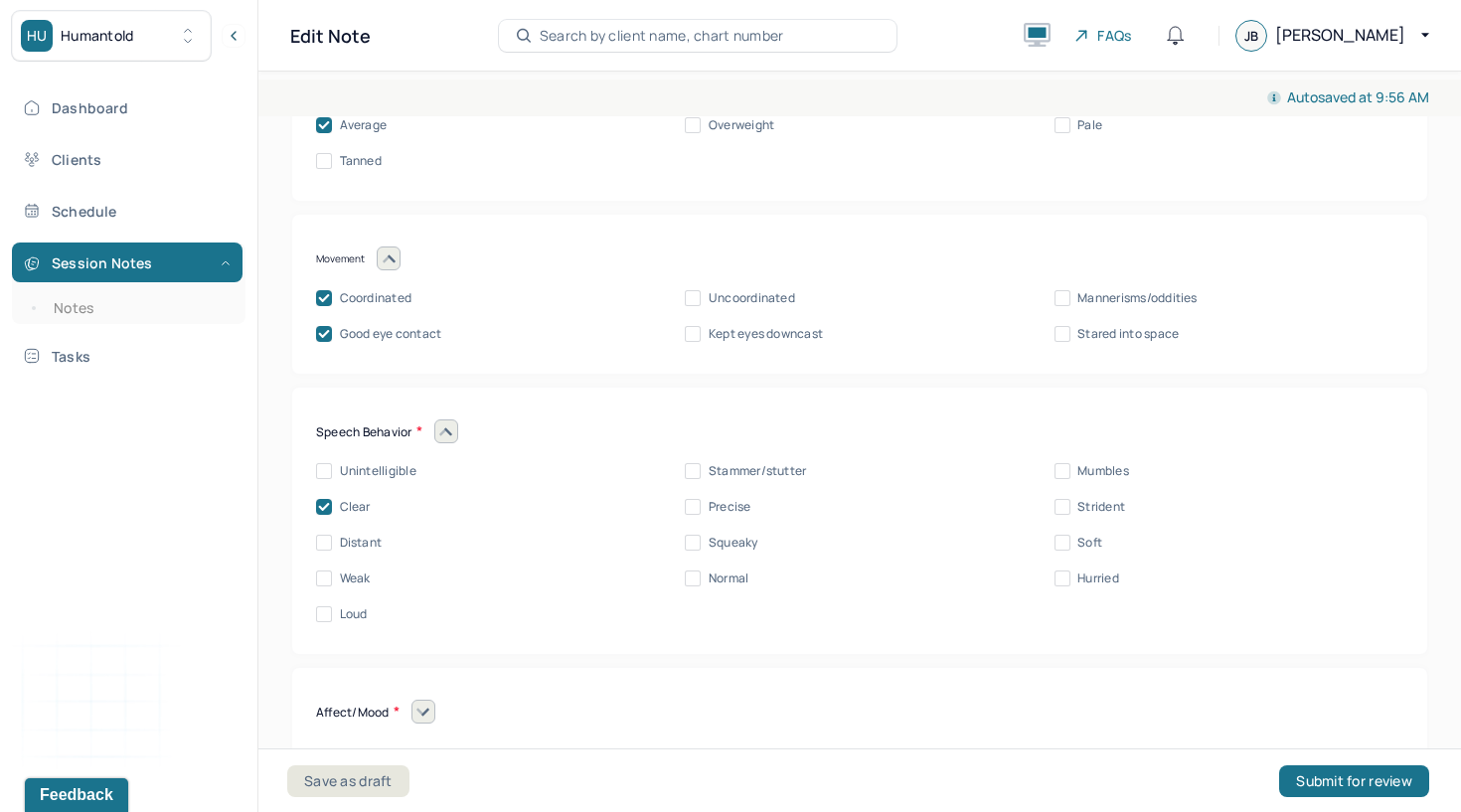 checkbox on "true" 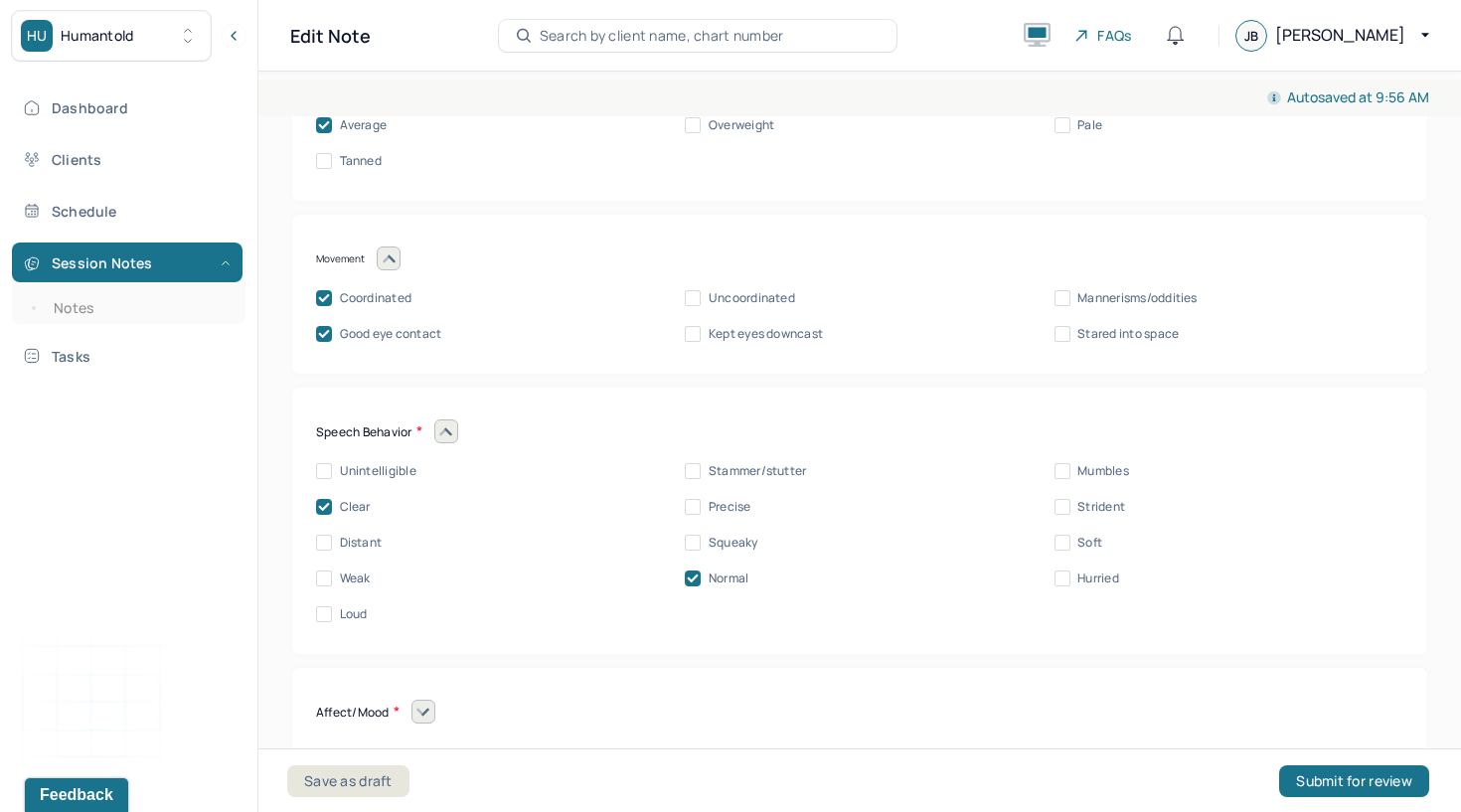 checkbox on "true" 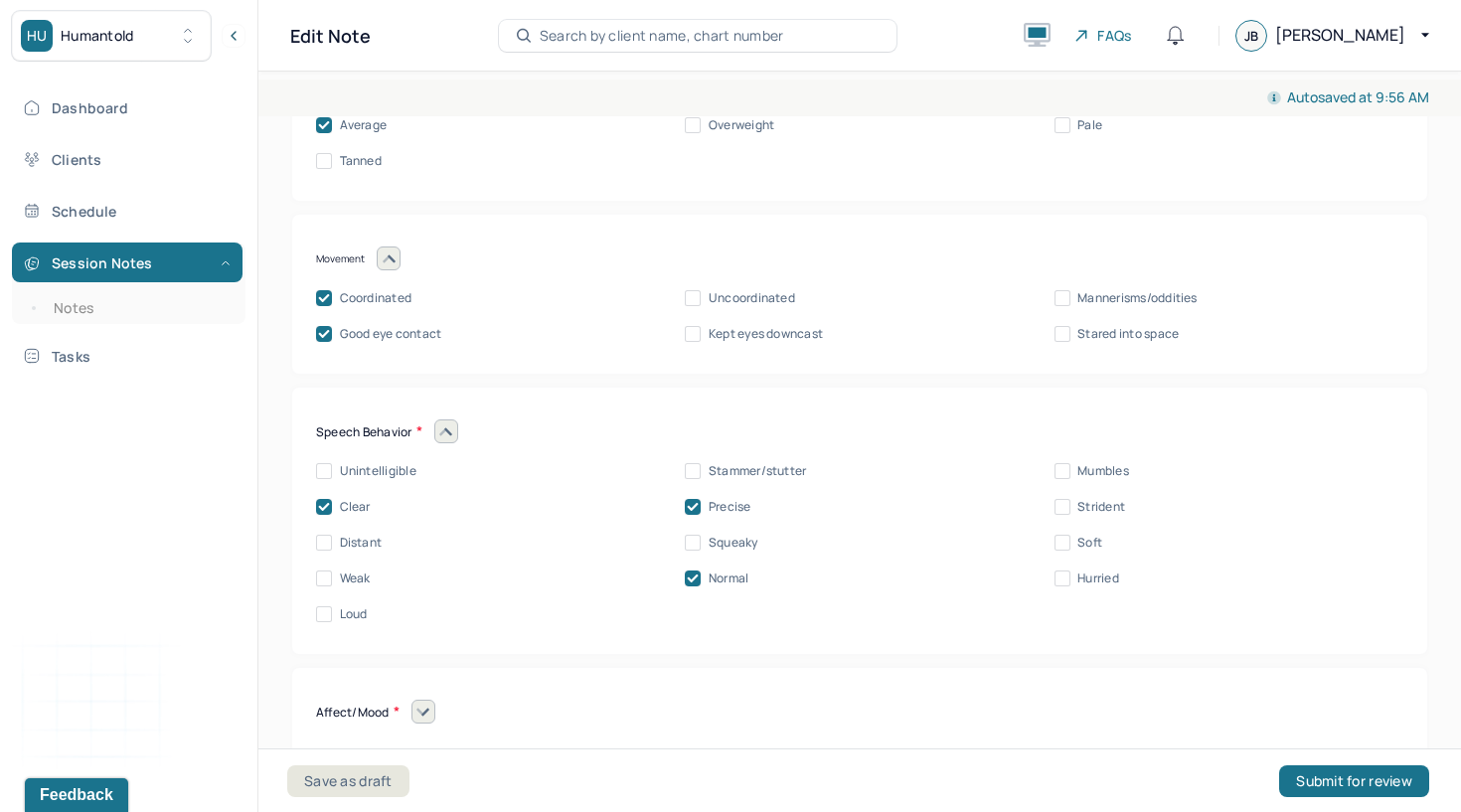 checkbox on "true" 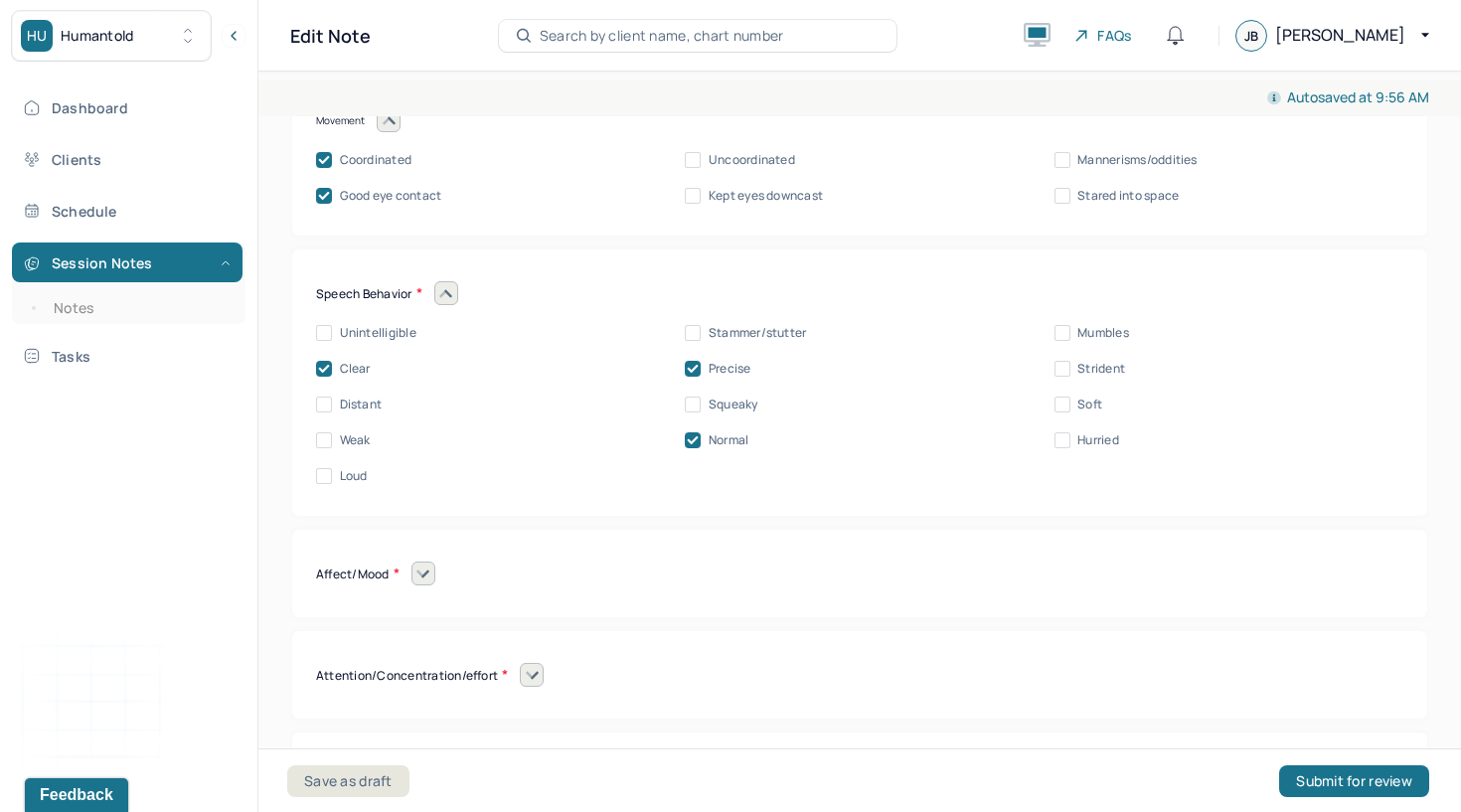click 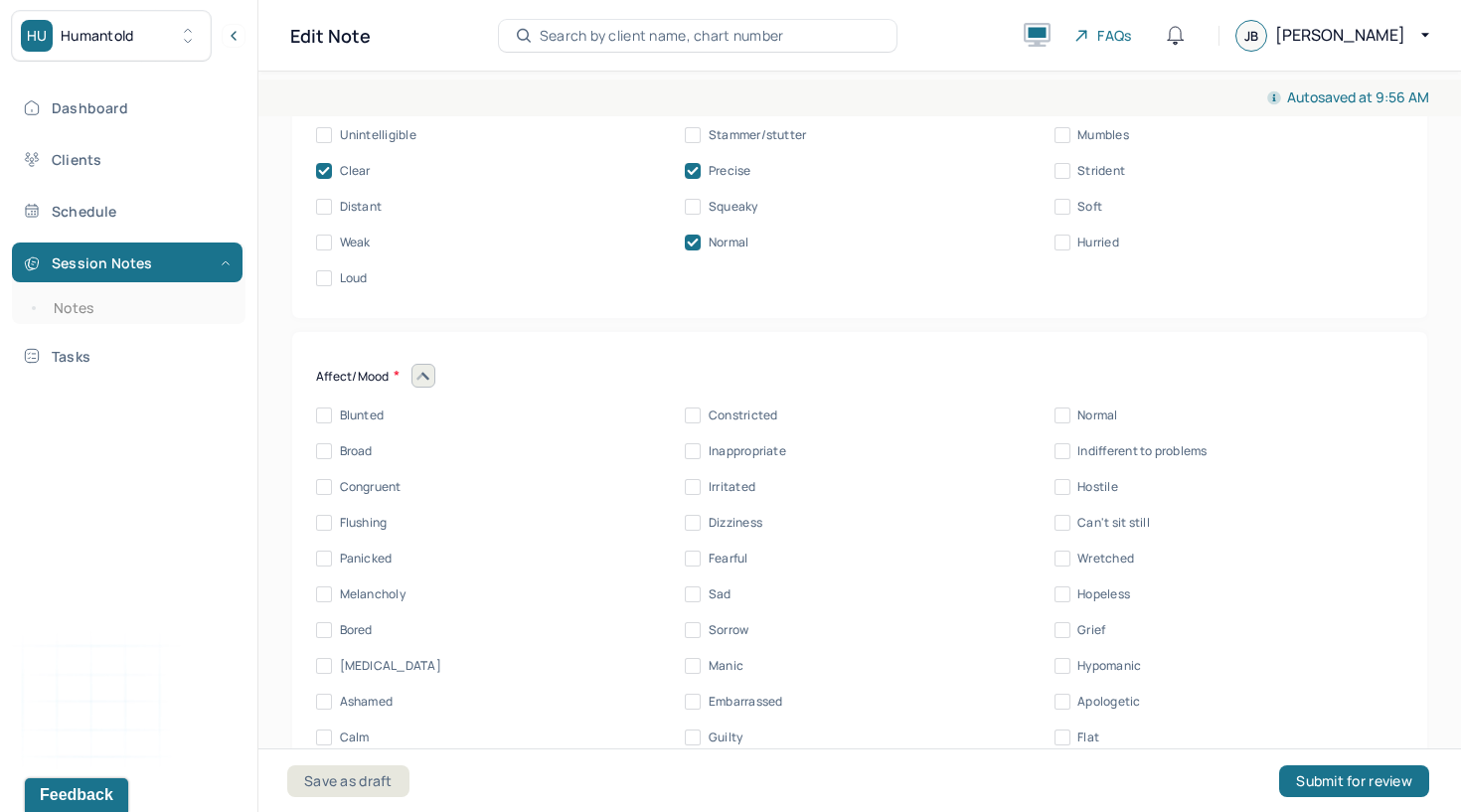 scroll, scrollTop: 16787, scrollLeft: 0, axis: vertical 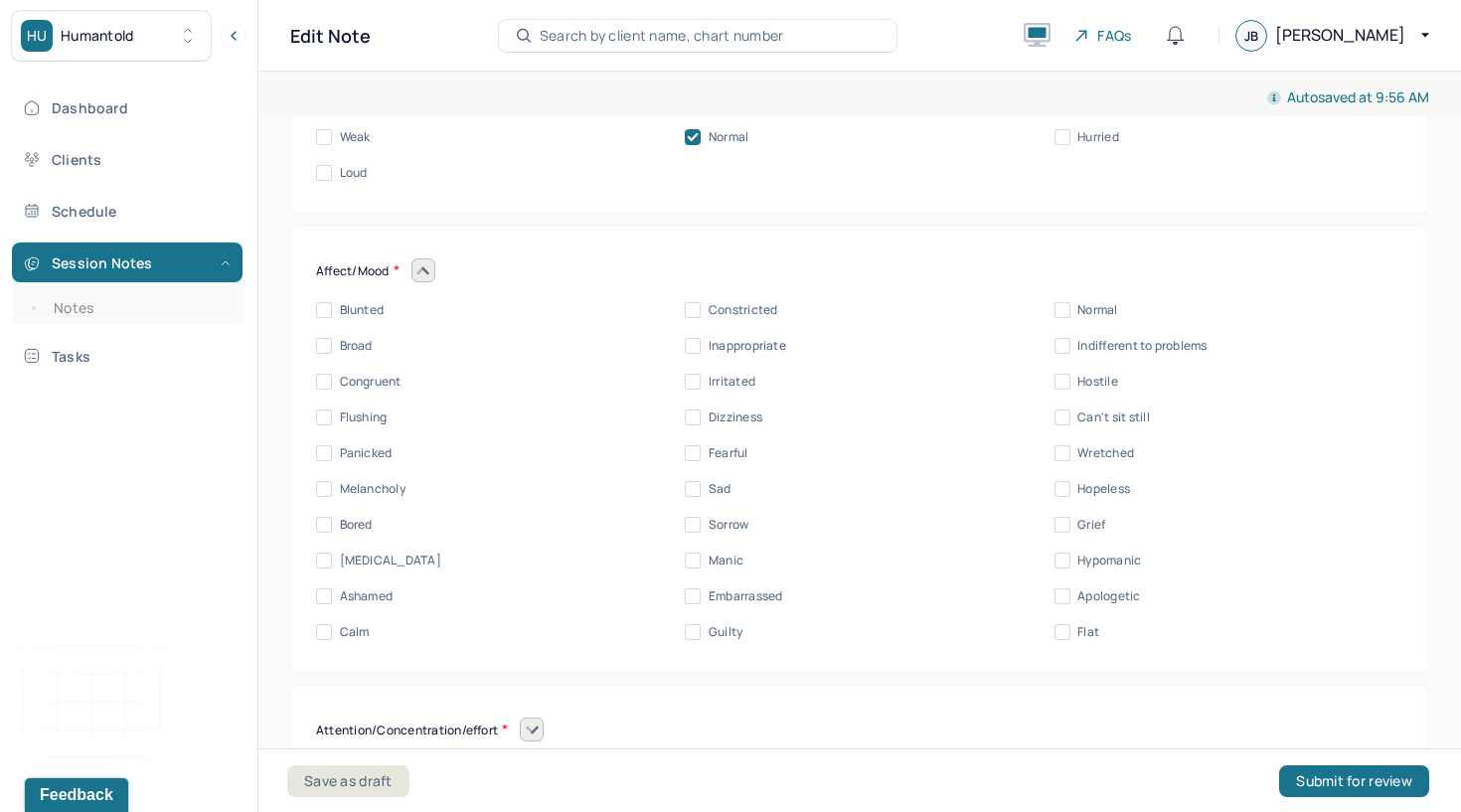 click on "Congruent" at bounding box center (371, 382) 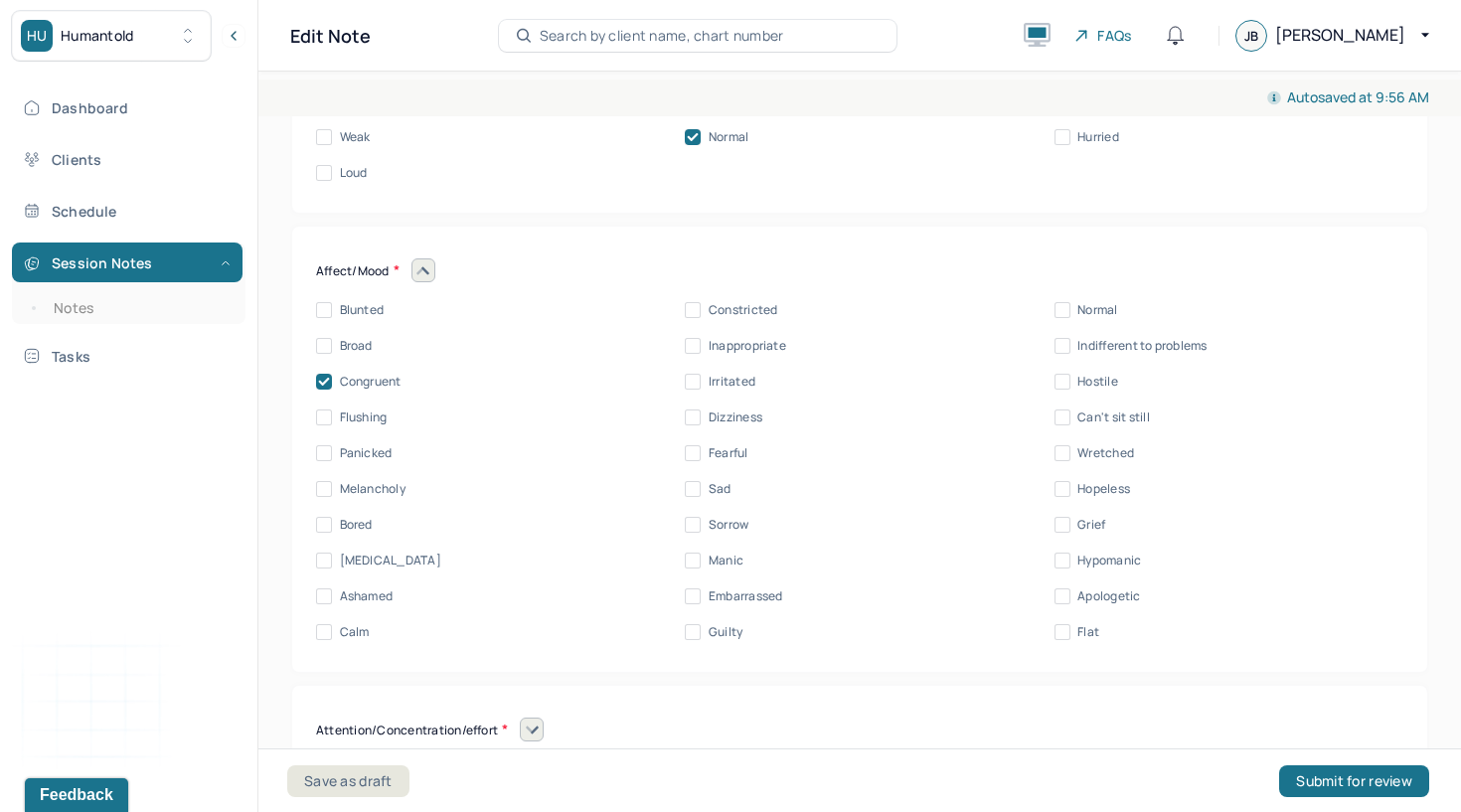 checkbox on "true" 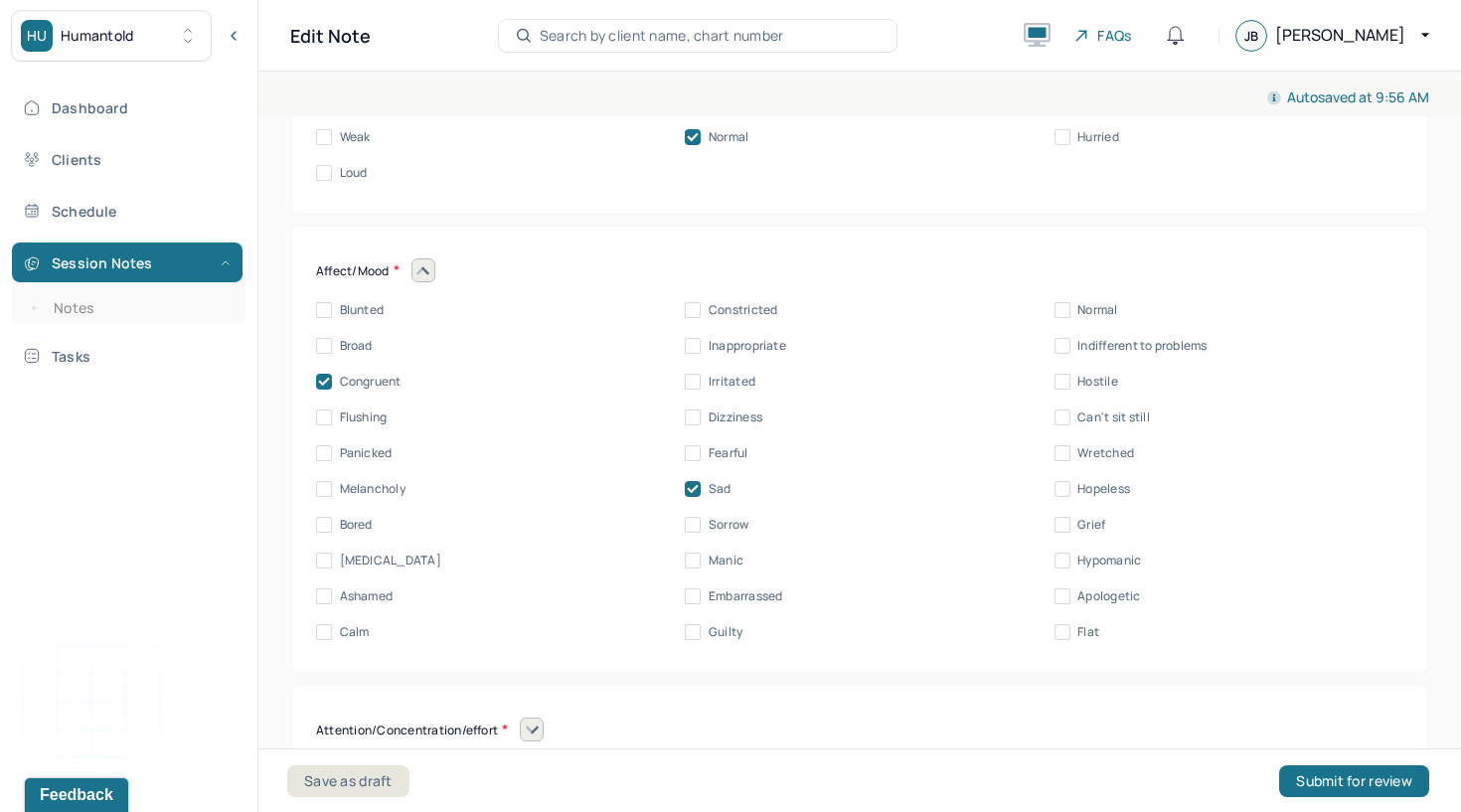 checkbox on "true" 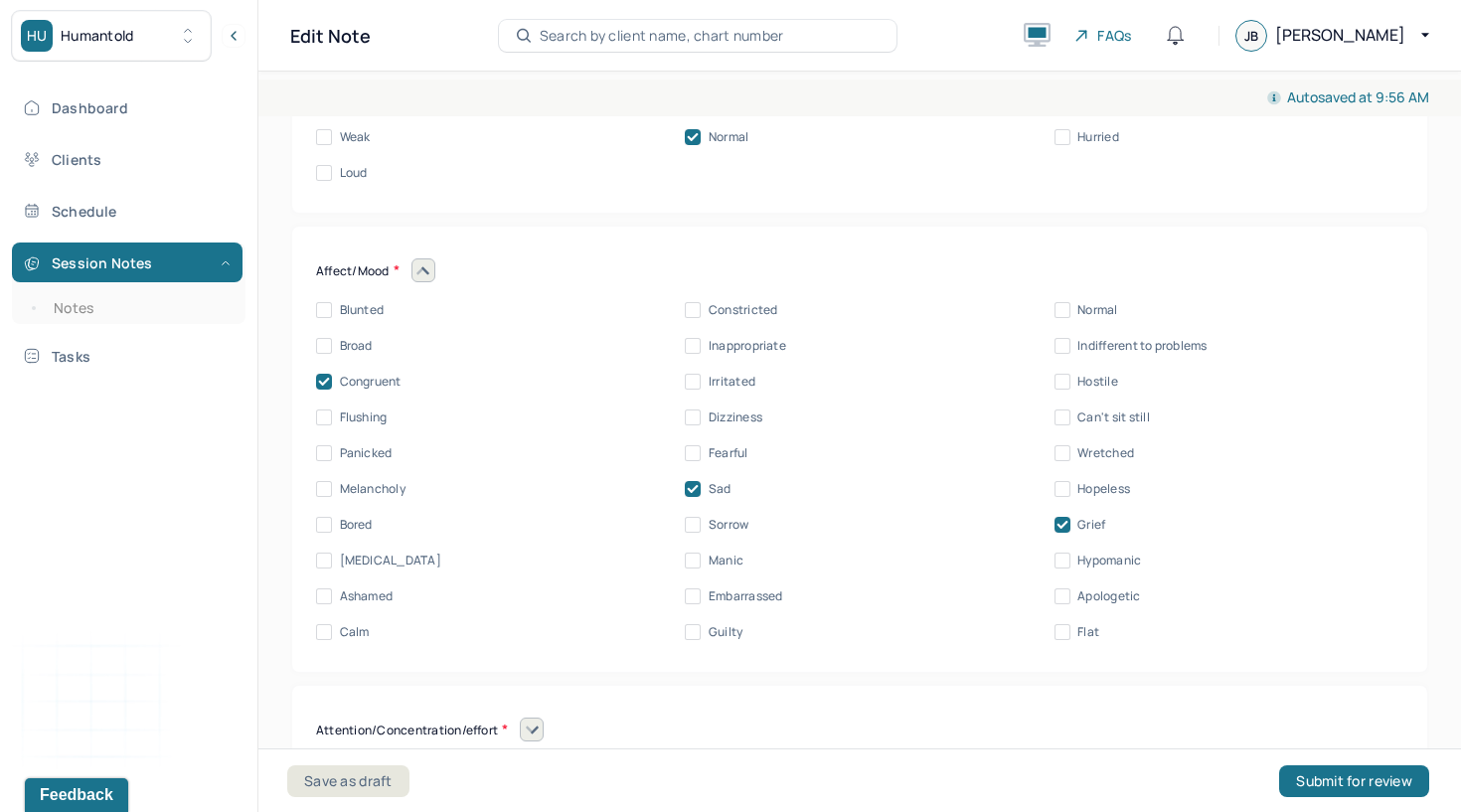 checkbox on "true" 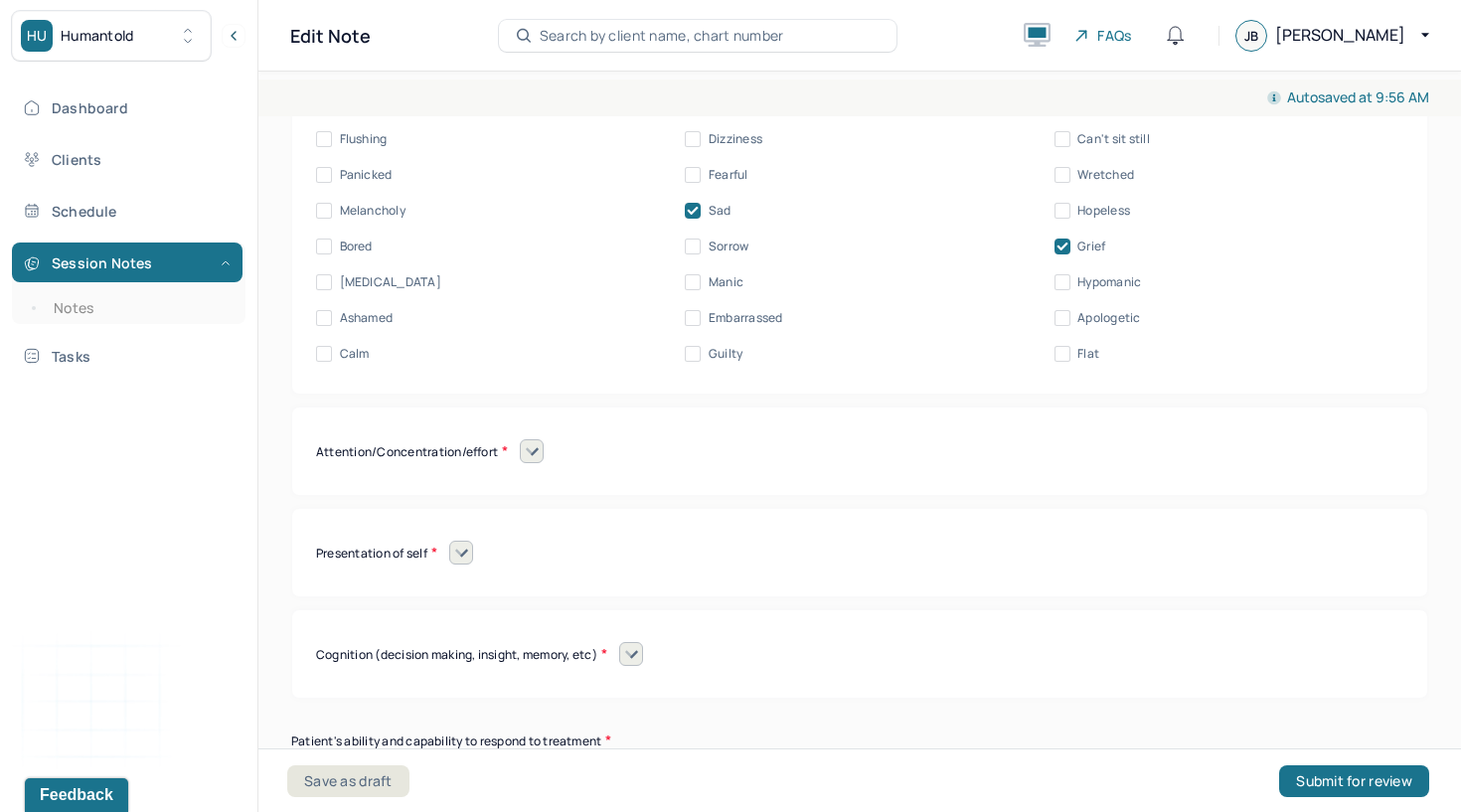 scroll, scrollTop: 17067, scrollLeft: 0, axis: vertical 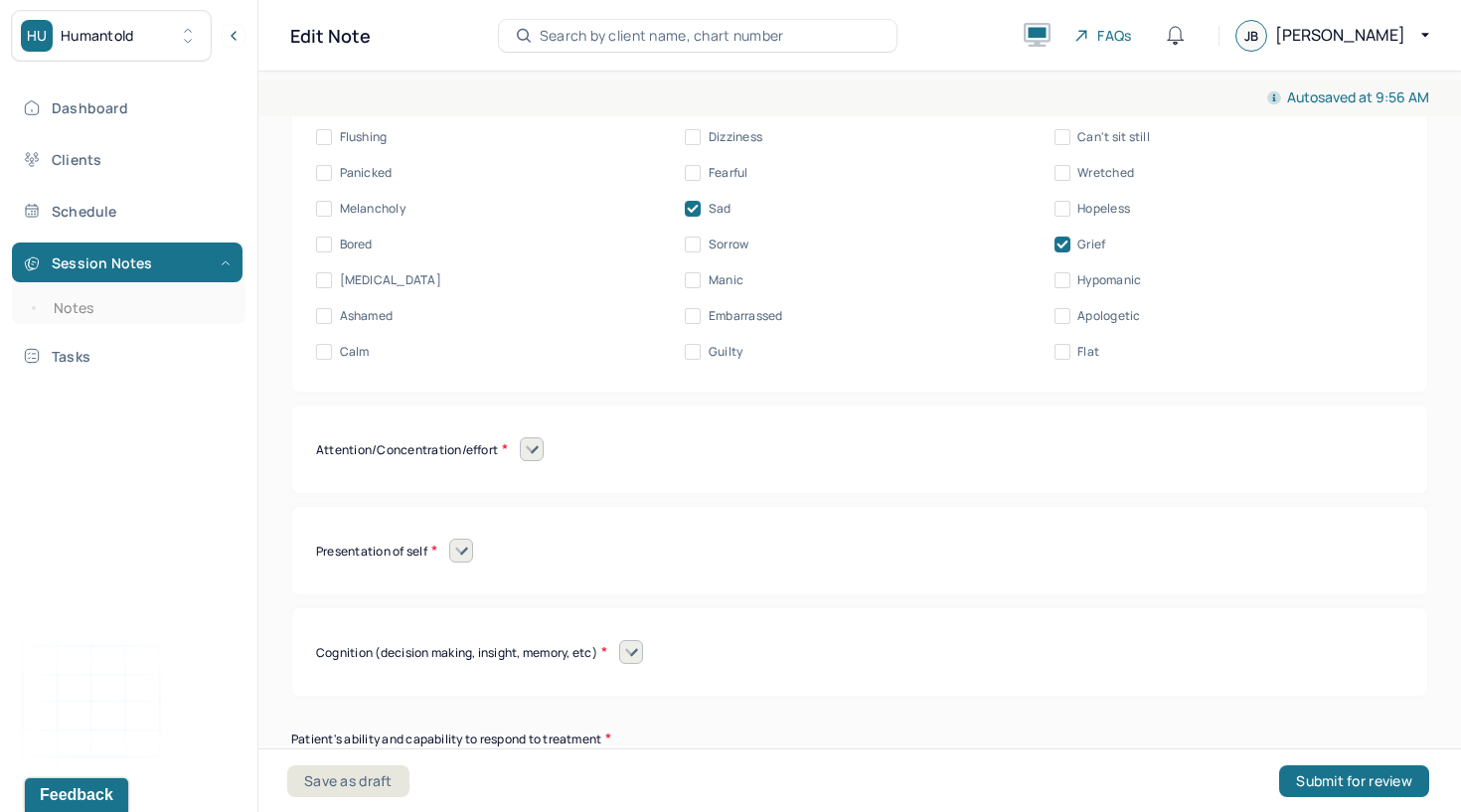 click at bounding box center (532, 449) 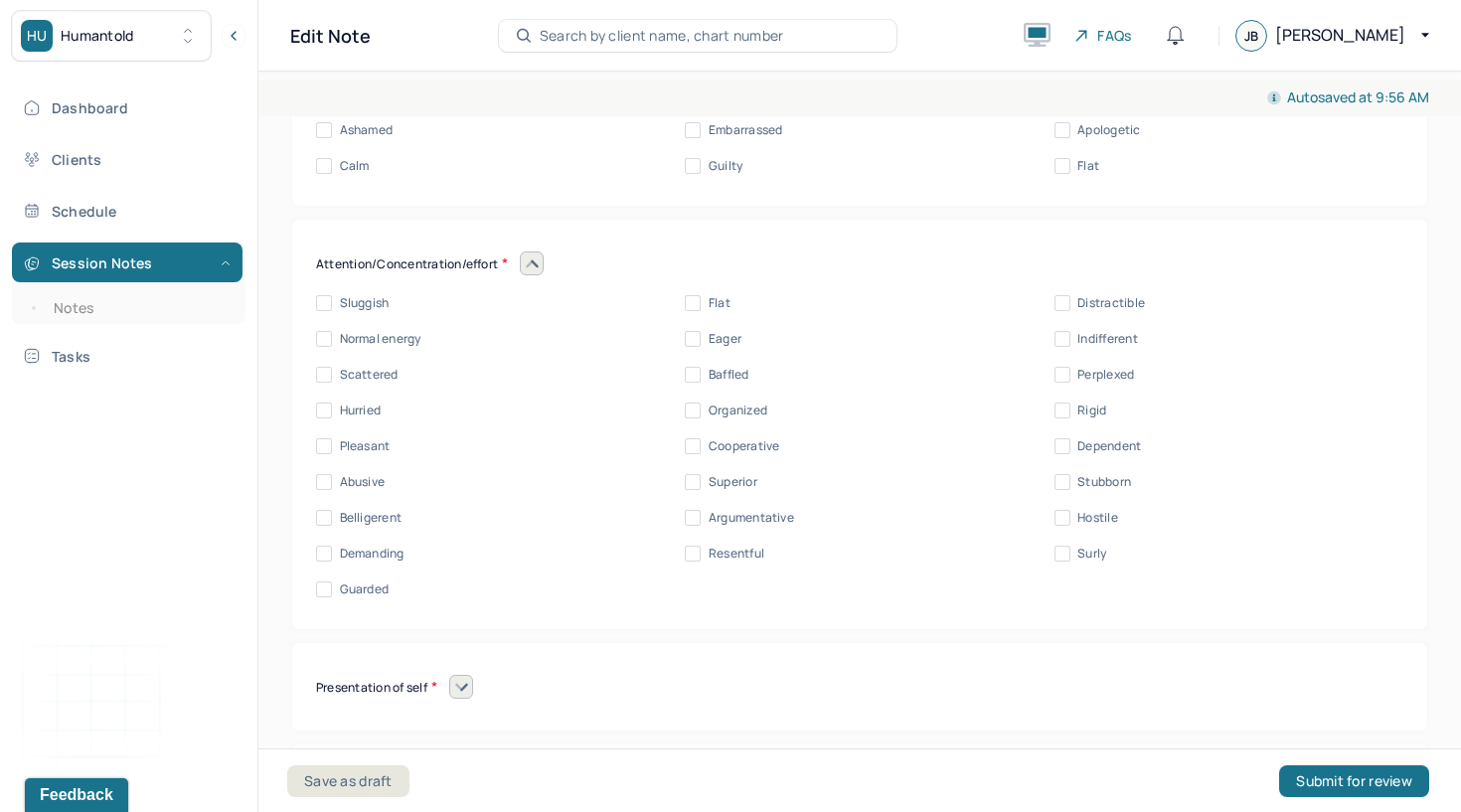 scroll, scrollTop: 17254, scrollLeft: 0, axis: vertical 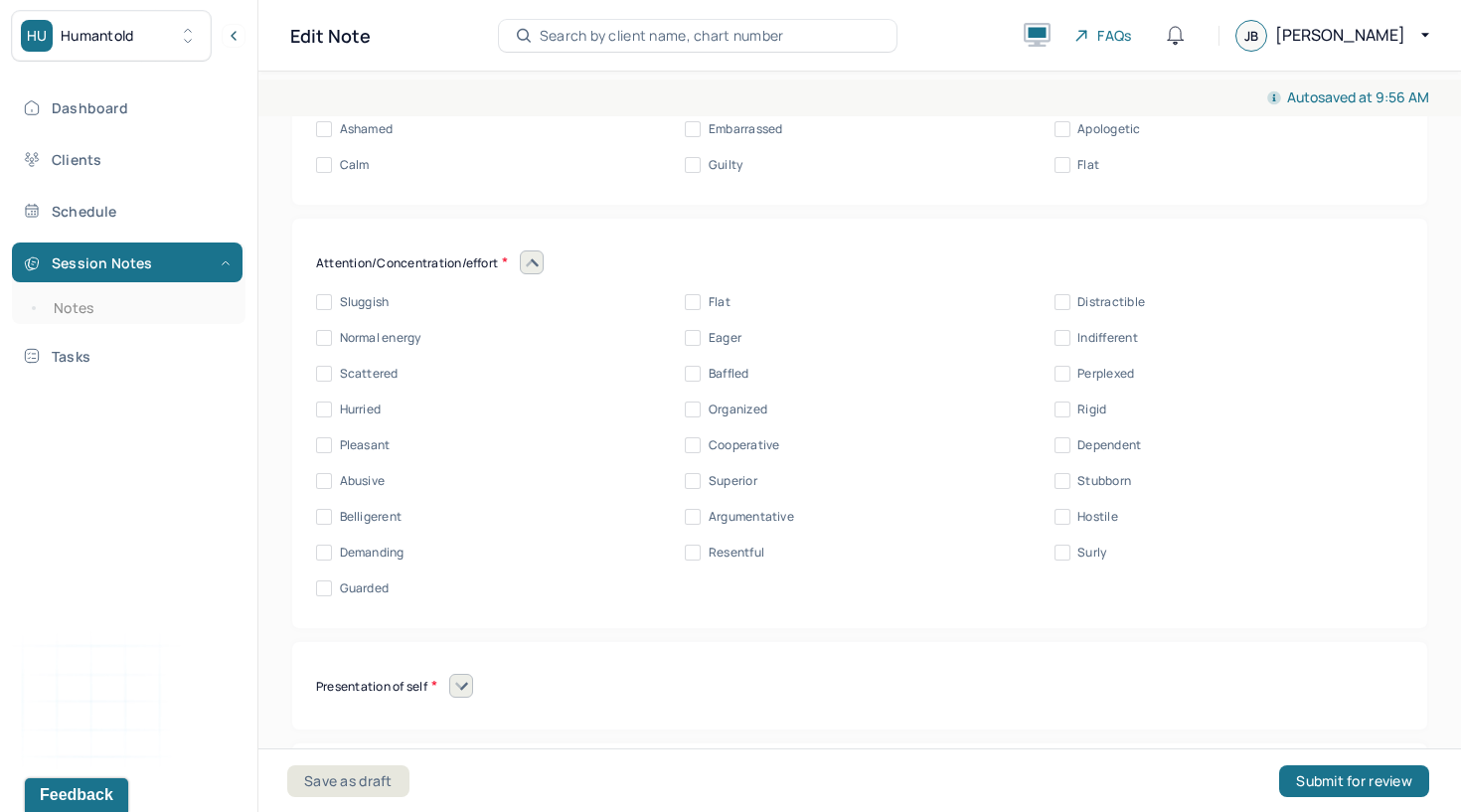 click on "Normal energy" at bounding box center (381, 338) 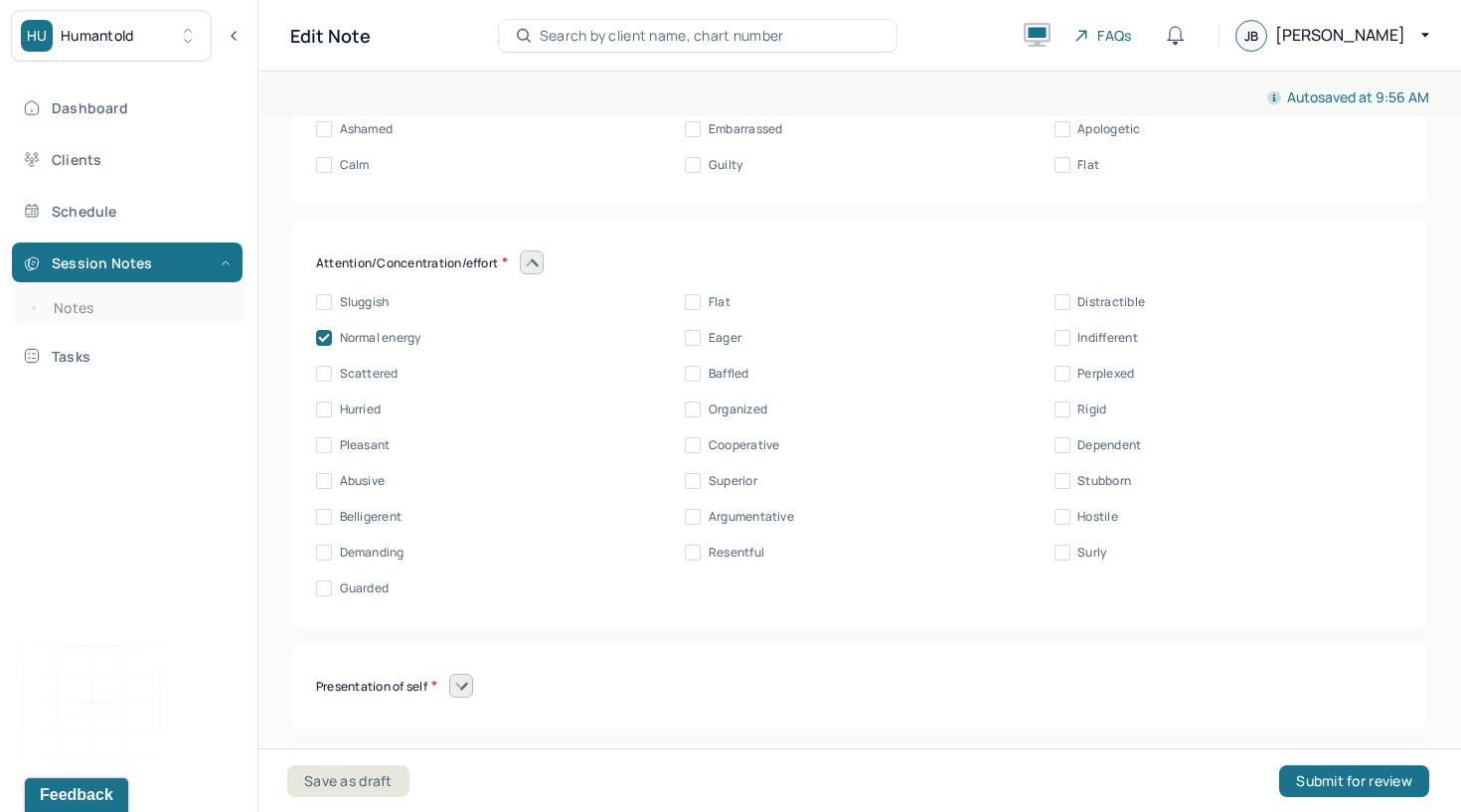 checkbox on "true" 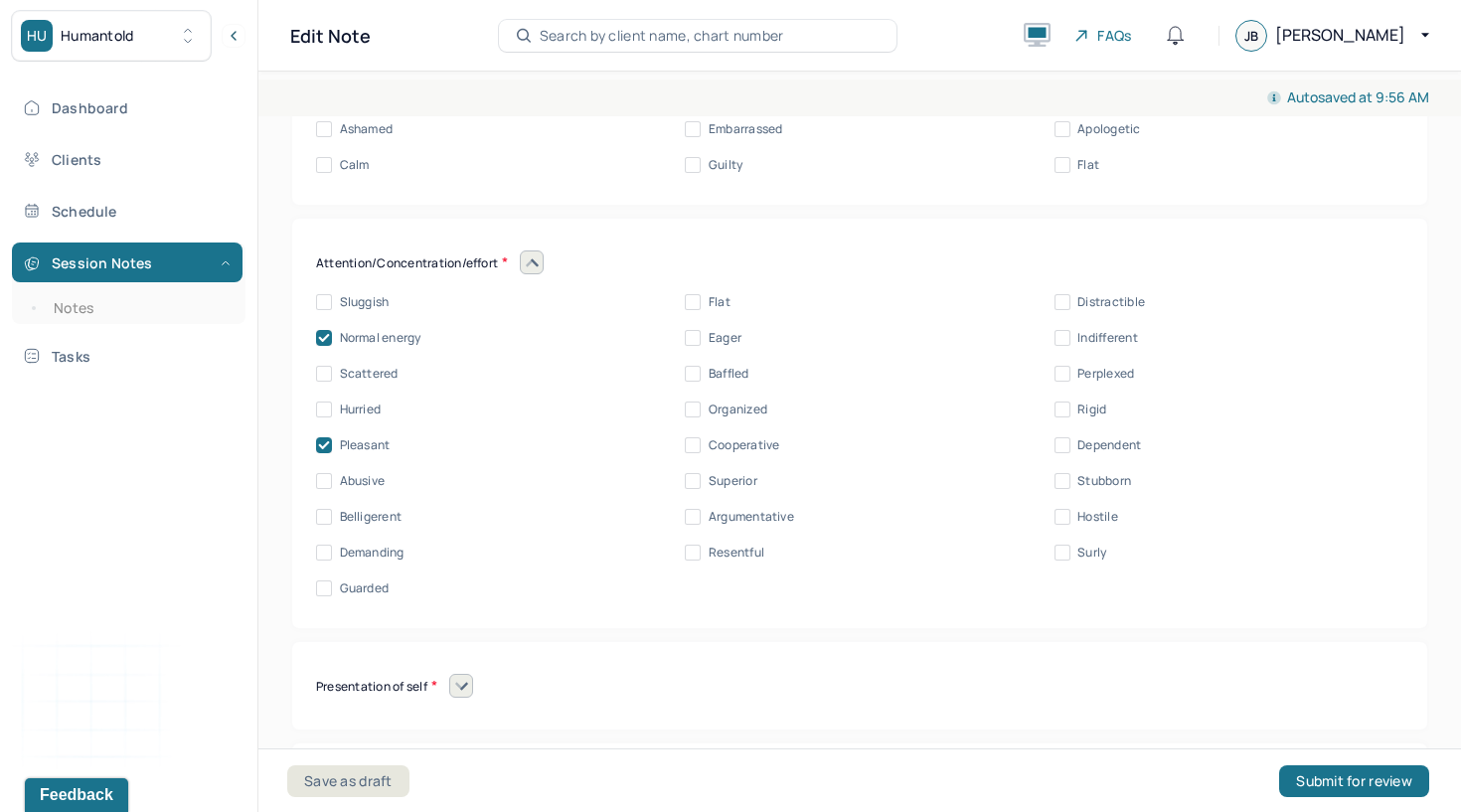 checkbox on "true" 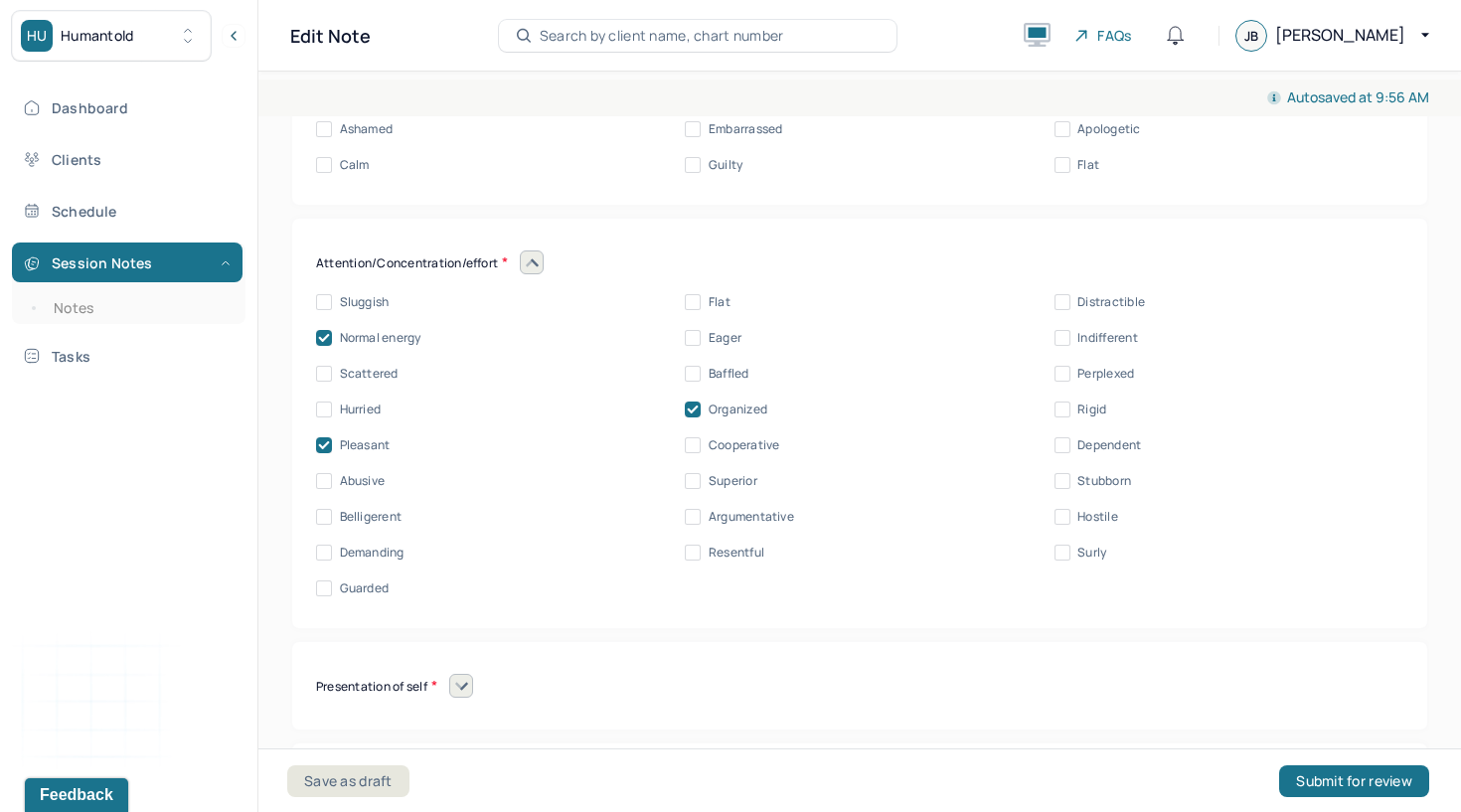 checkbox on "true" 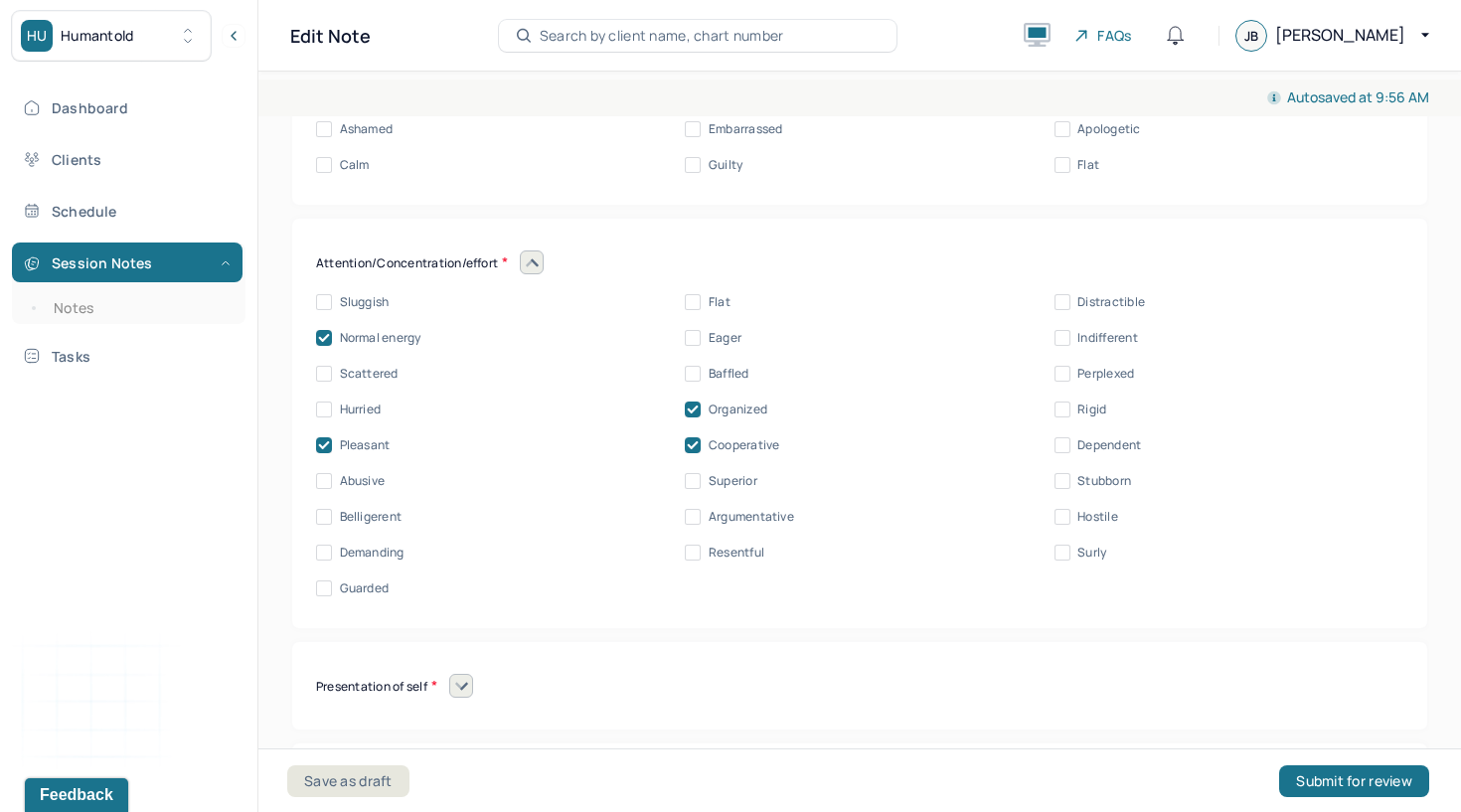 checkbox on "true" 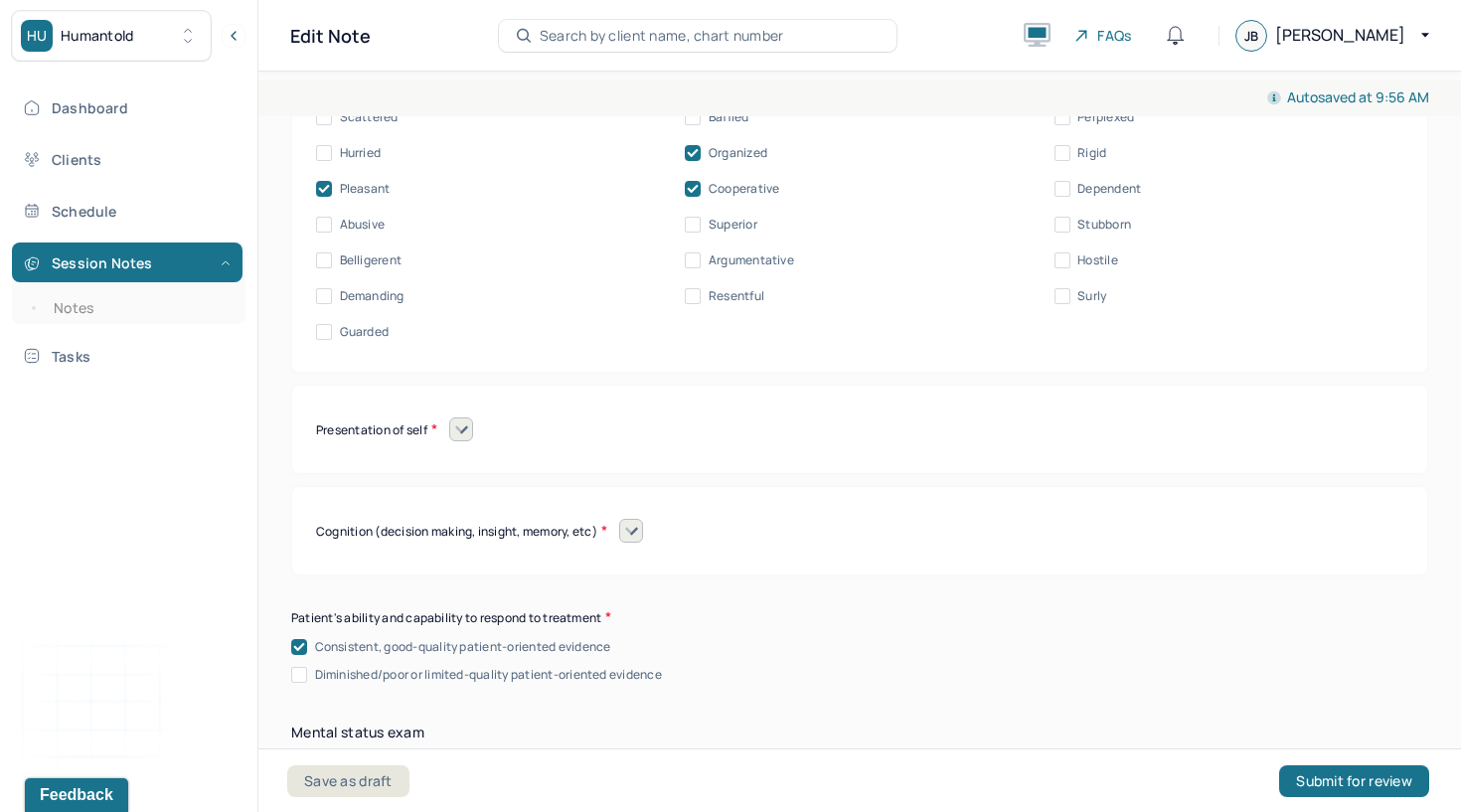 scroll, scrollTop: 17520, scrollLeft: 0, axis: vertical 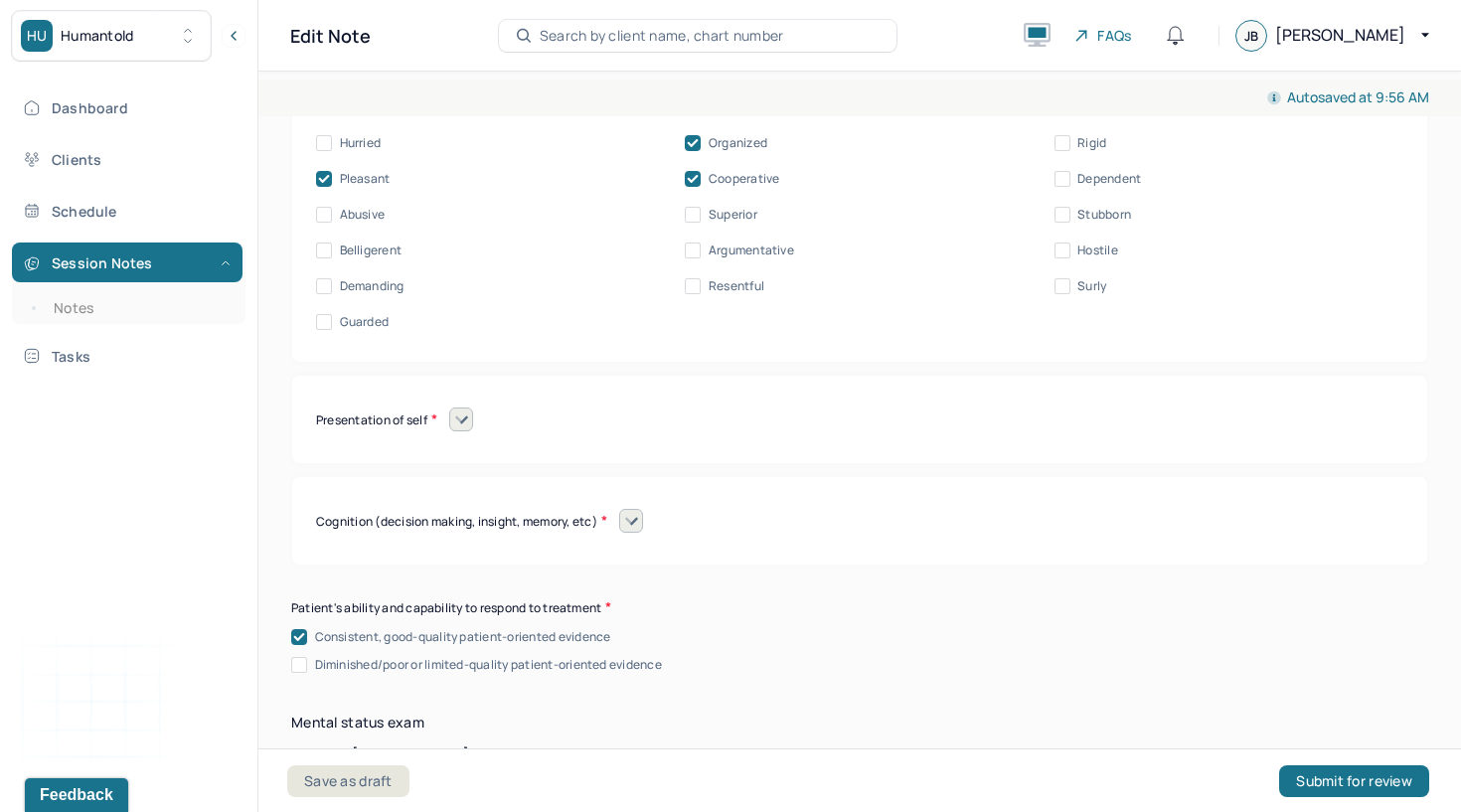 click at bounding box center (461, 419) 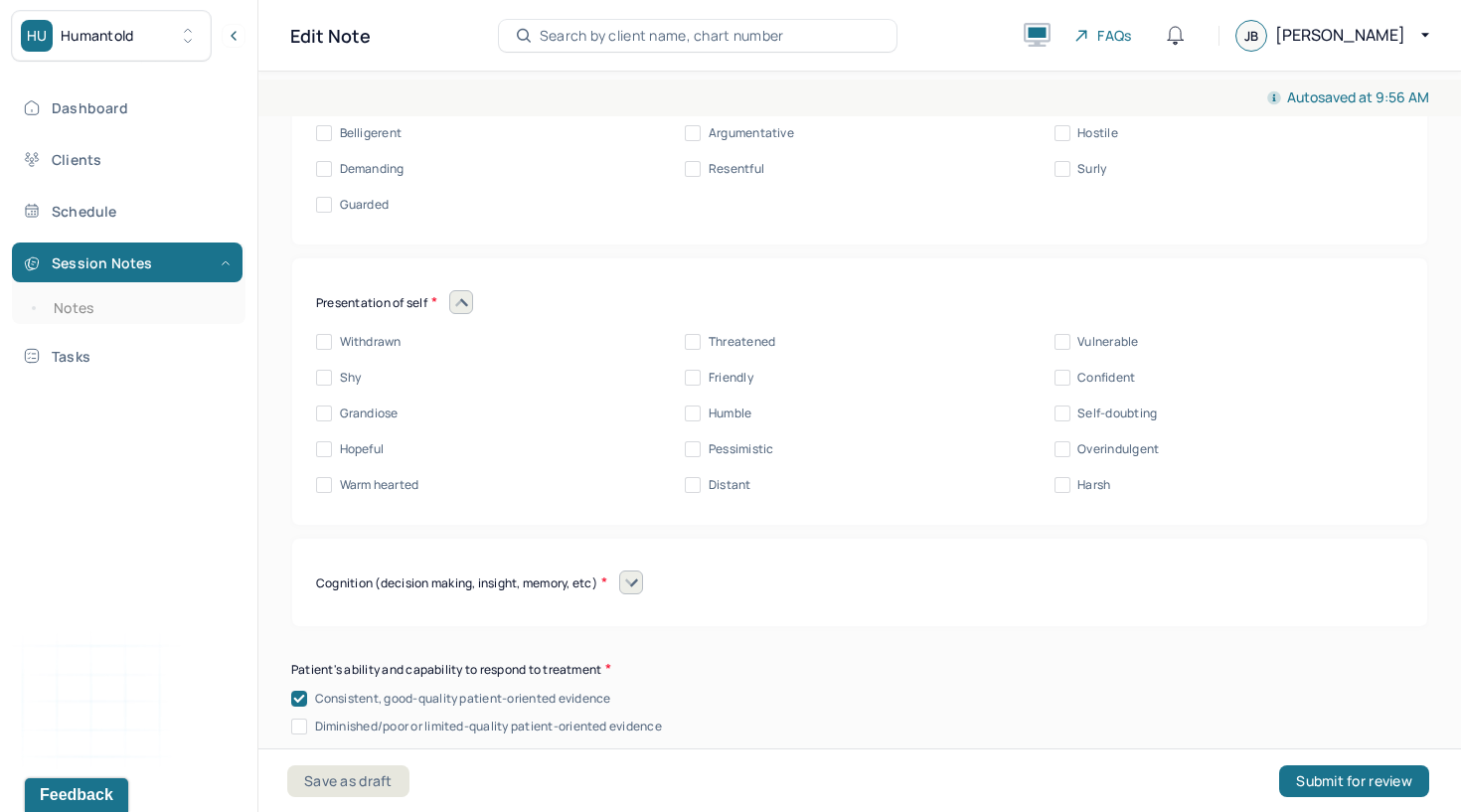 scroll, scrollTop: 17638, scrollLeft: 0, axis: vertical 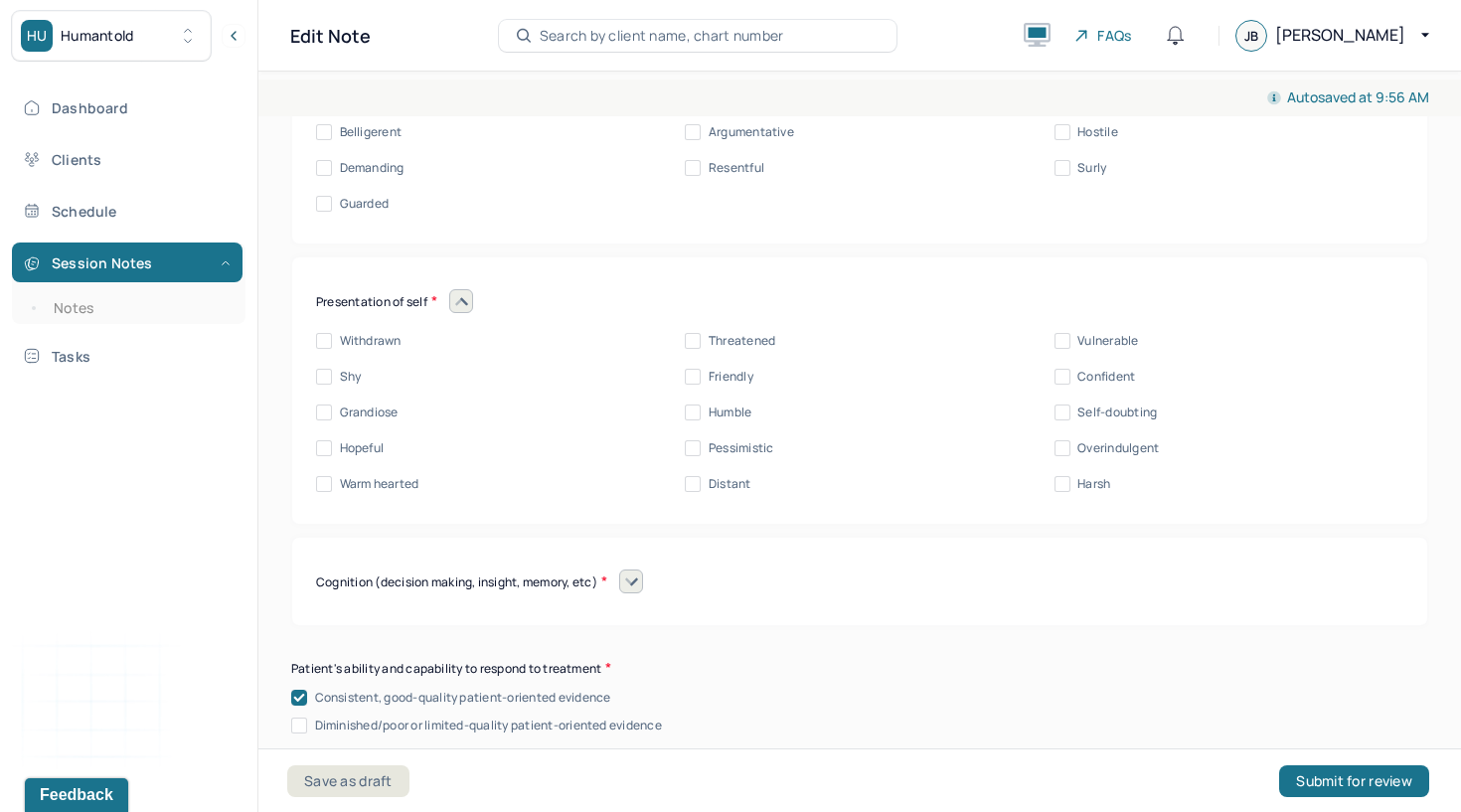 click on "Friendly" at bounding box center [693, 377] 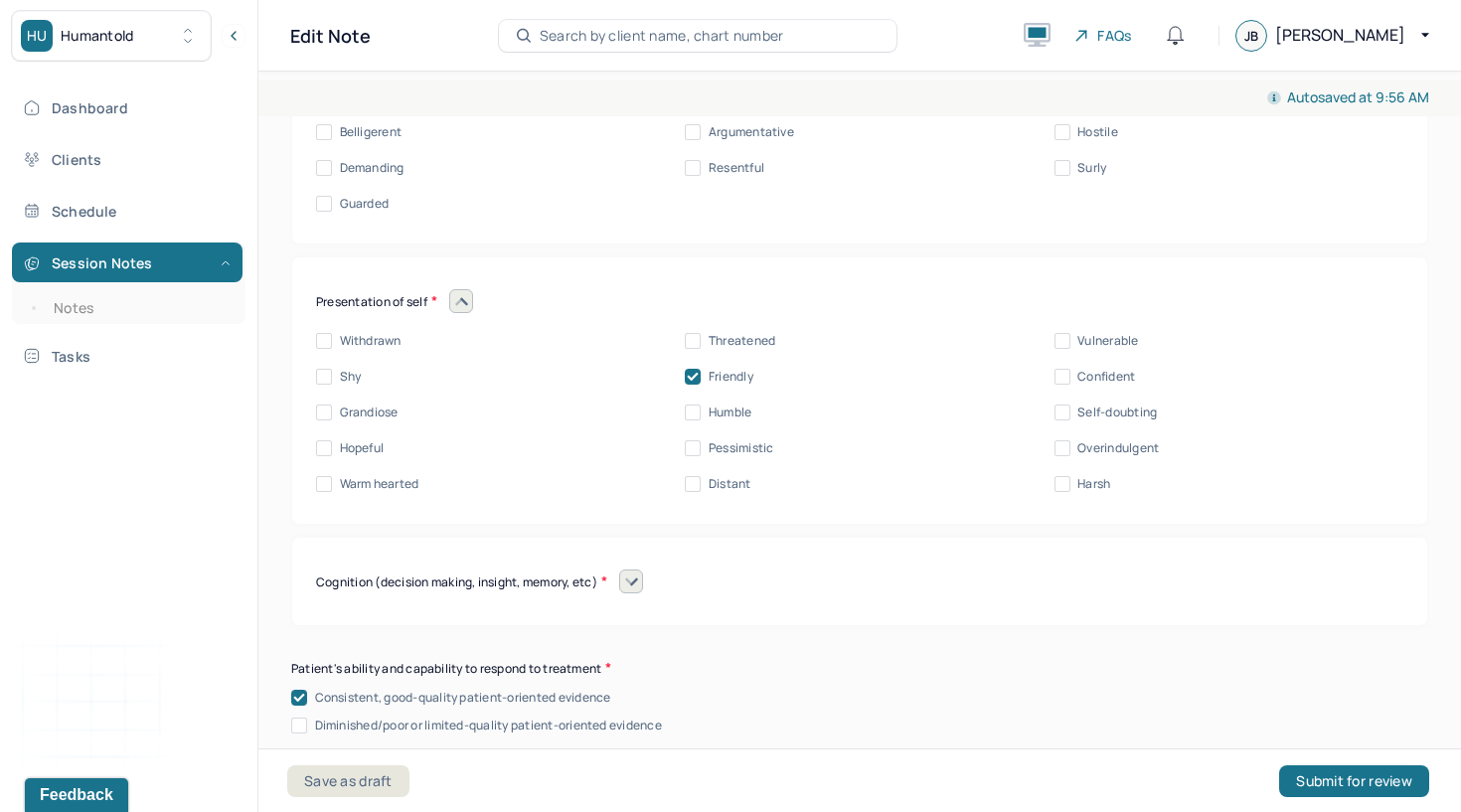 checkbox on "true" 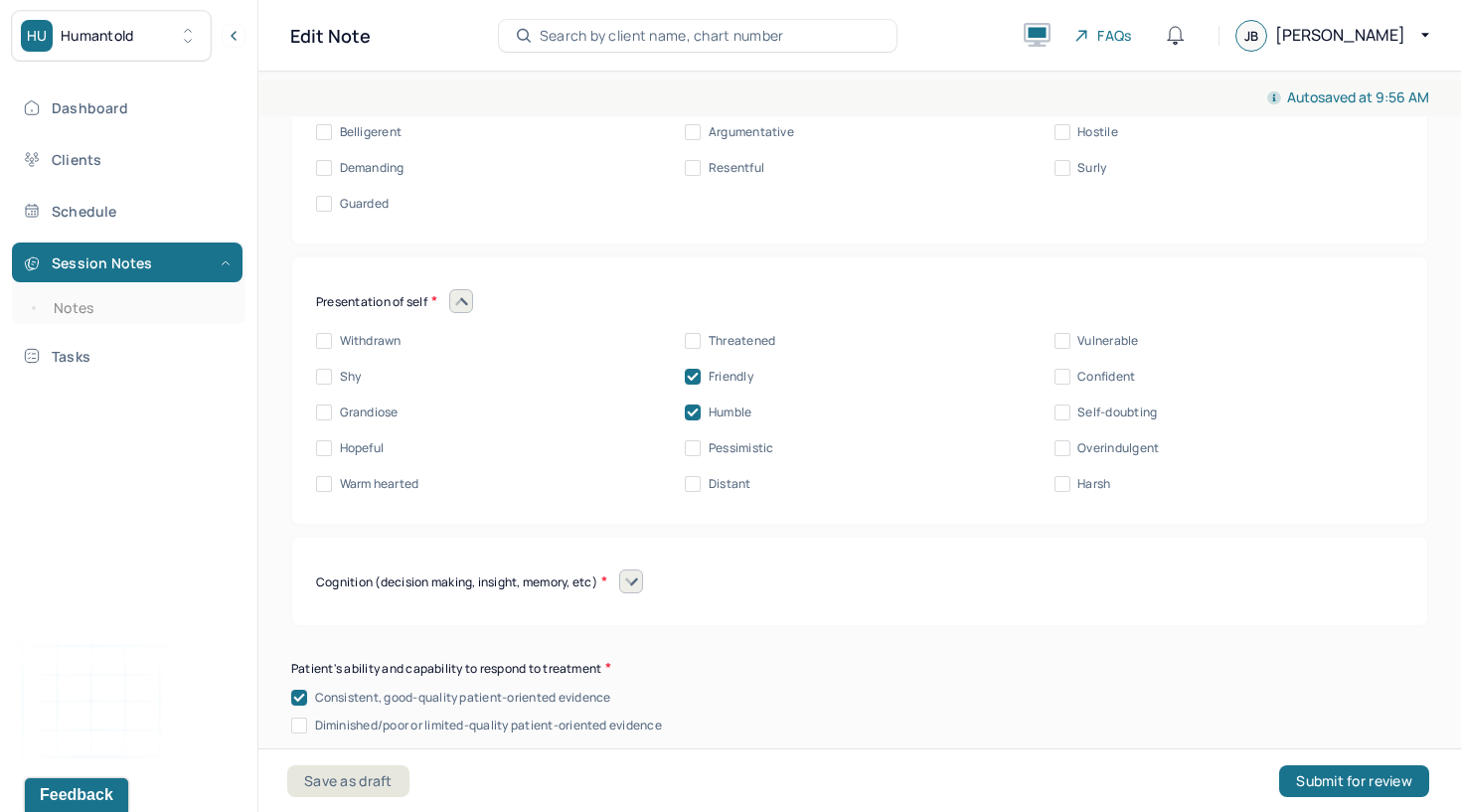 checkbox on "true" 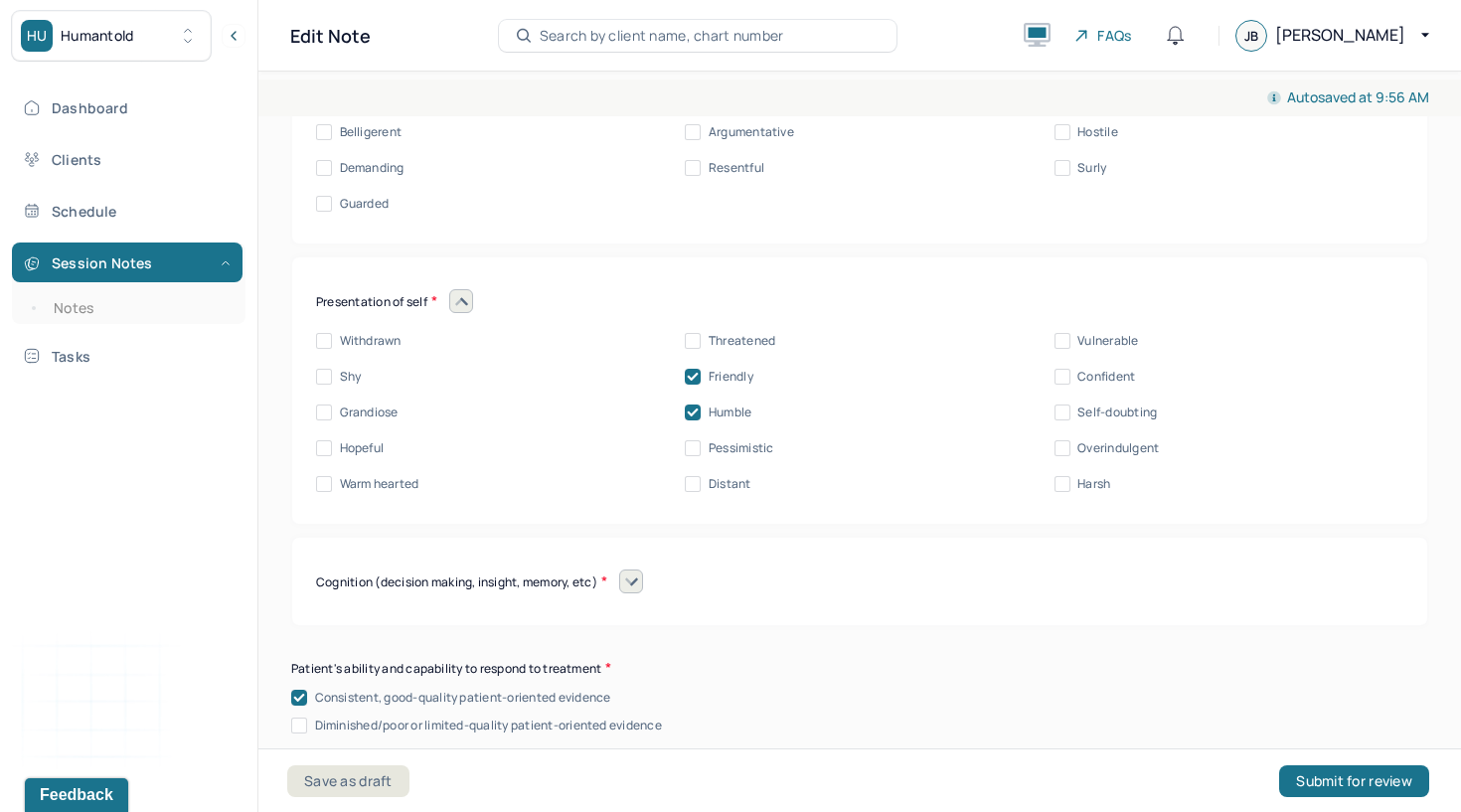 click on "Vulnerable" at bounding box center [1062, 341] 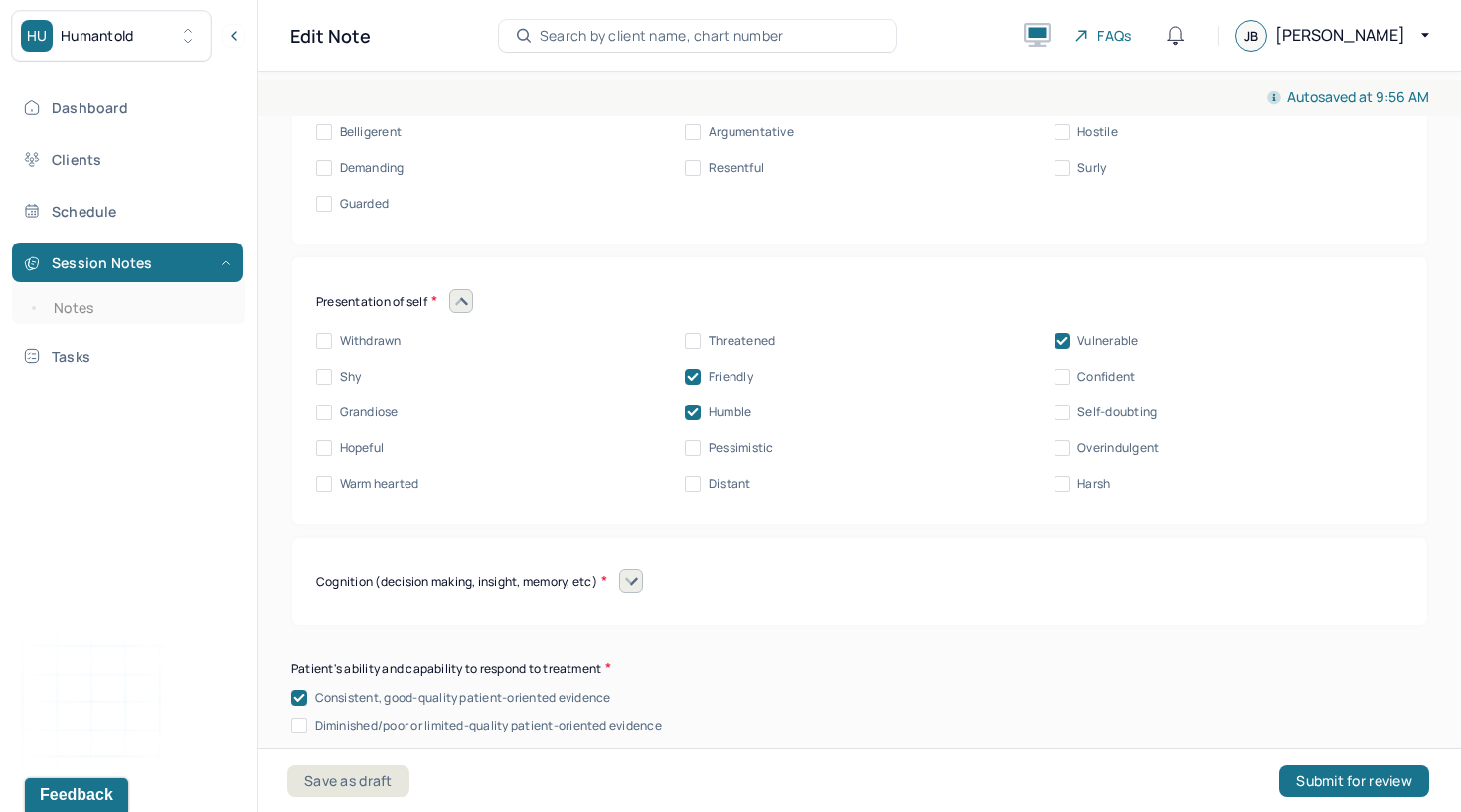 checkbox on "true" 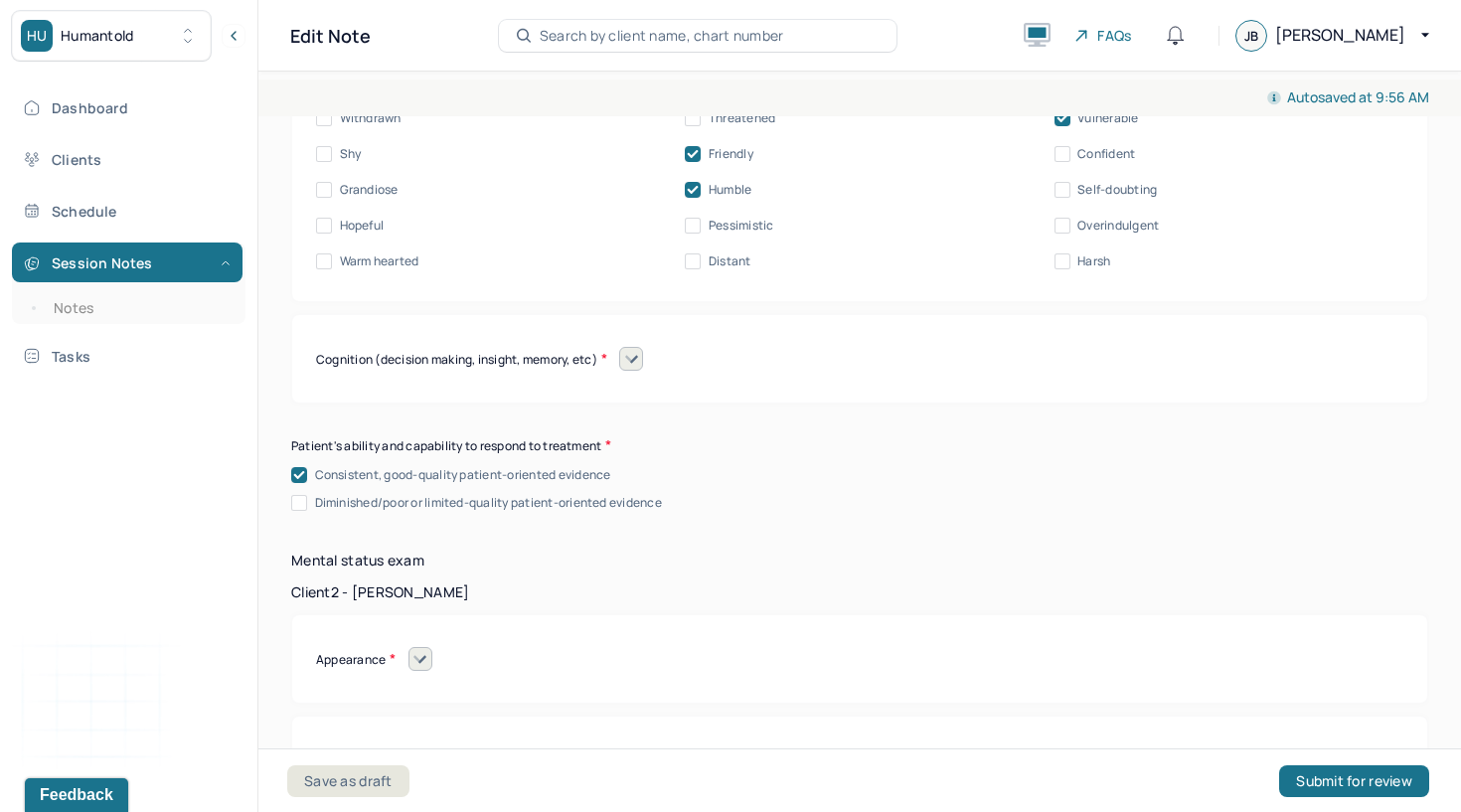 scroll, scrollTop: 17861, scrollLeft: 0, axis: vertical 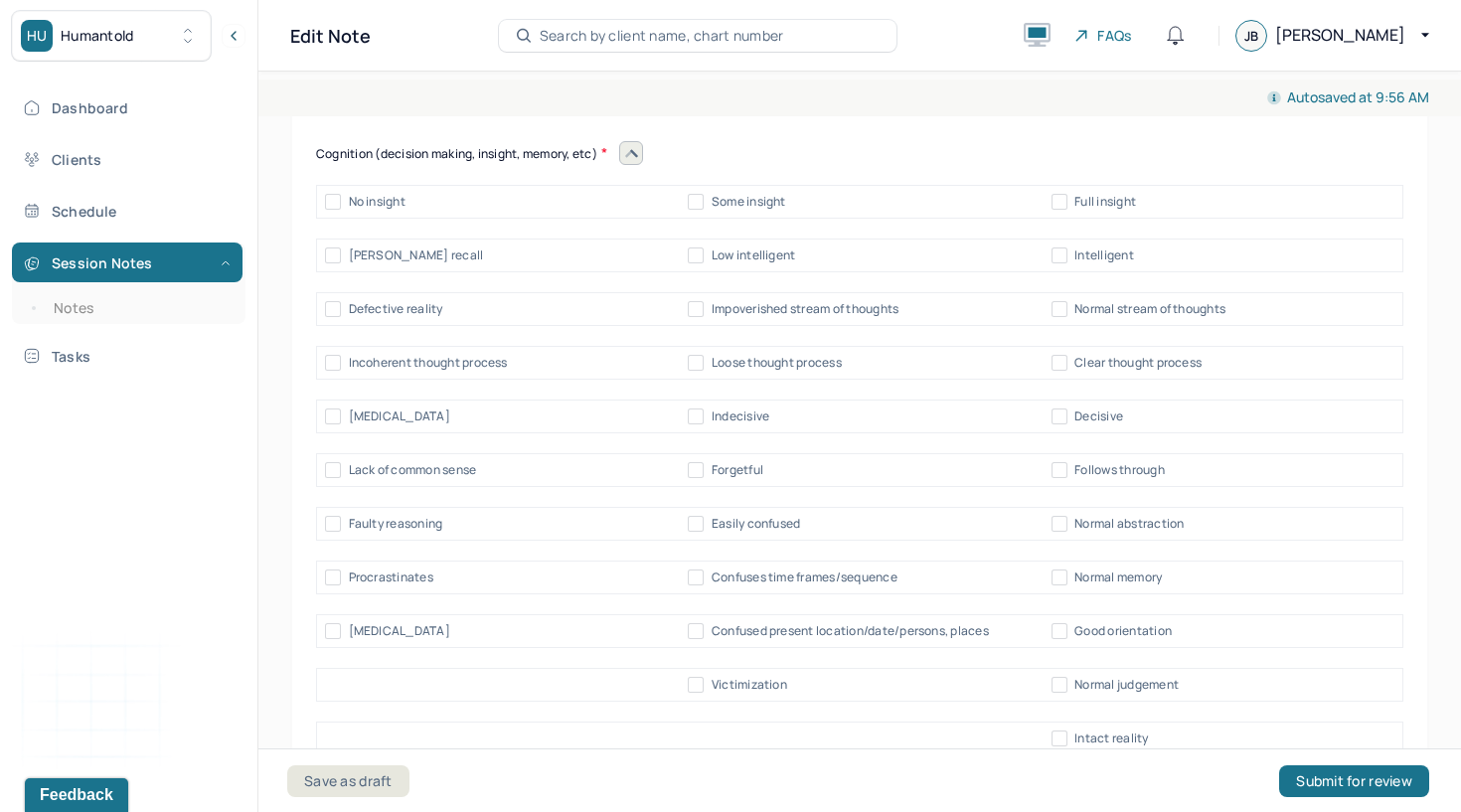 click on "Intelligent" at bounding box center [1104, 255] 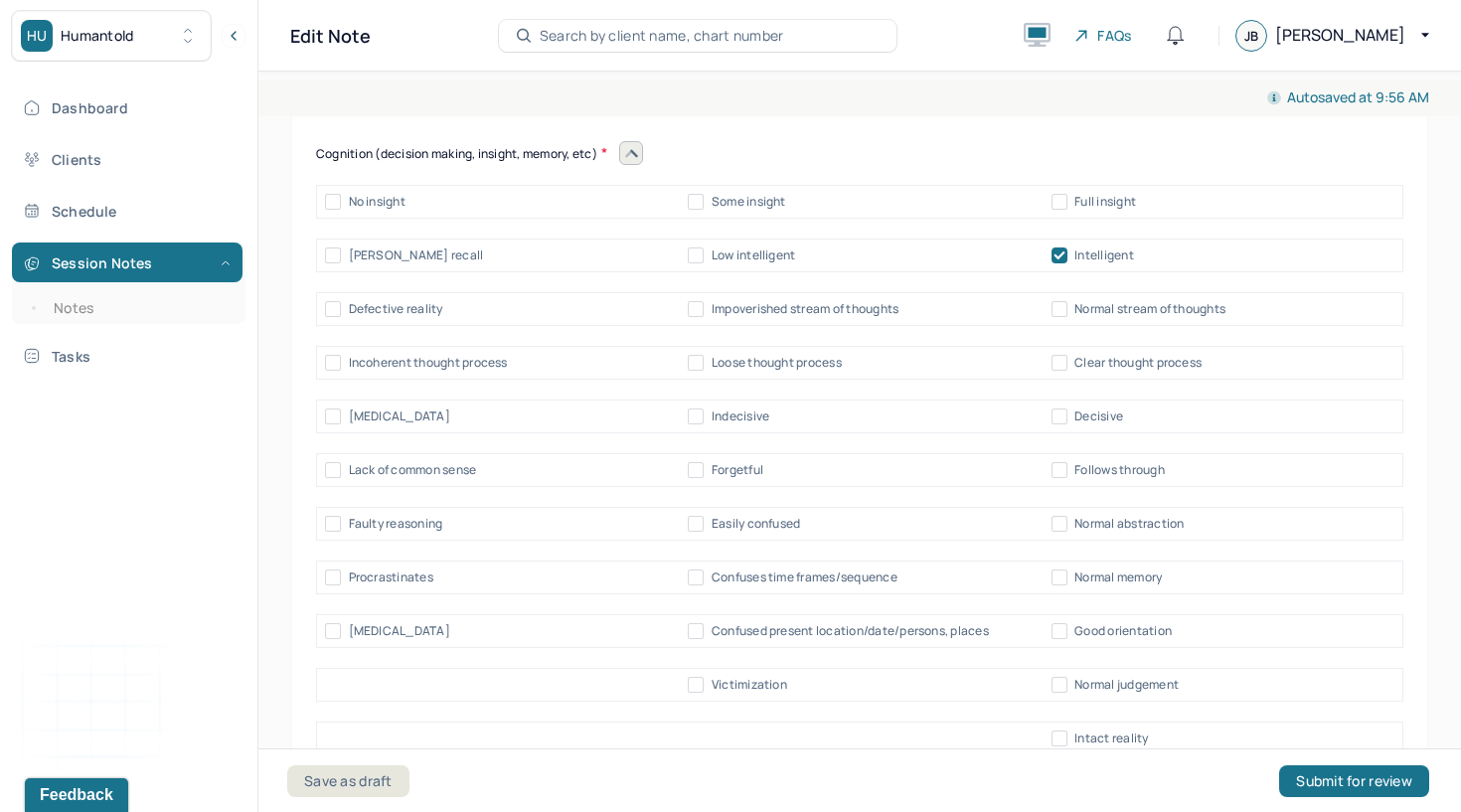 checkbox on "true" 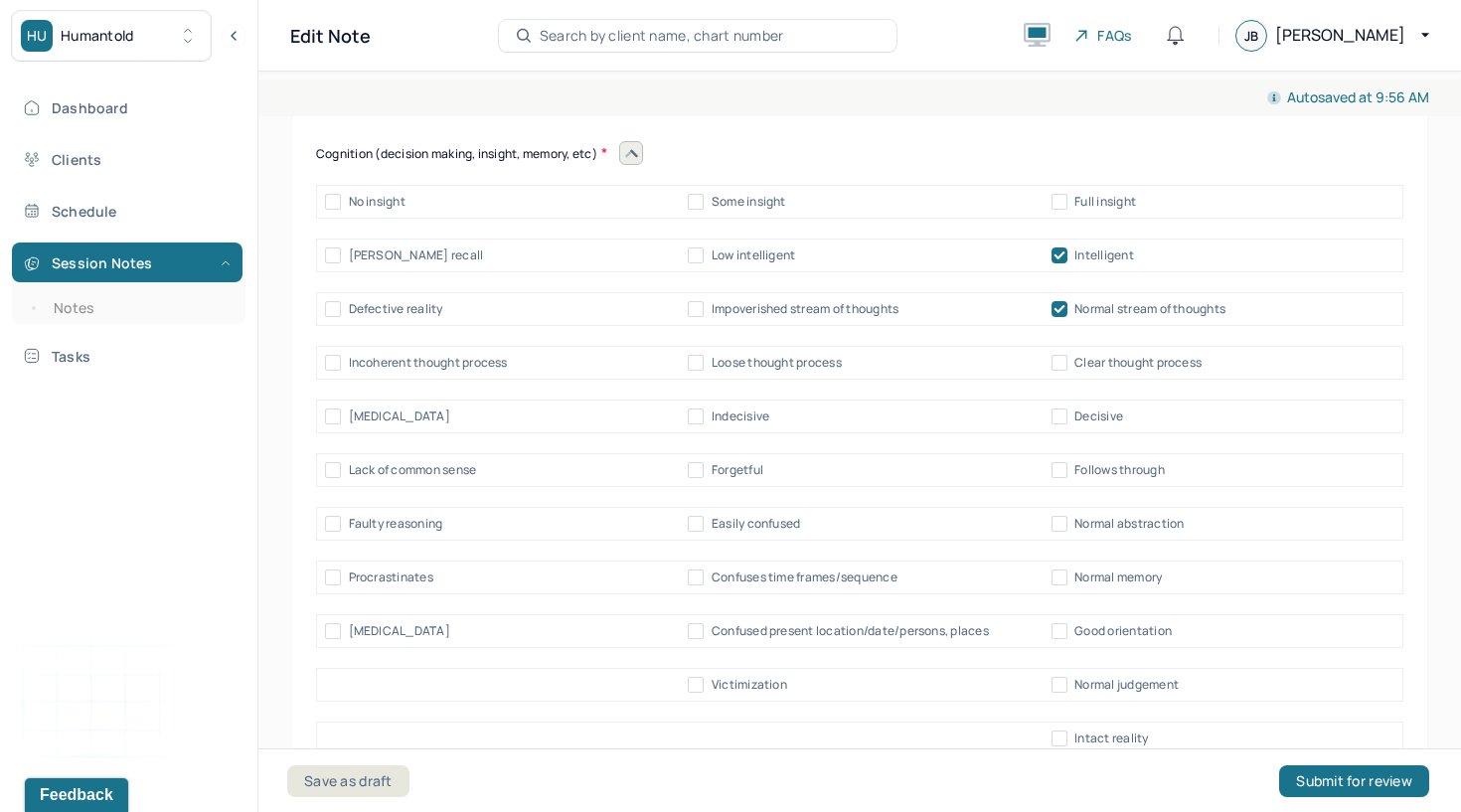 checkbox on "true" 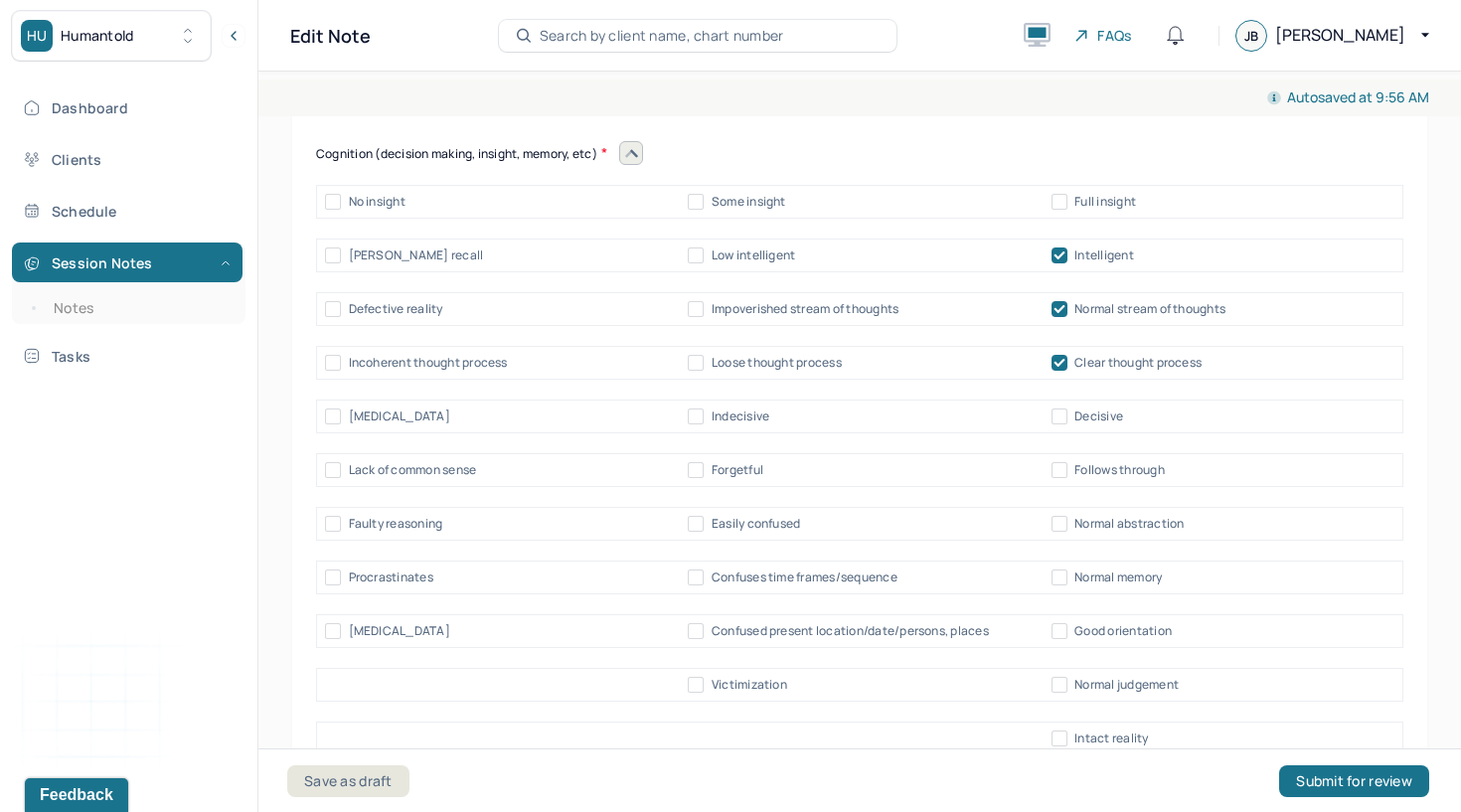 checkbox on "true" 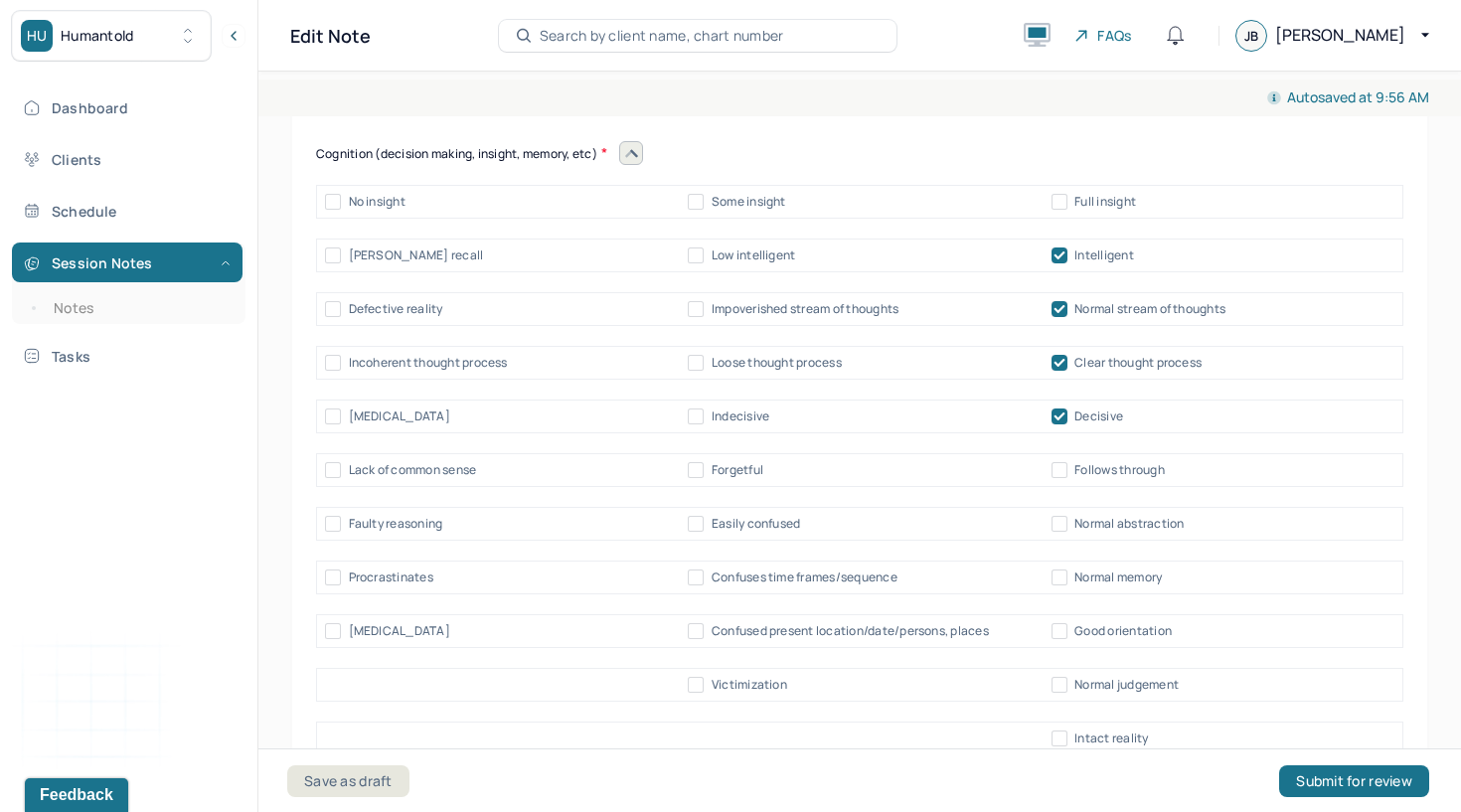 checkbox on "true" 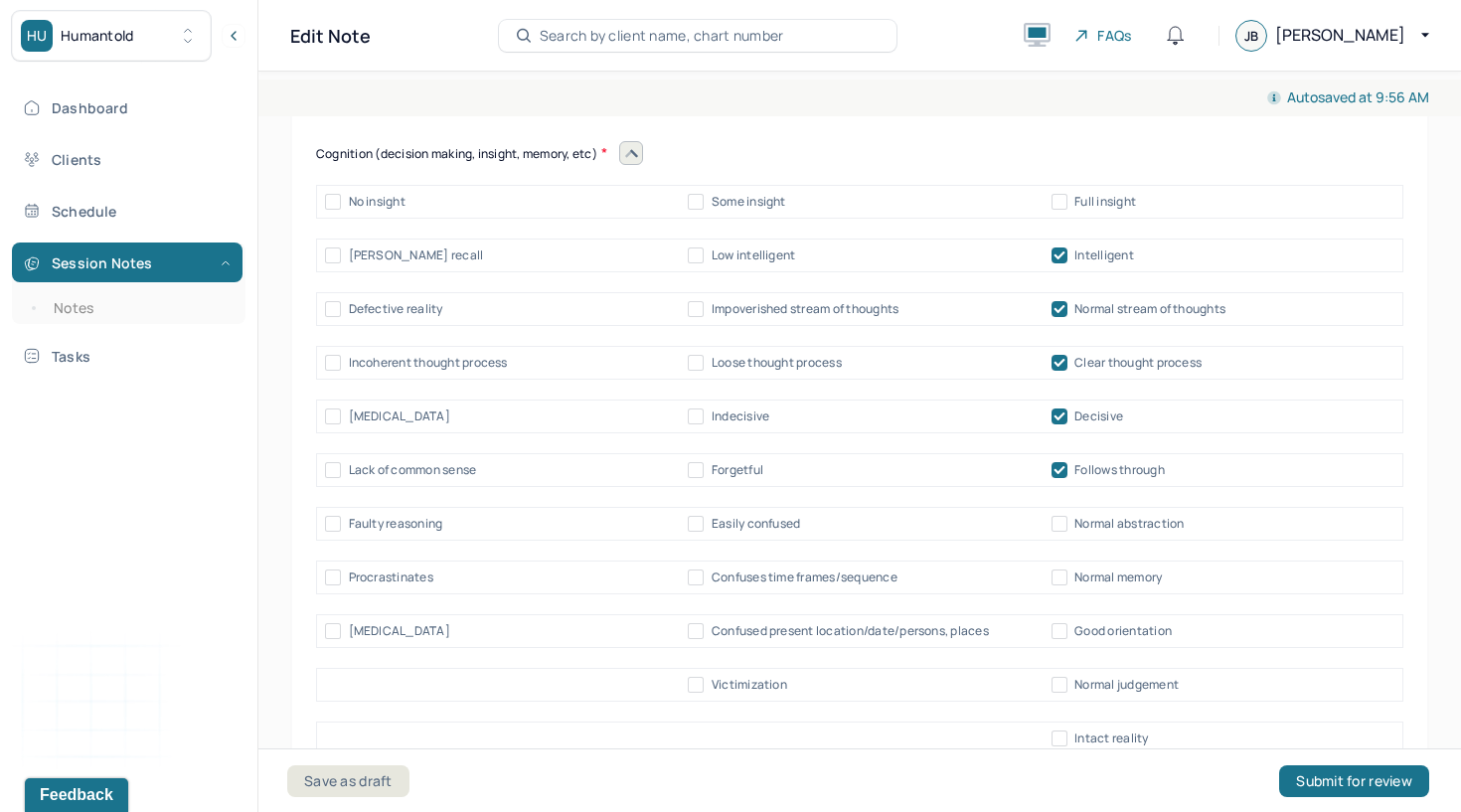 checkbox on "true" 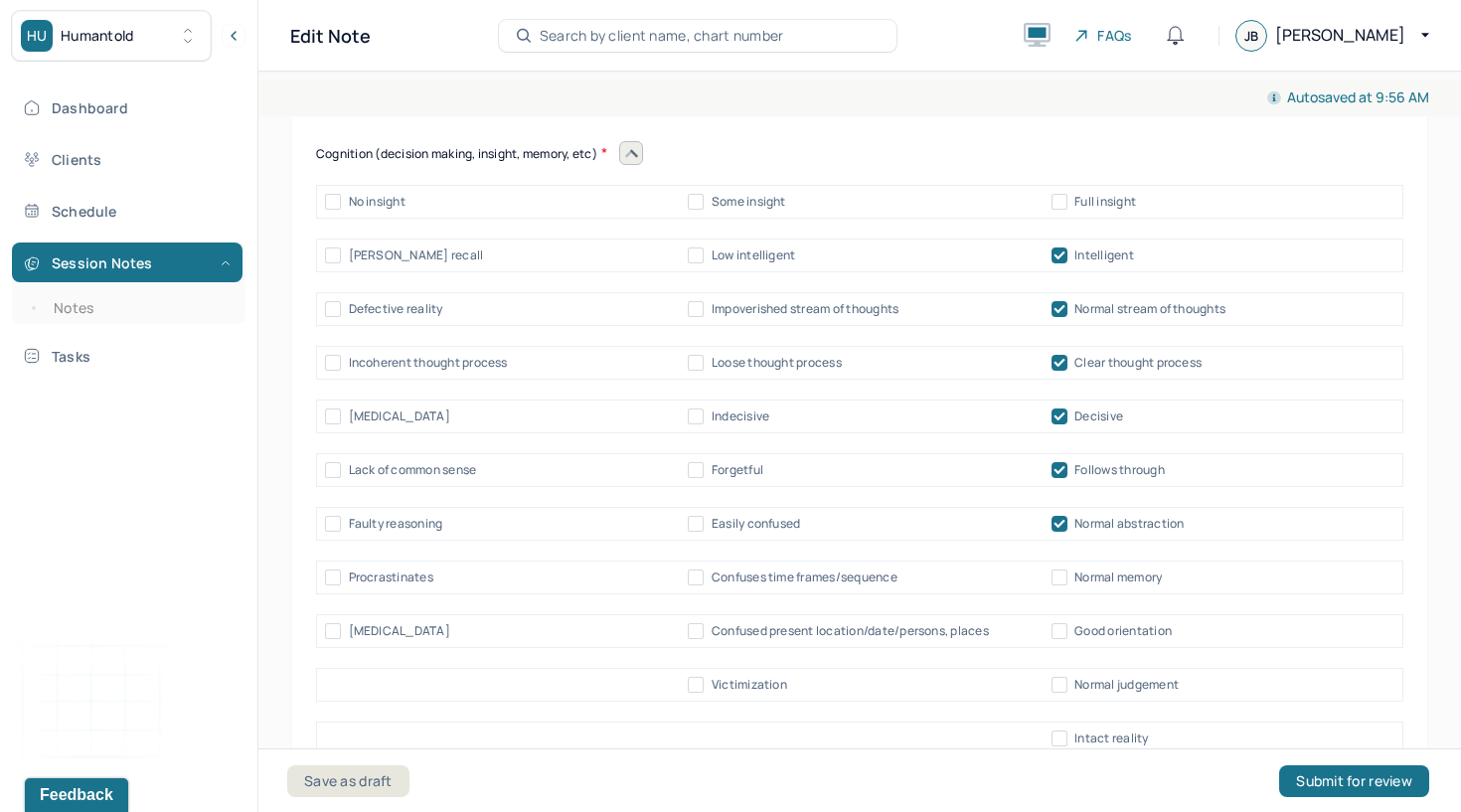 checkbox on "true" 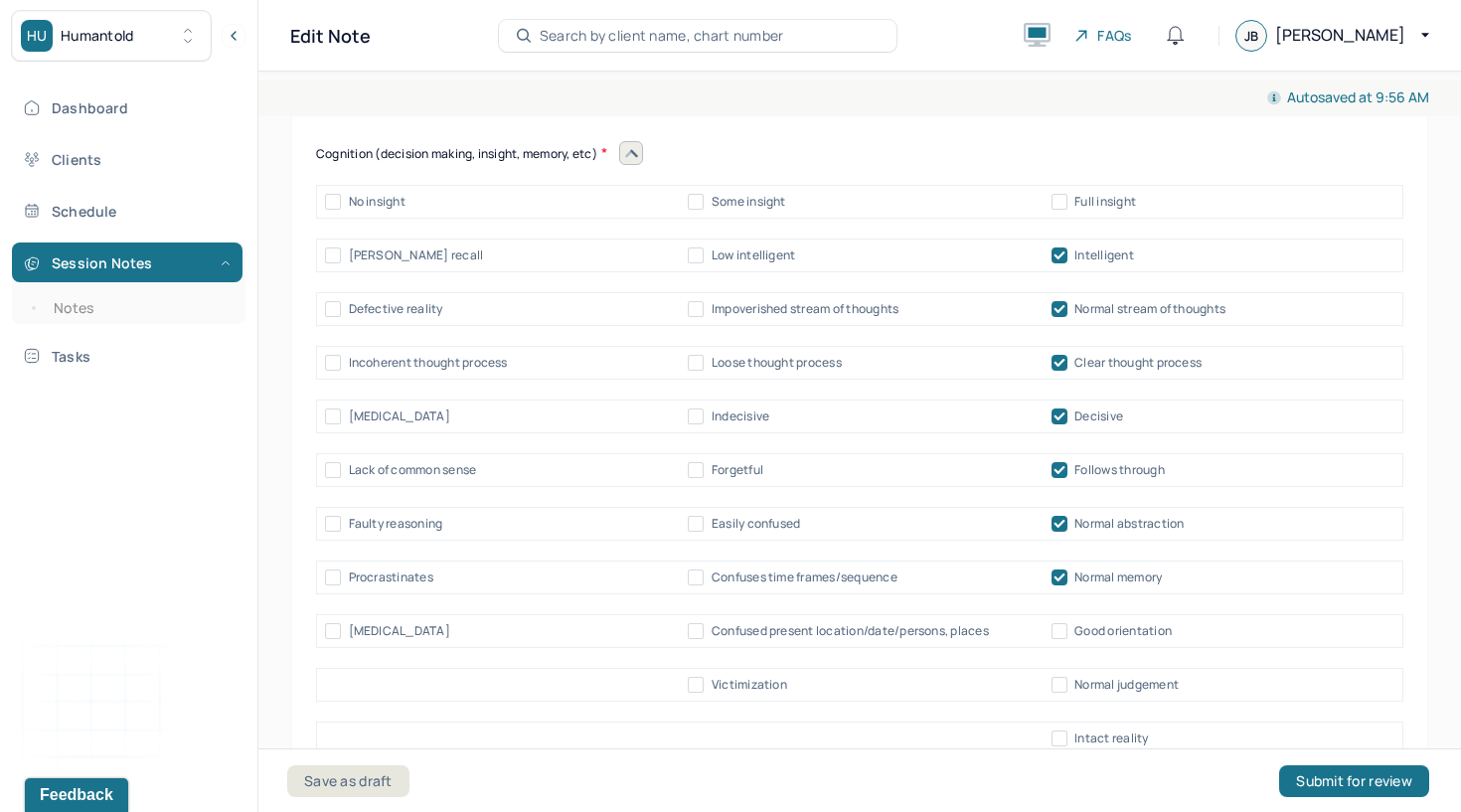 checkbox on "true" 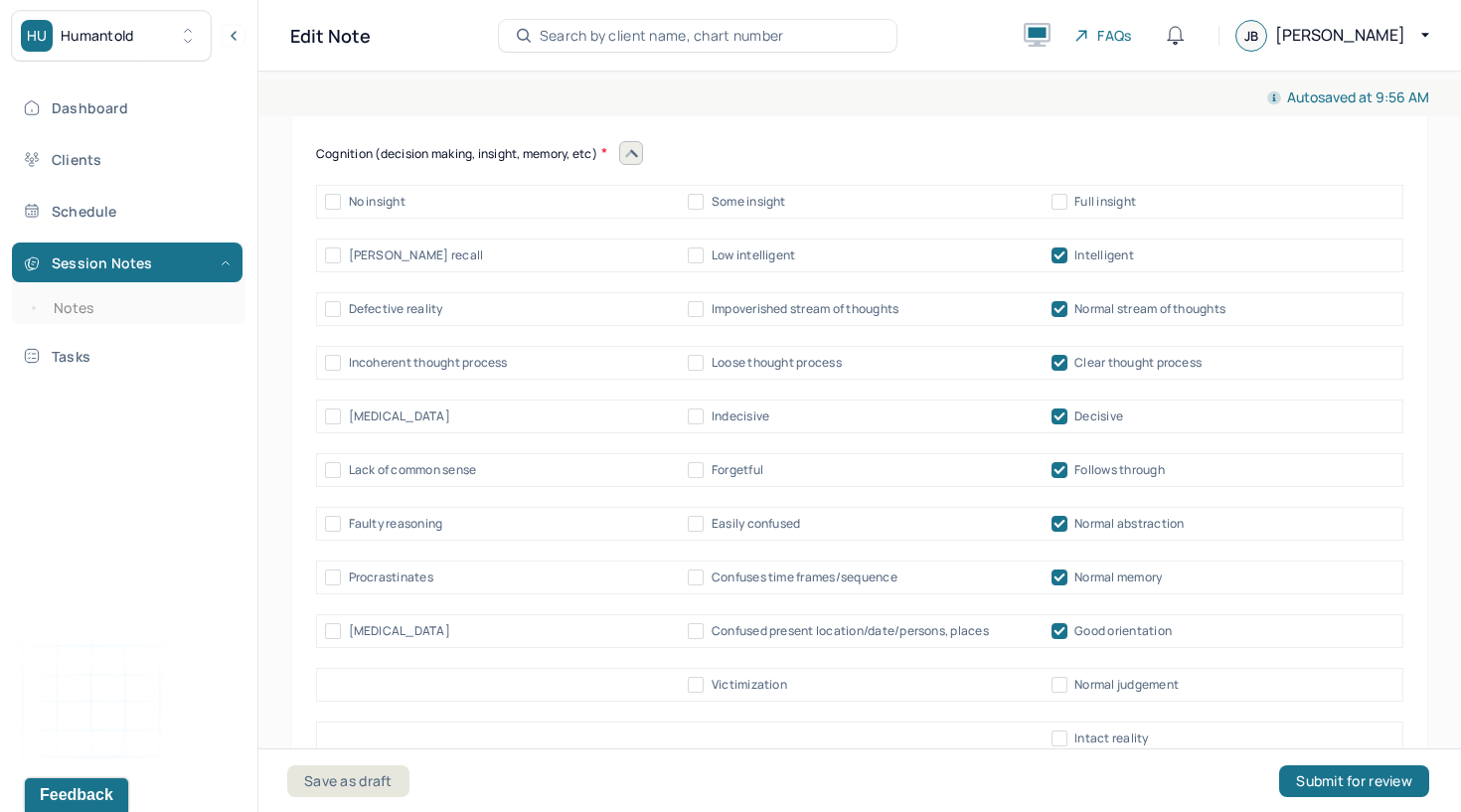 checkbox on "true" 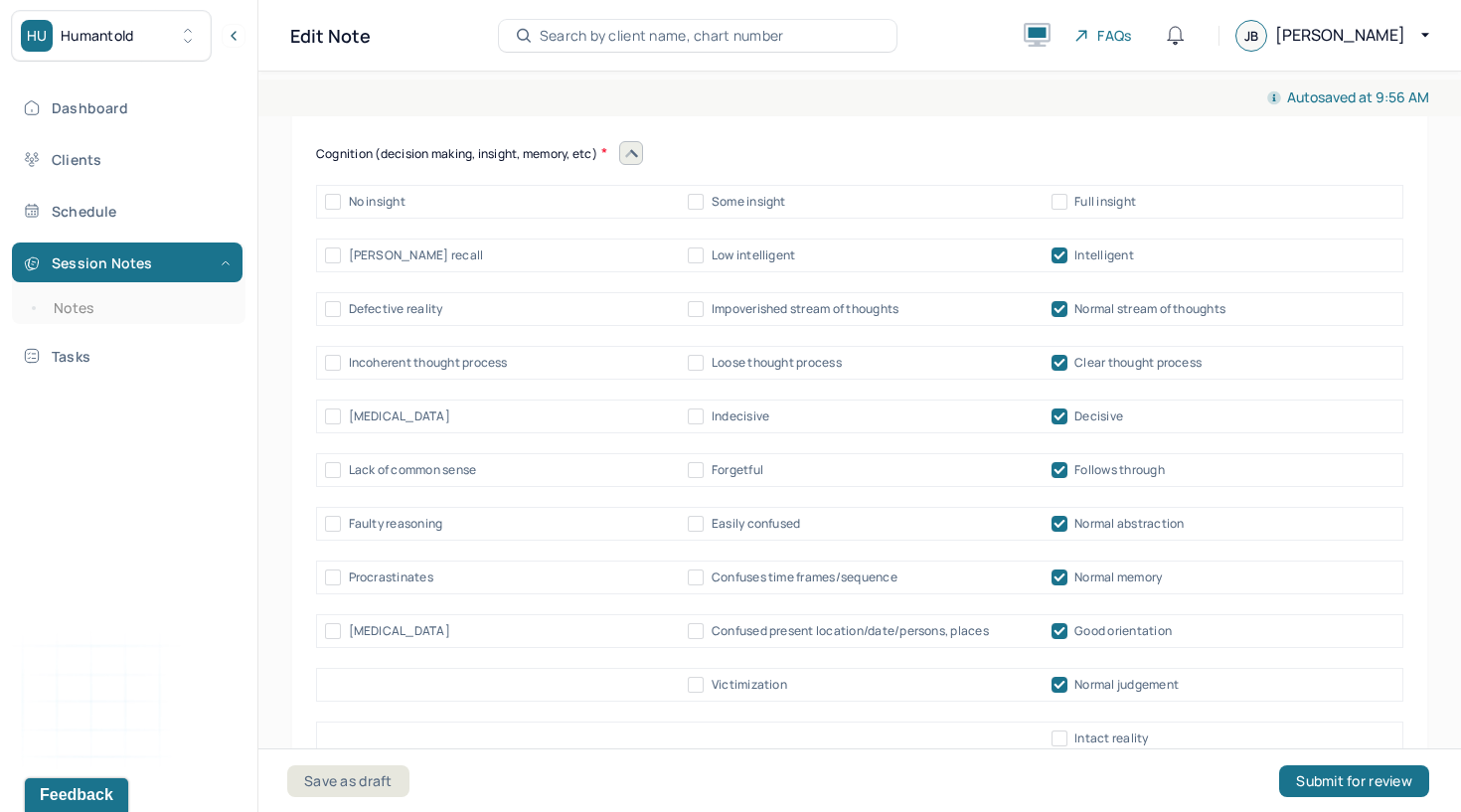 checkbox on "true" 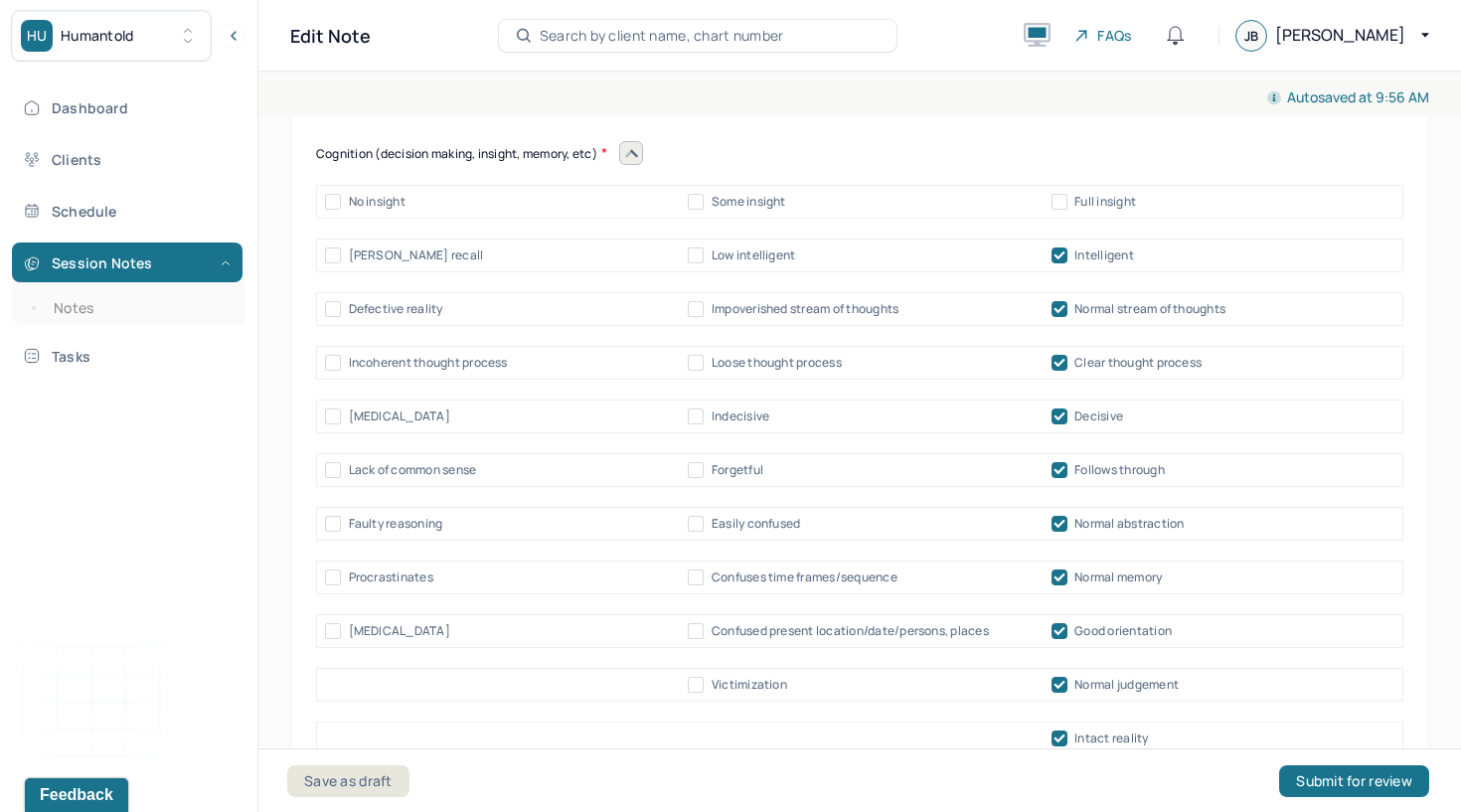 checkbox on "true" 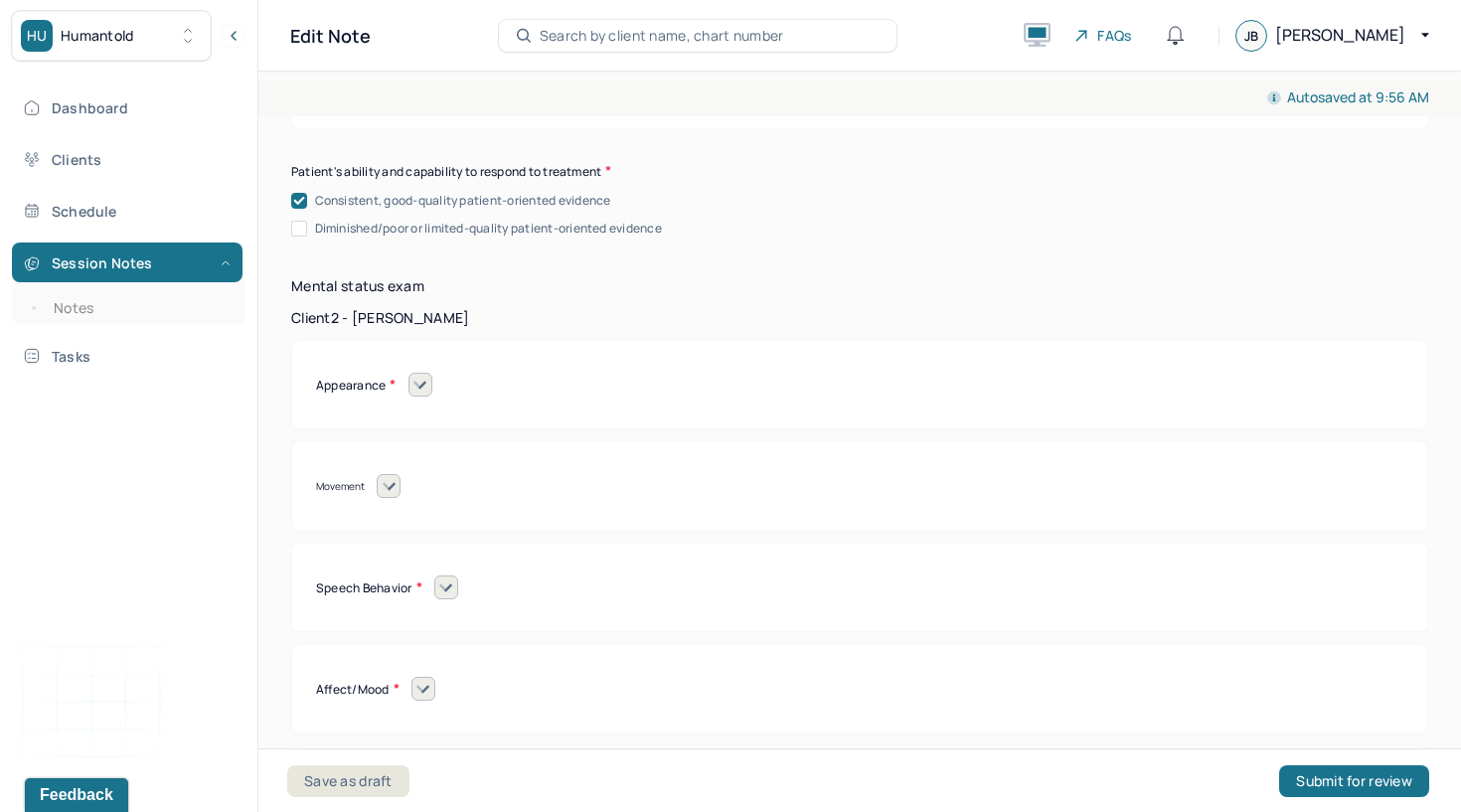 scroll, scrollTop: 18747, scrollLeft: 0, axis: vertical 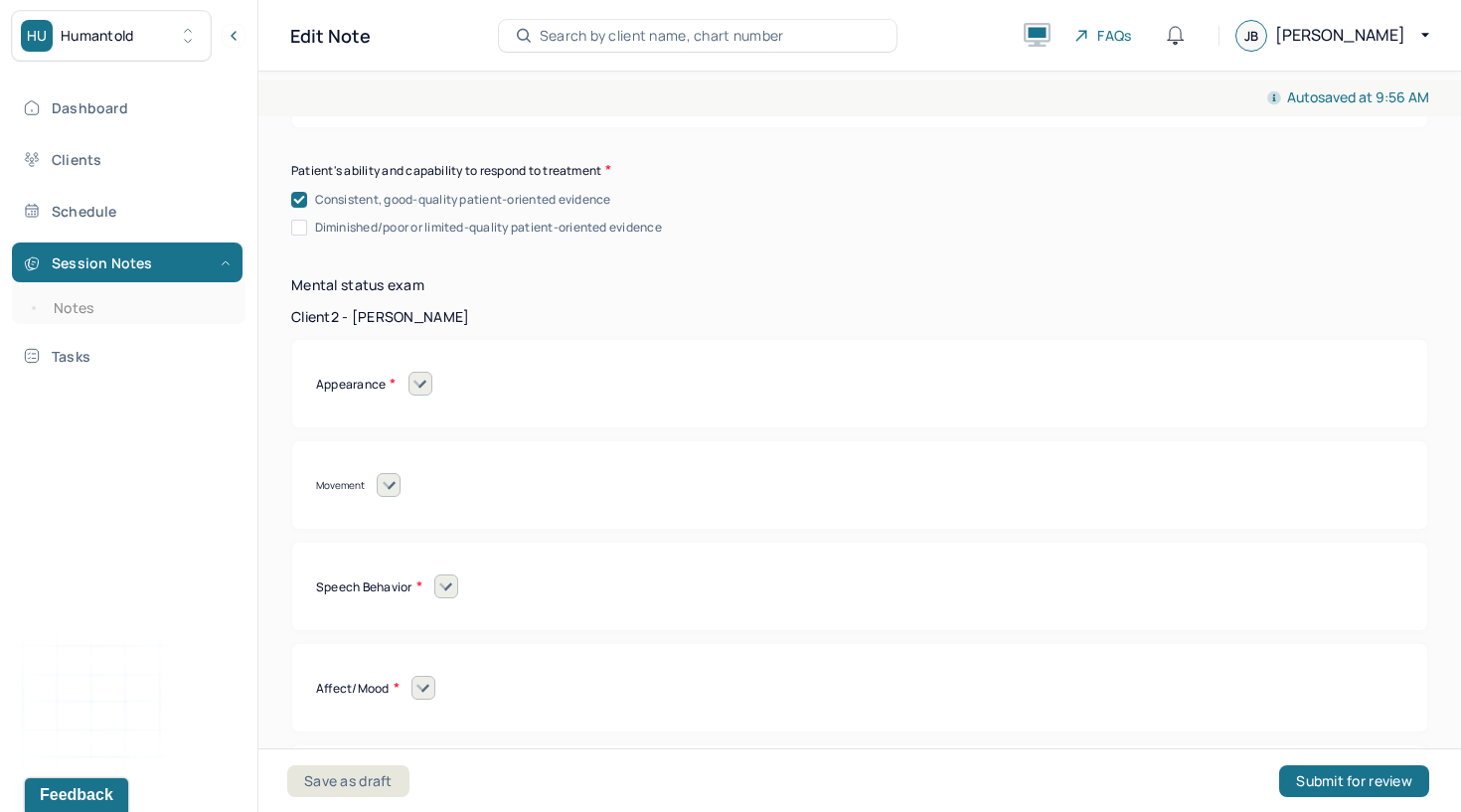 click at bounding box center (420, -2352) 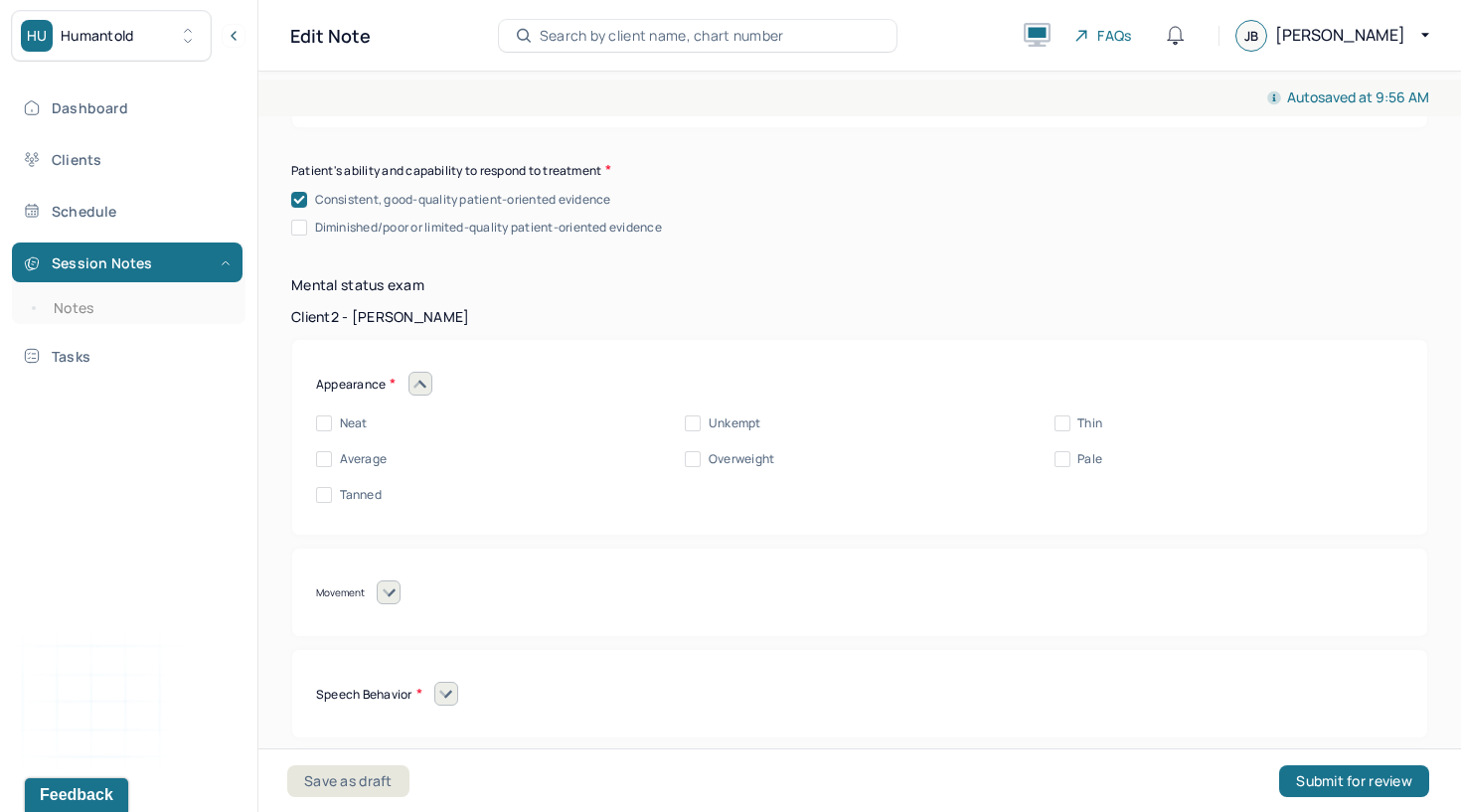 click on "Neat" at bounding box center [354, -2312] 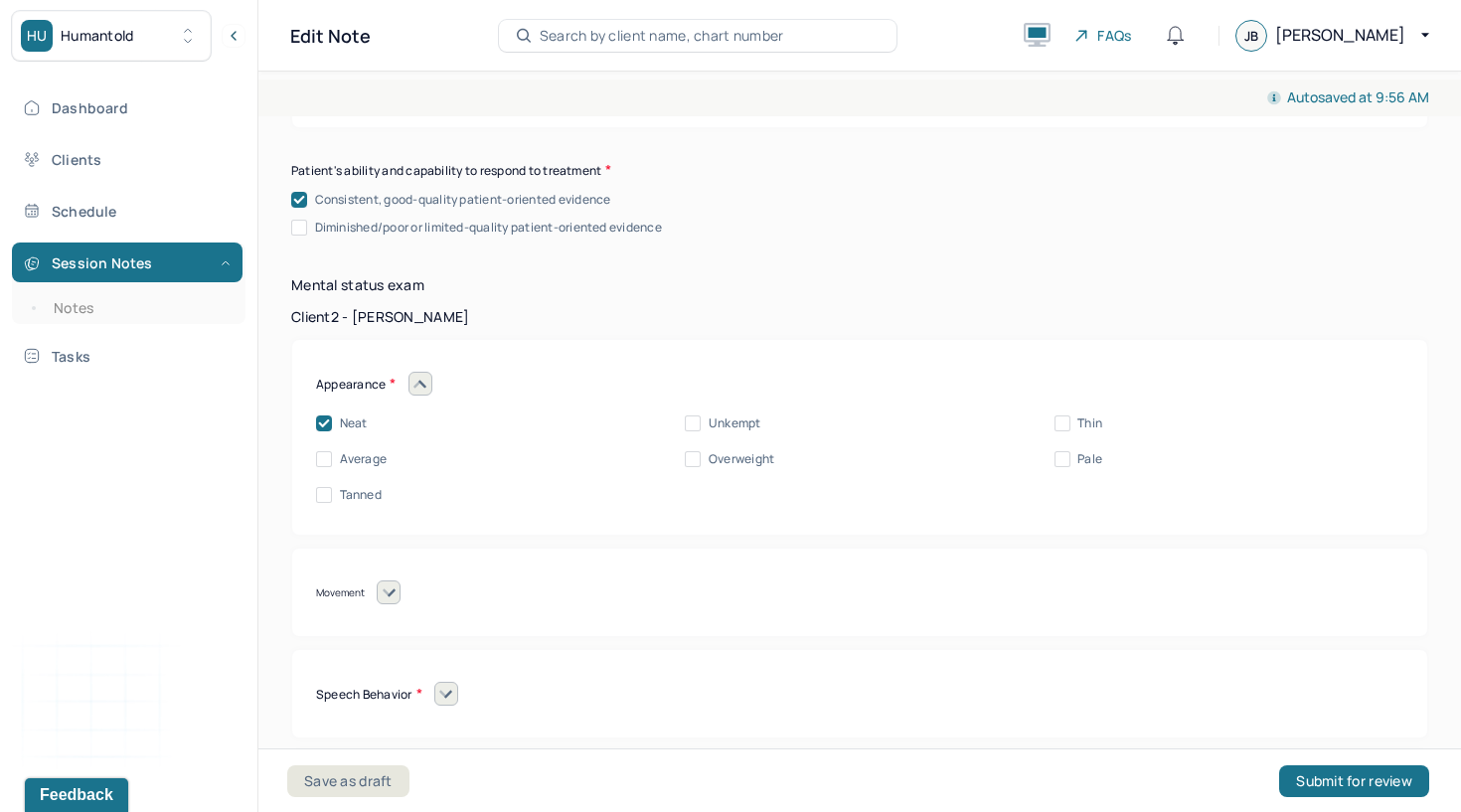 checkbox on "true" 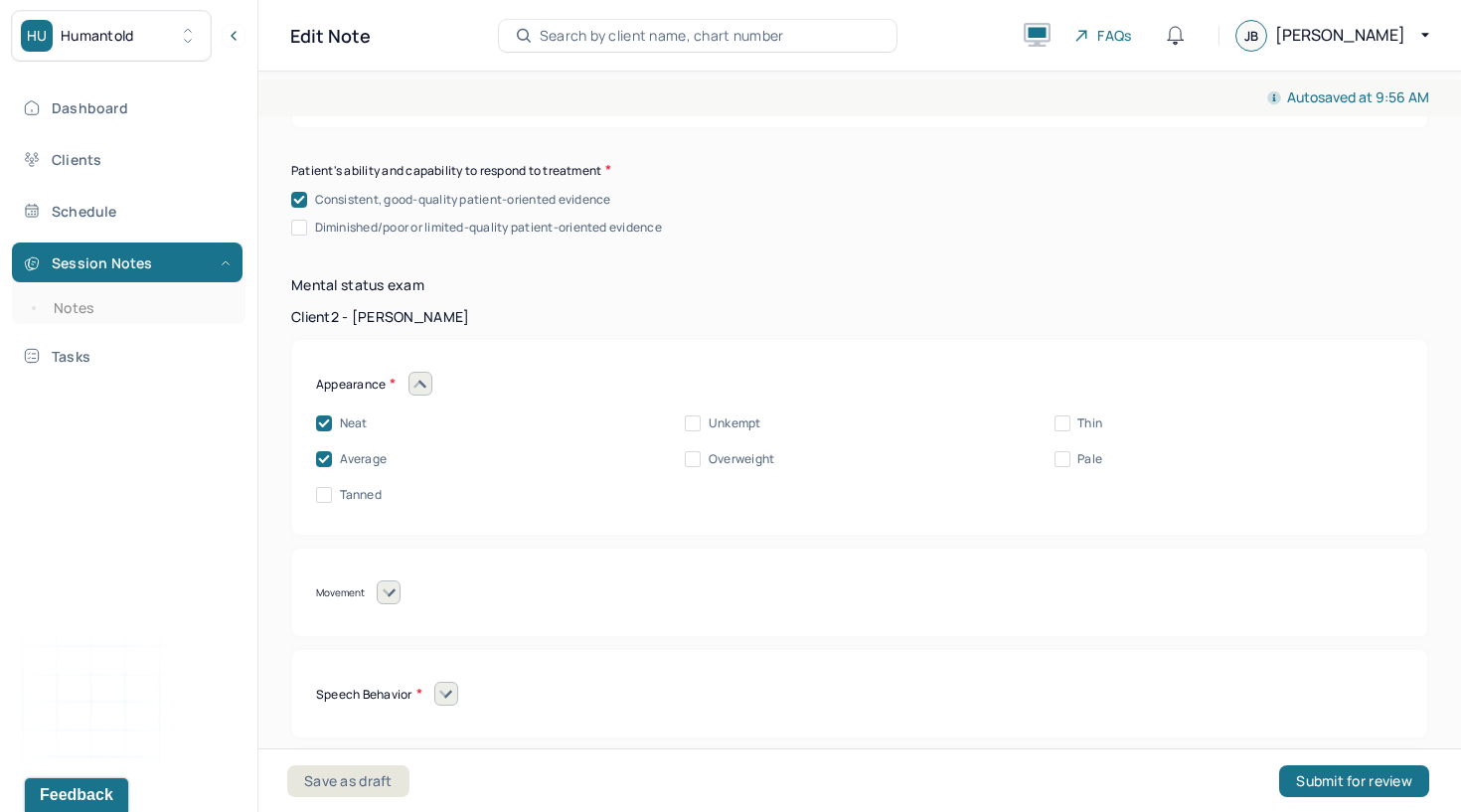checkbox on "true" 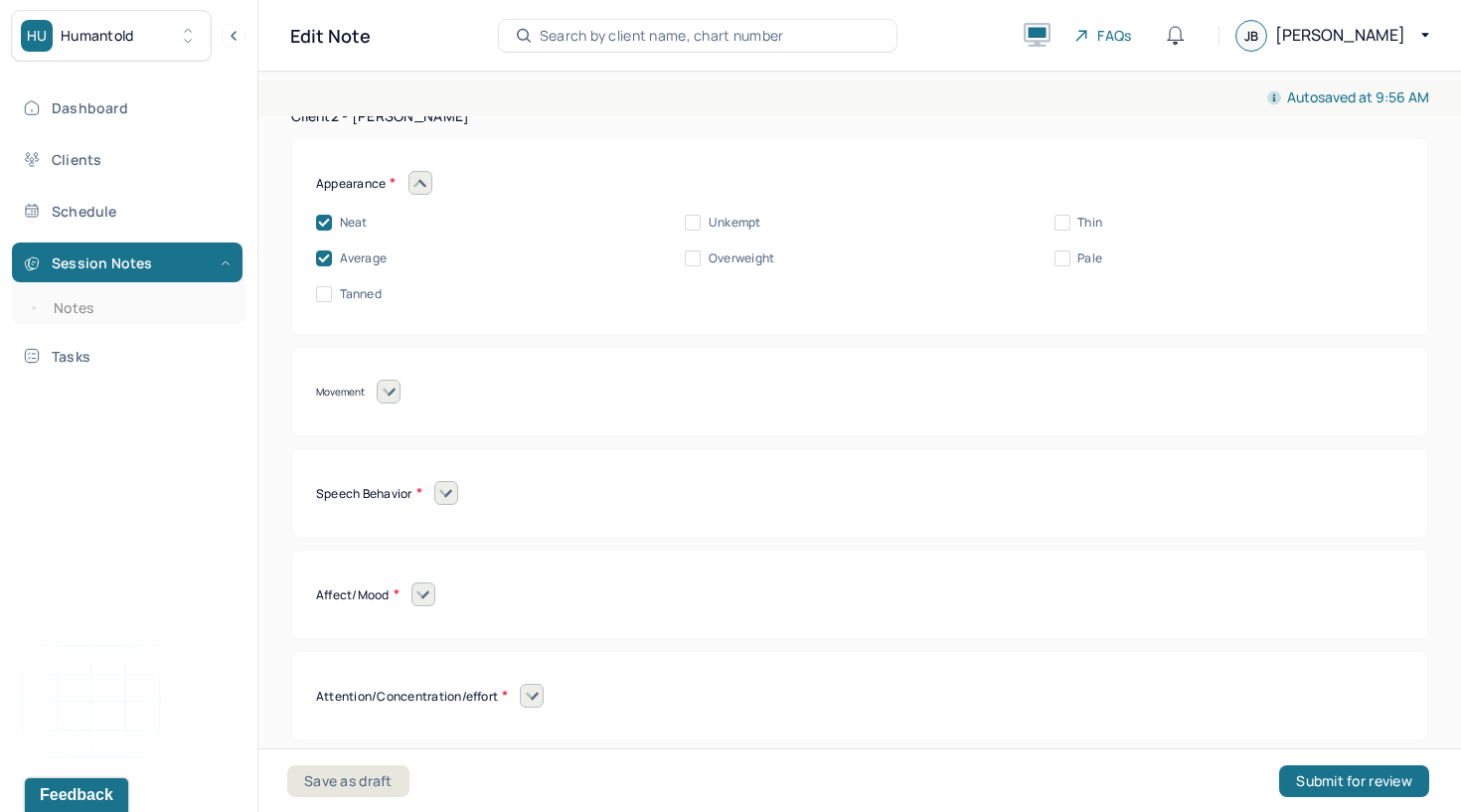 scroll, scrollTop: 18965, scrollLeft: 0, axis: vertical 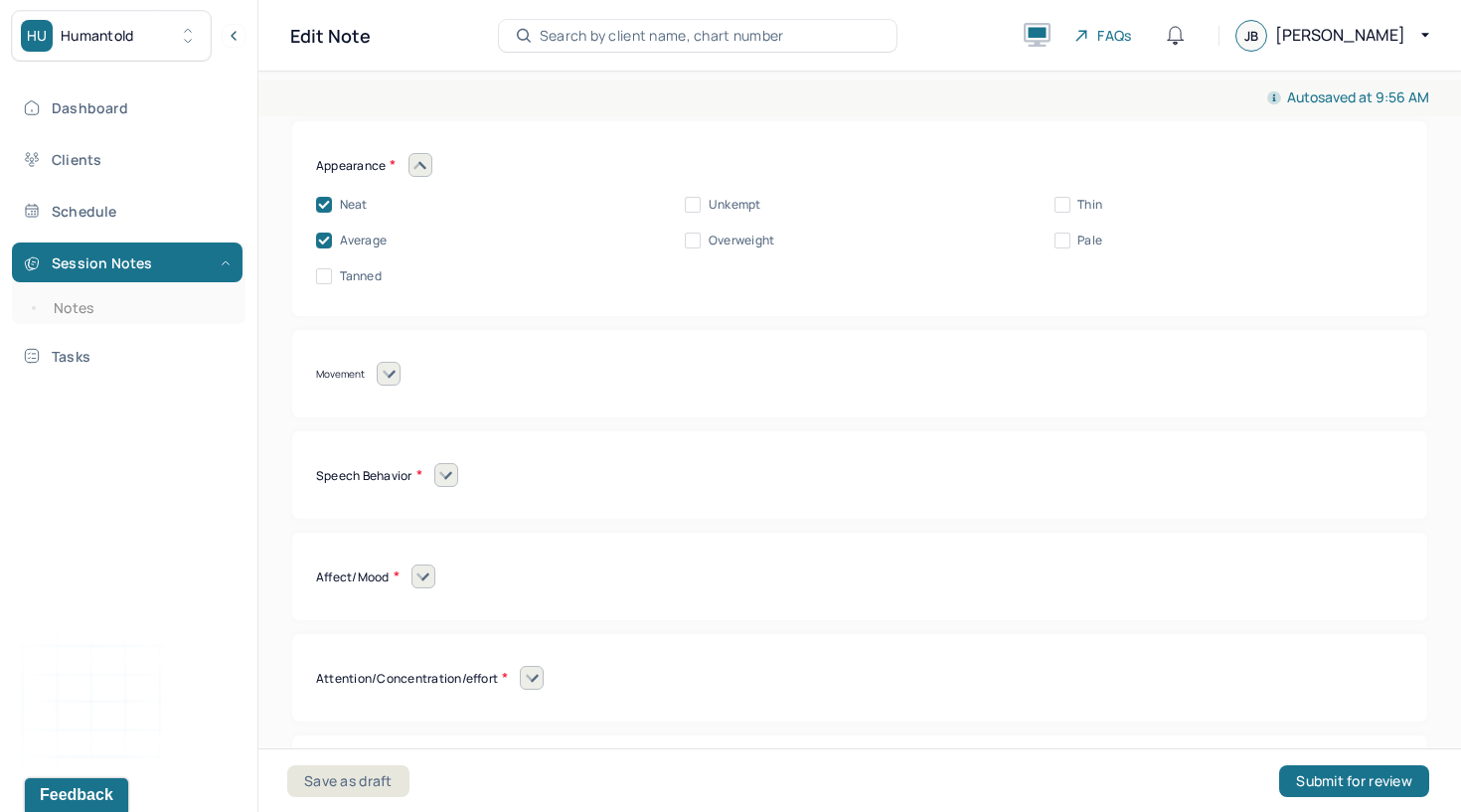 click 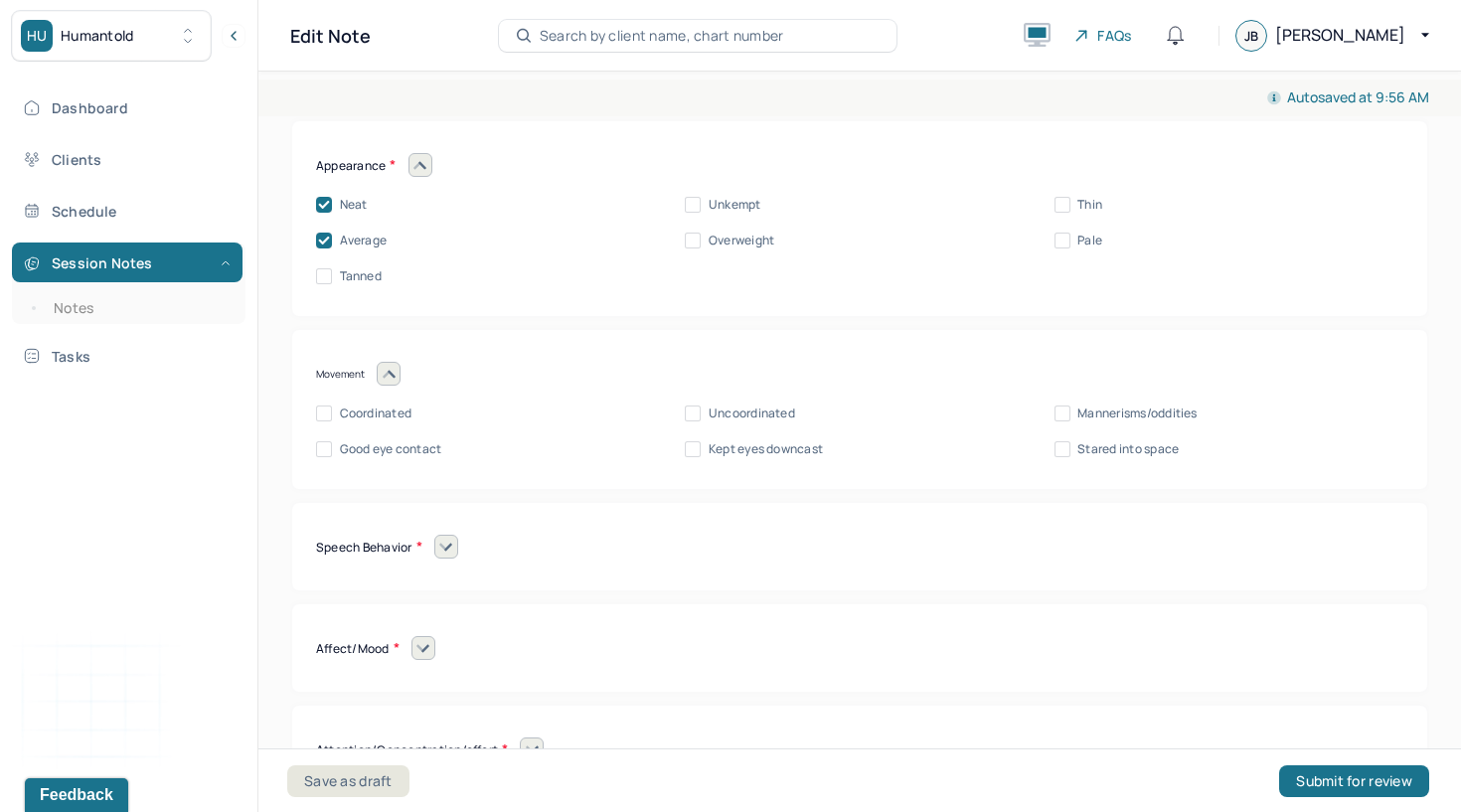 click on "Coordinated" at bounding box center (376, -2322) 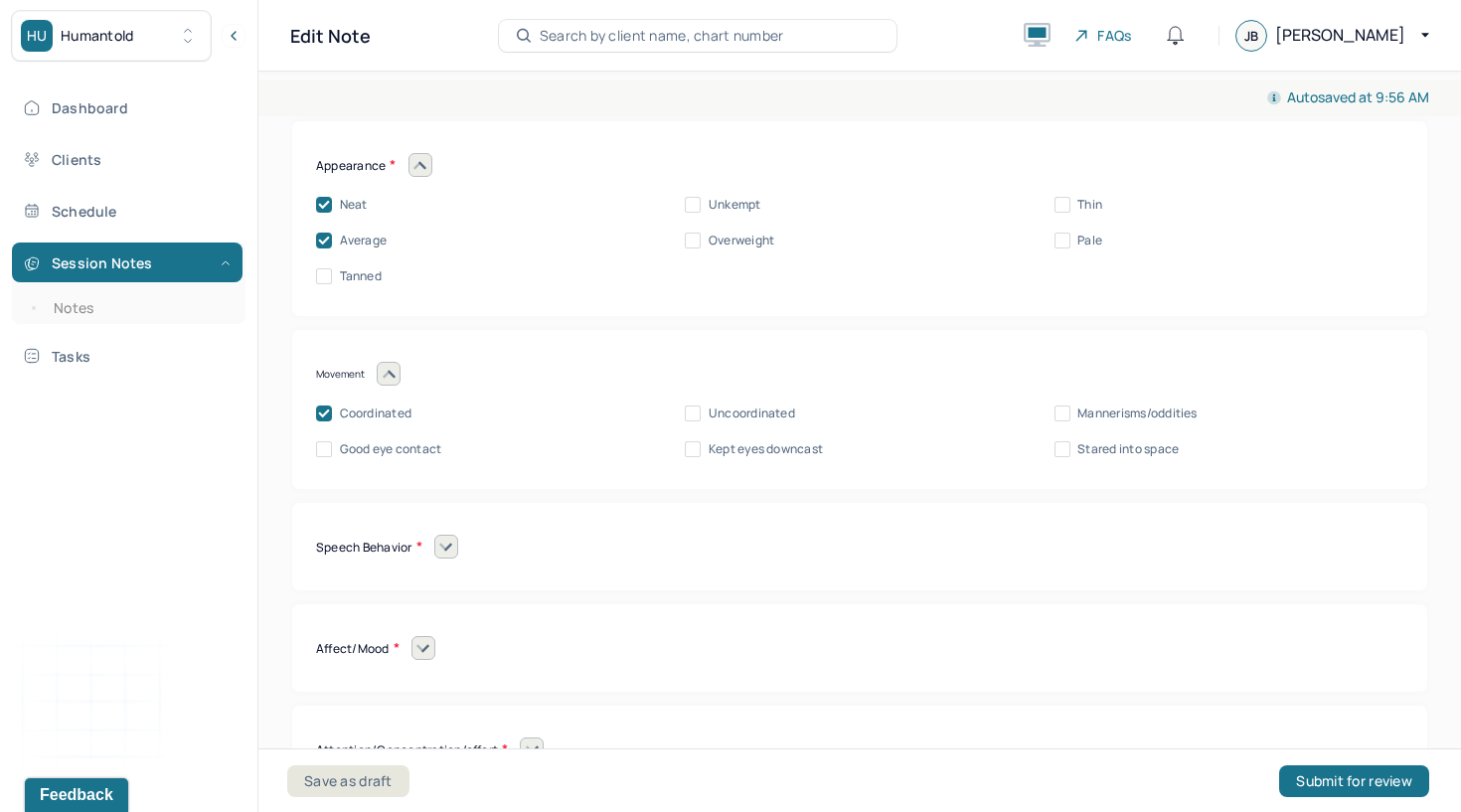 checkbox on "true" 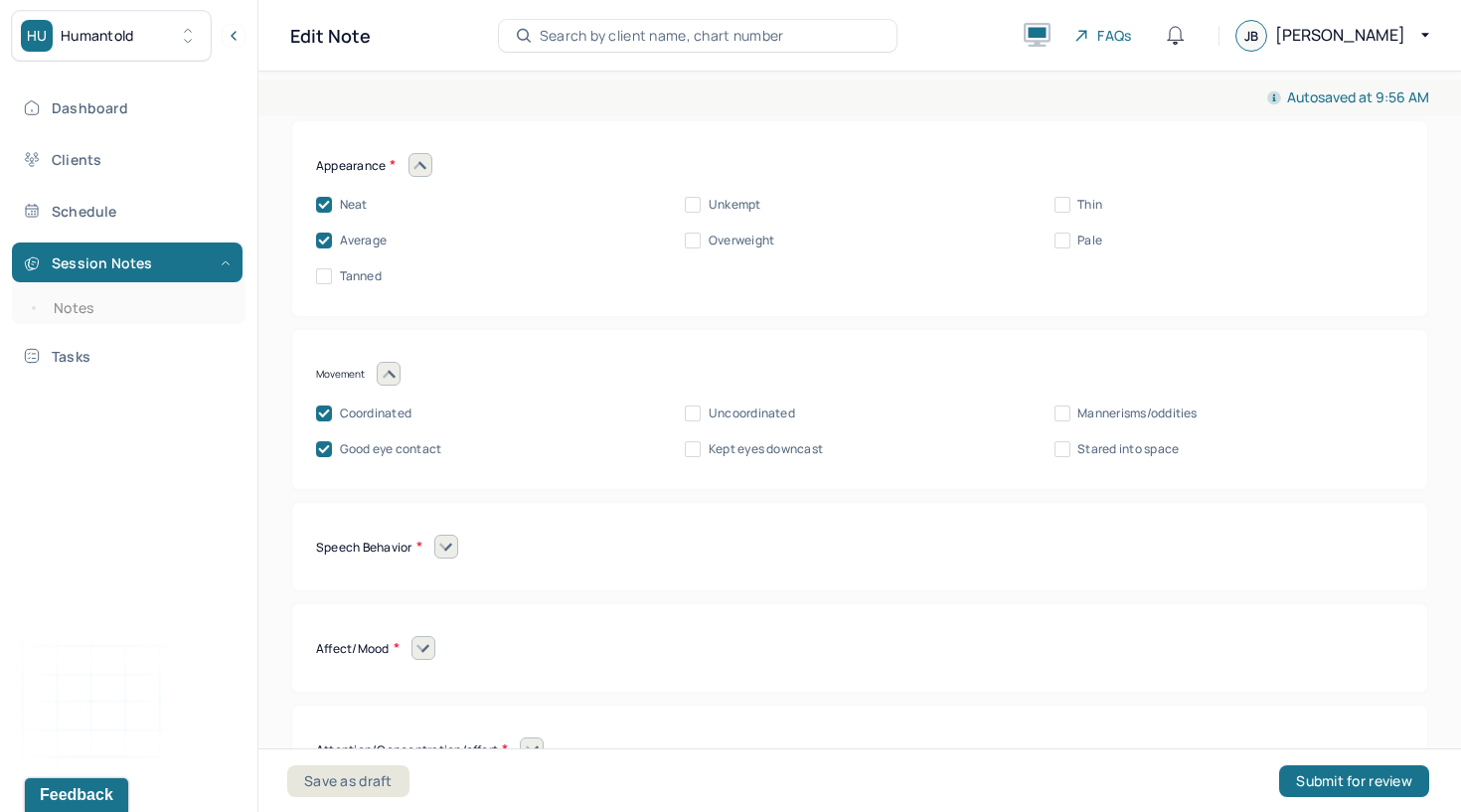 checkbox on "true" 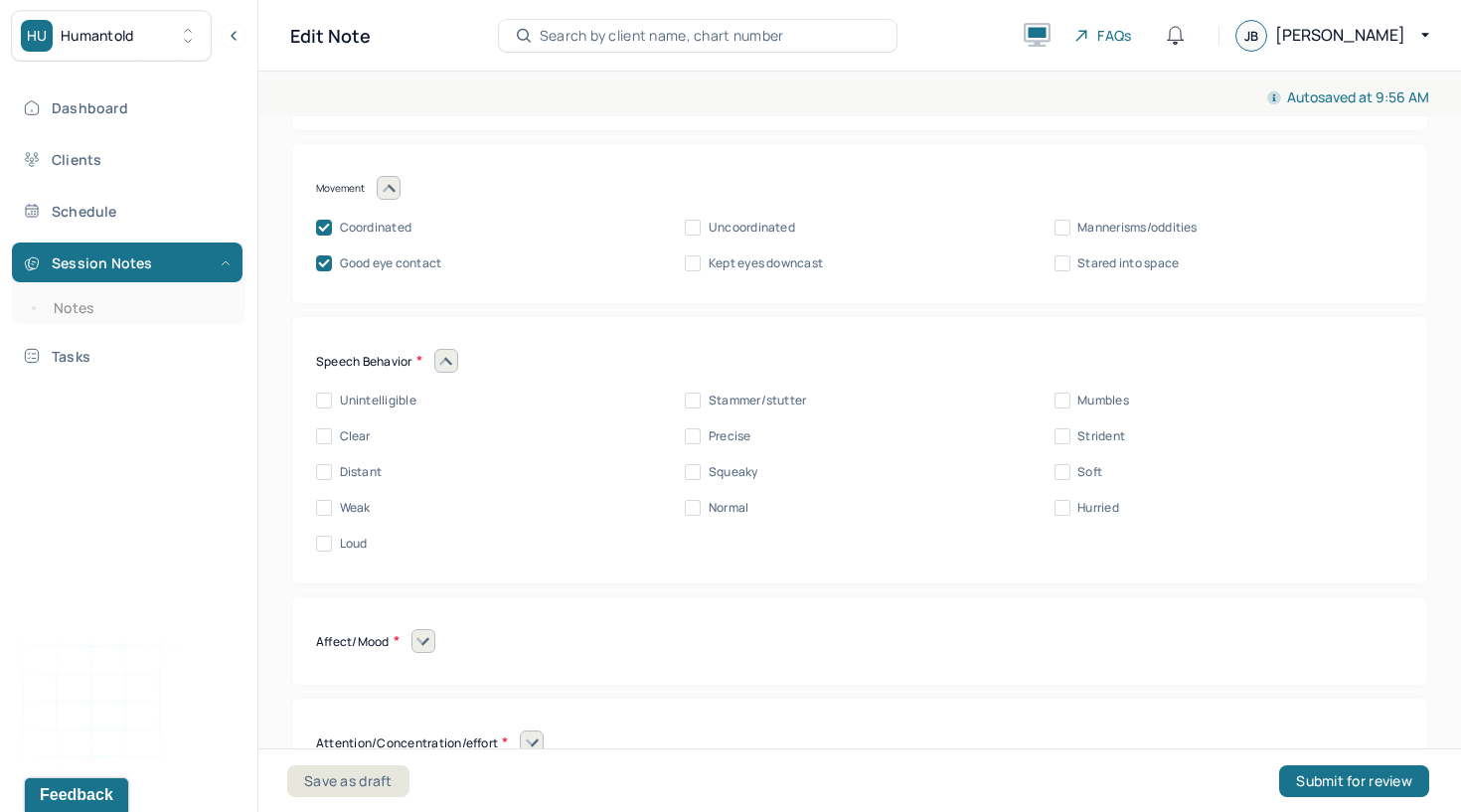 scroll, scrollTop: 19194, scrollLeft: 0, axis: vertical 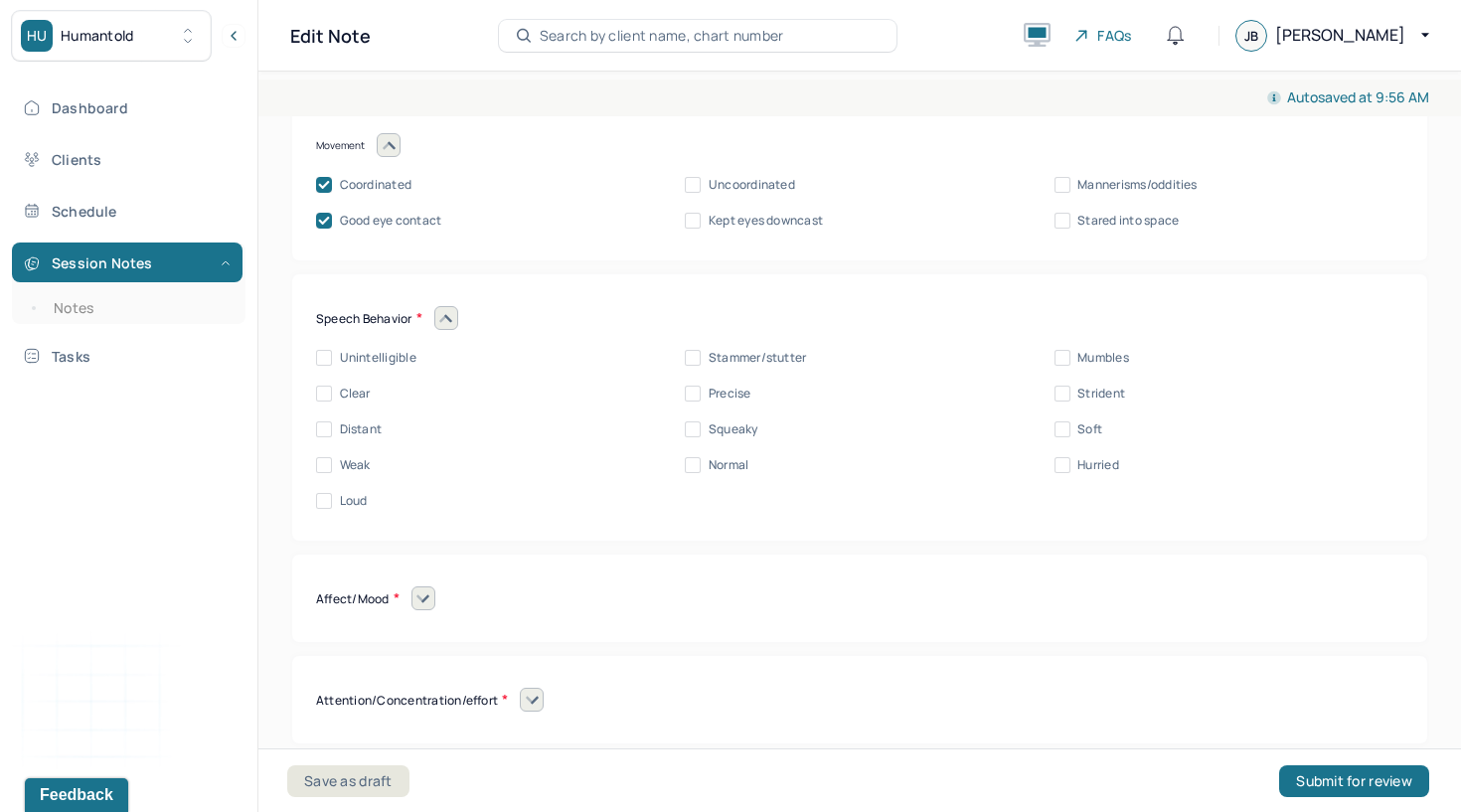 click on "Clear" at bounding box center [324, -2342] 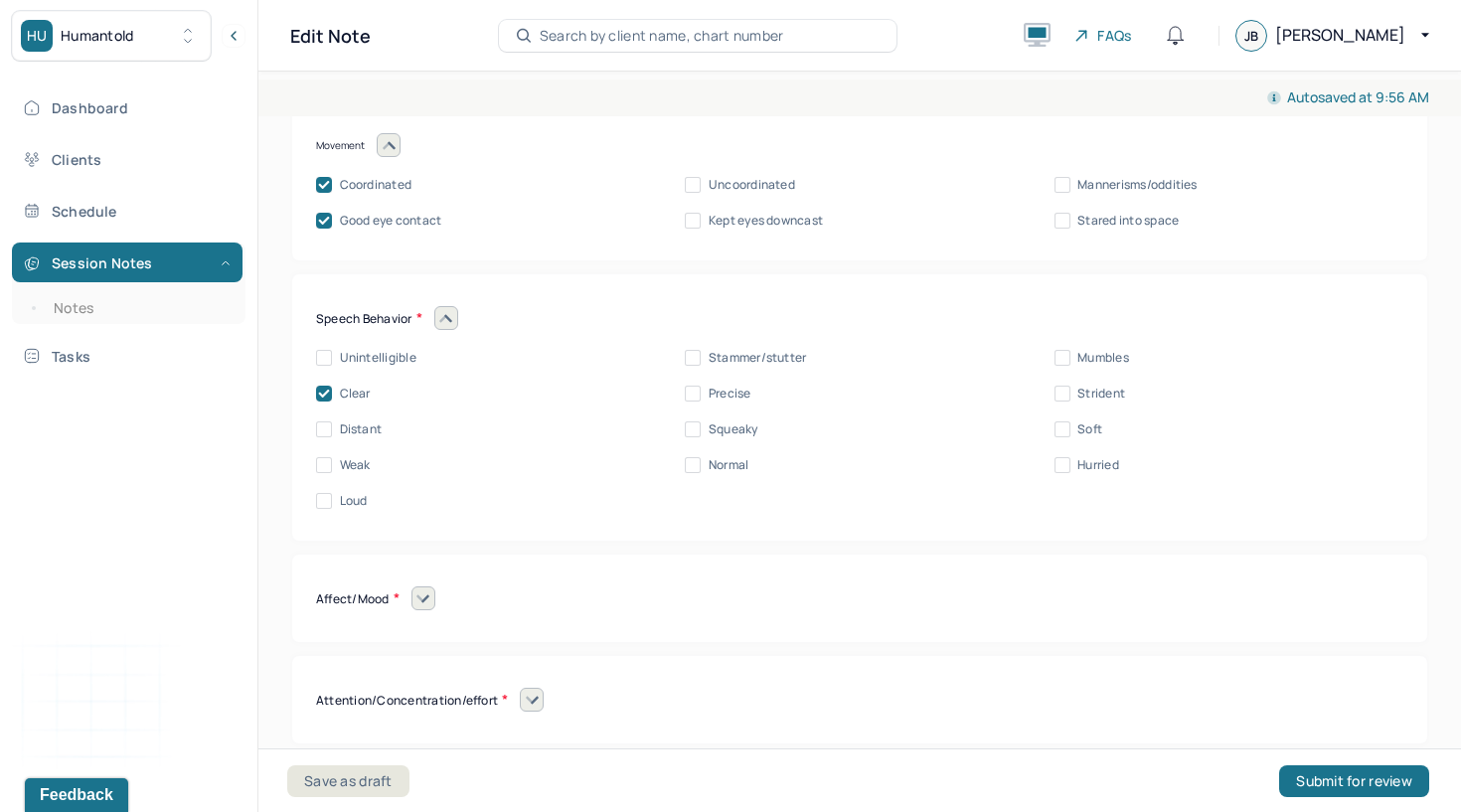checkbox on "true" 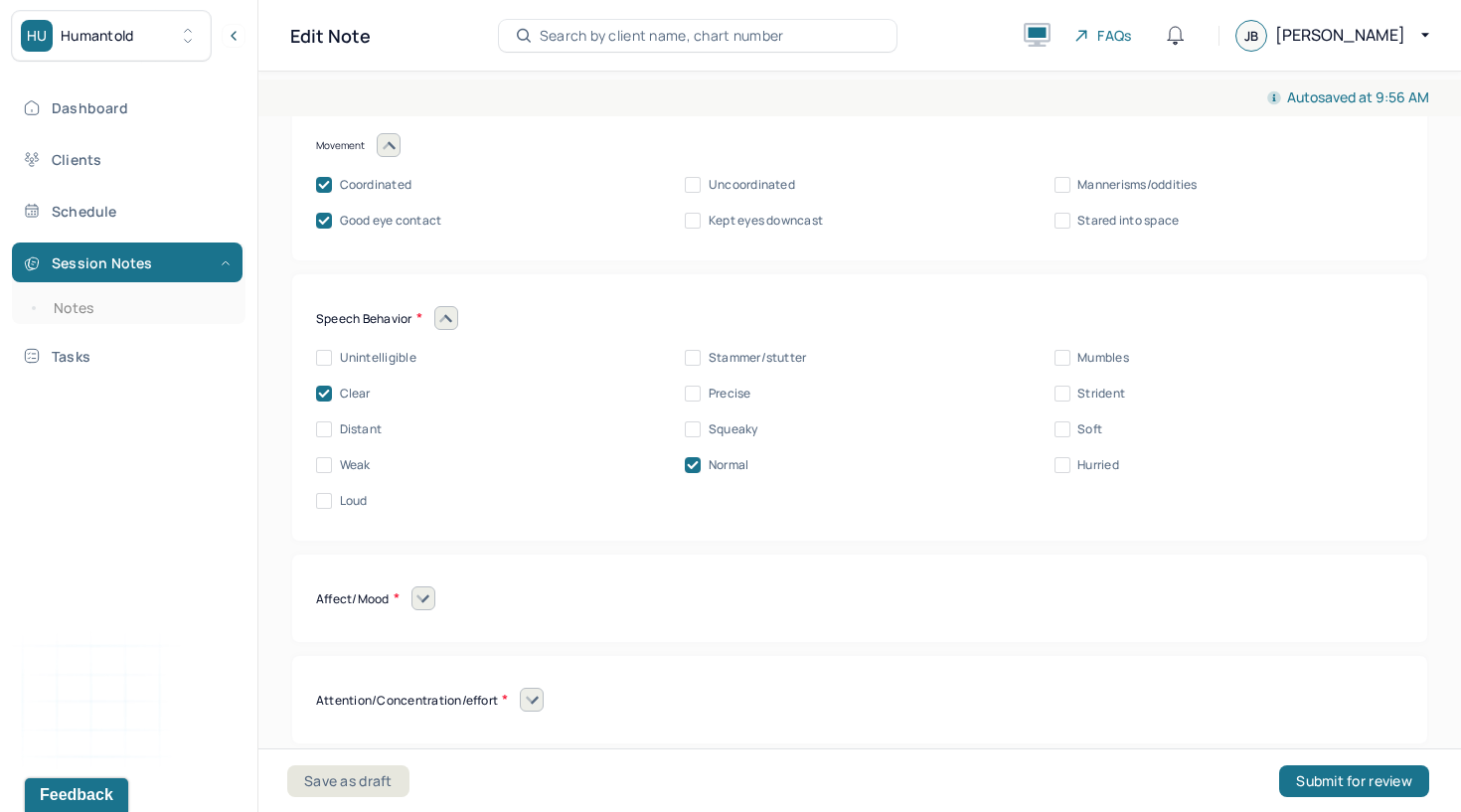 checkbox on "true" 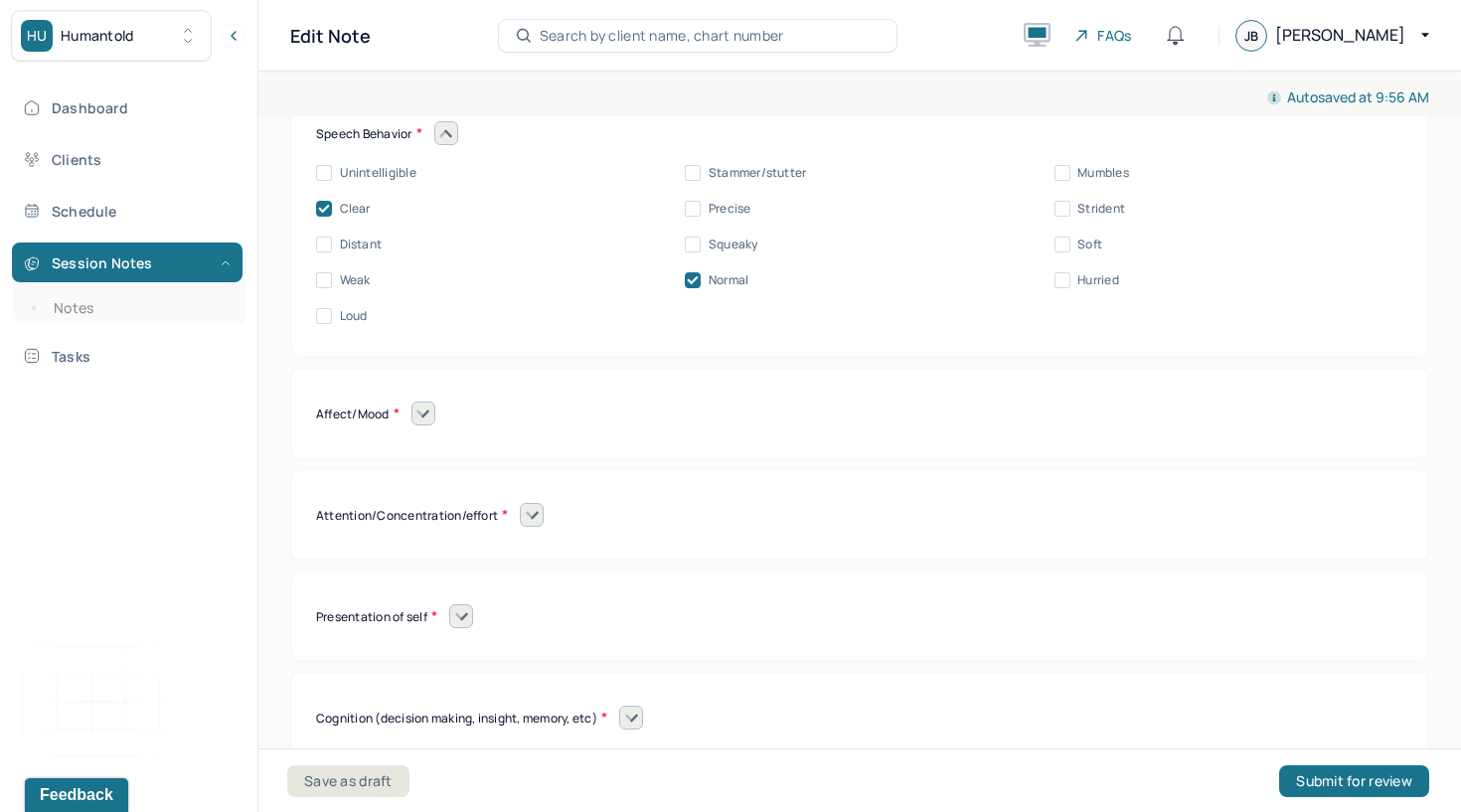 scroll, scrollTop: 19382, scrollLeft: 0, axis: vertical 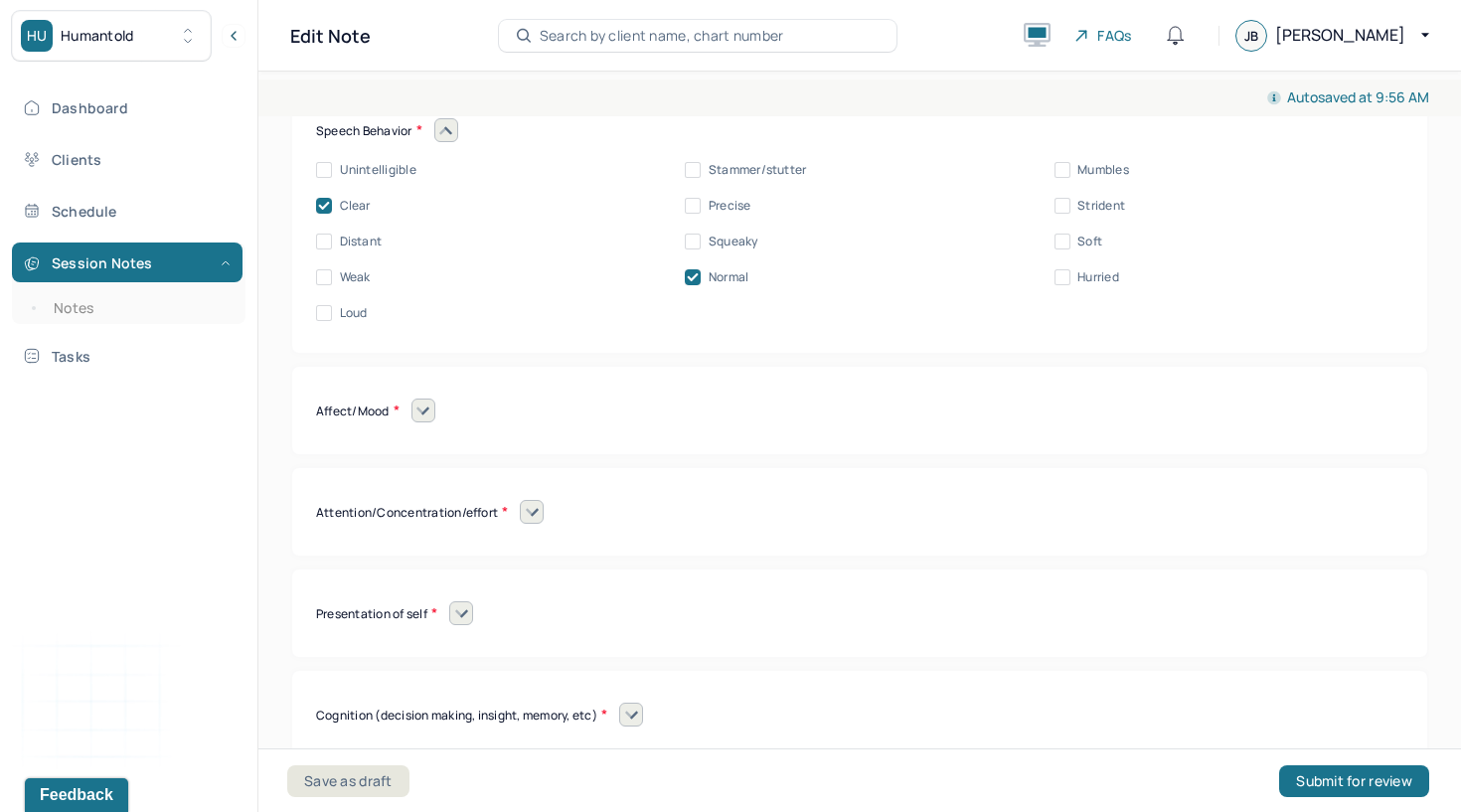 click 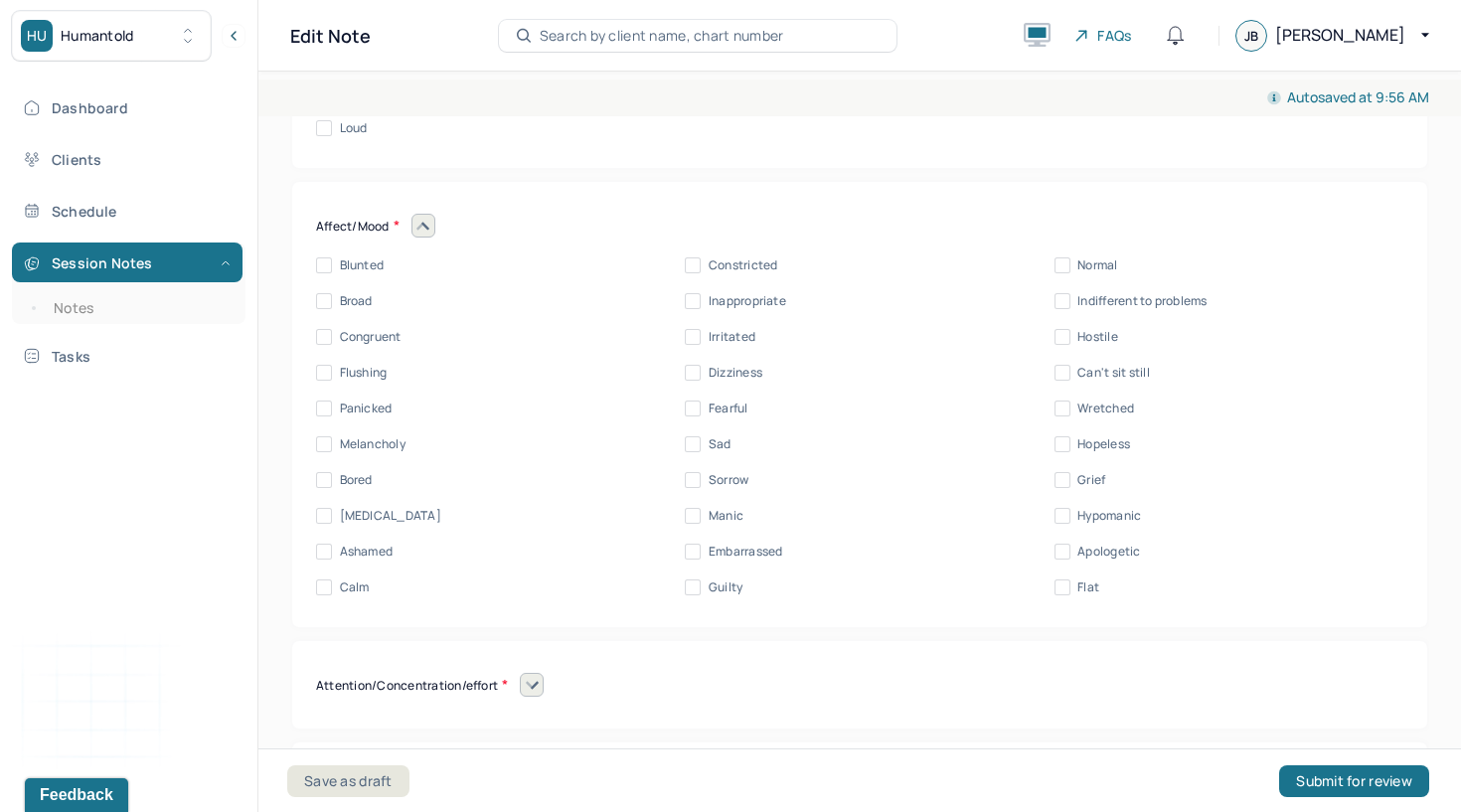 scroll, scrollTop: 19572, scrollLeft: 0, axis: vertical 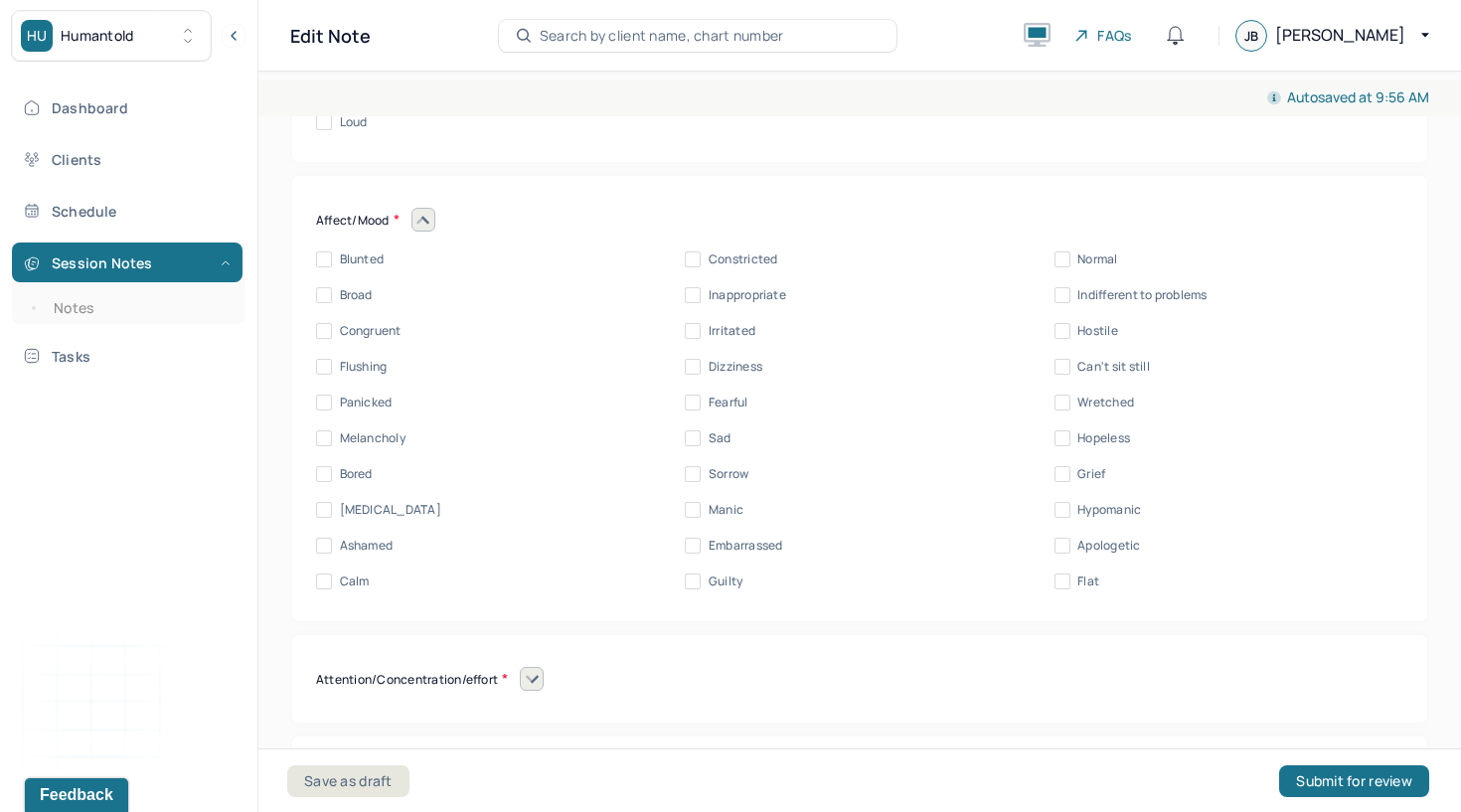 click on "Congruent" at bounding box center [371, -2404] 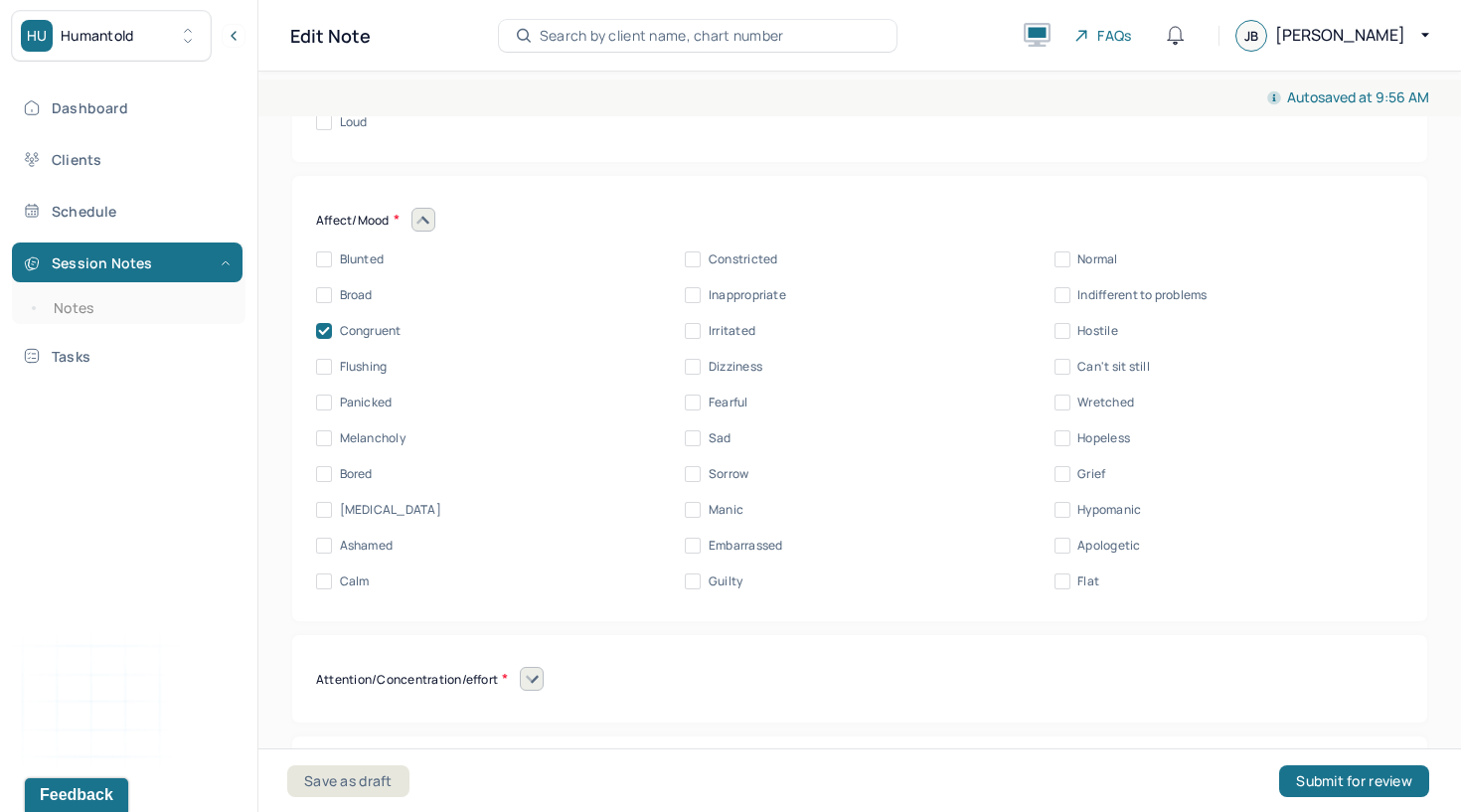 checkbox on "true" 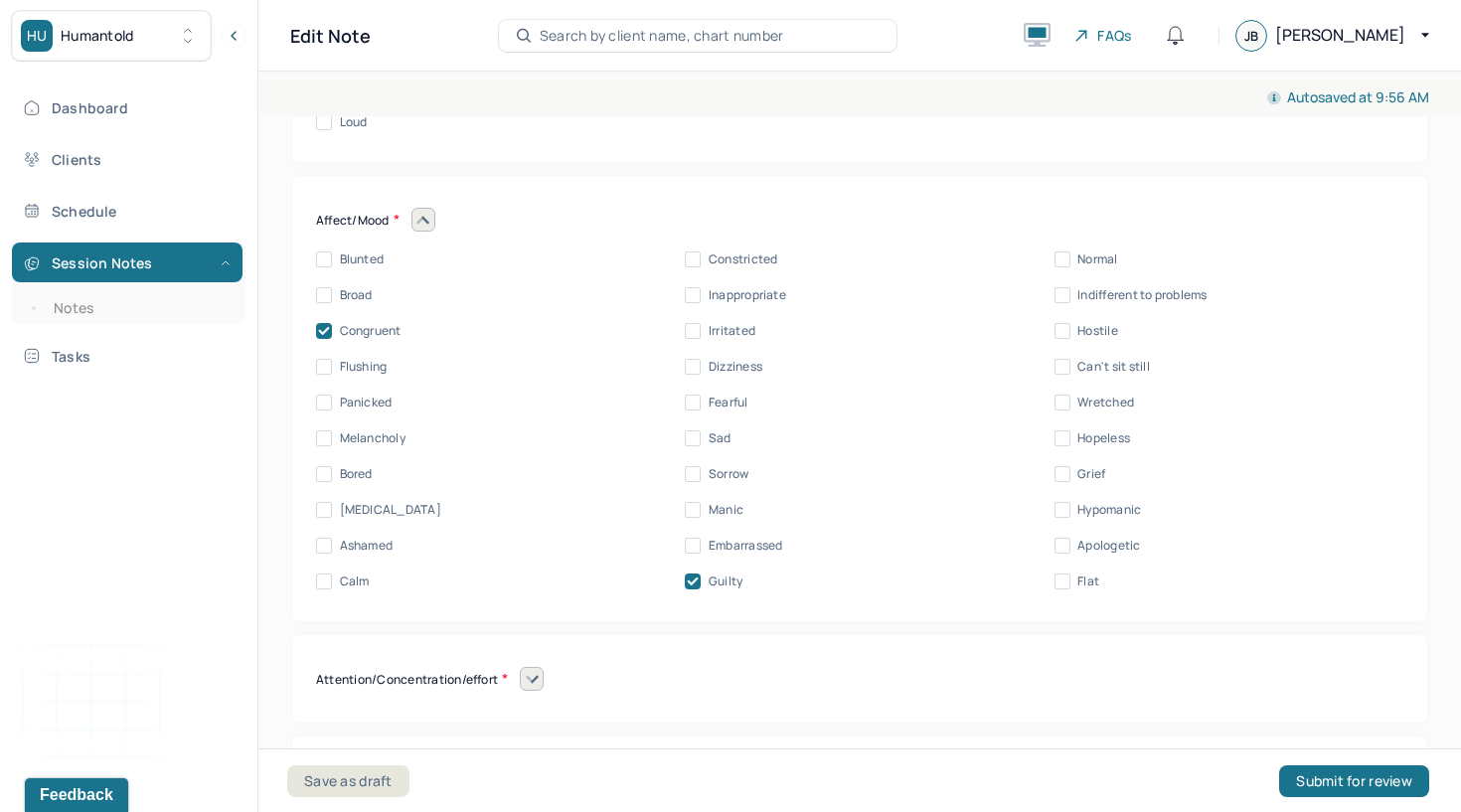 checkbox on "true" 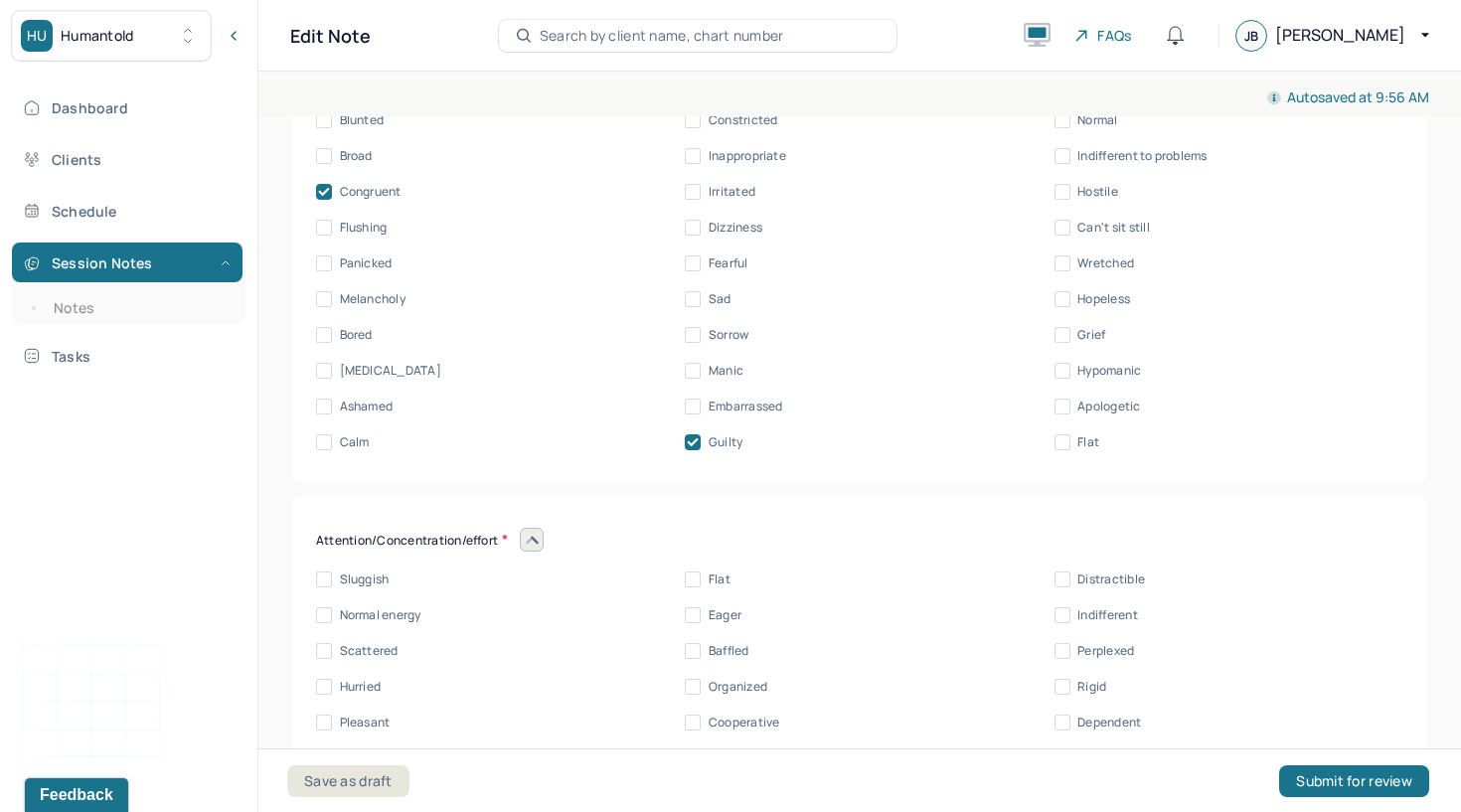 scroll, scrollTop: 19939, scrollLeft: 0, axis: vertical 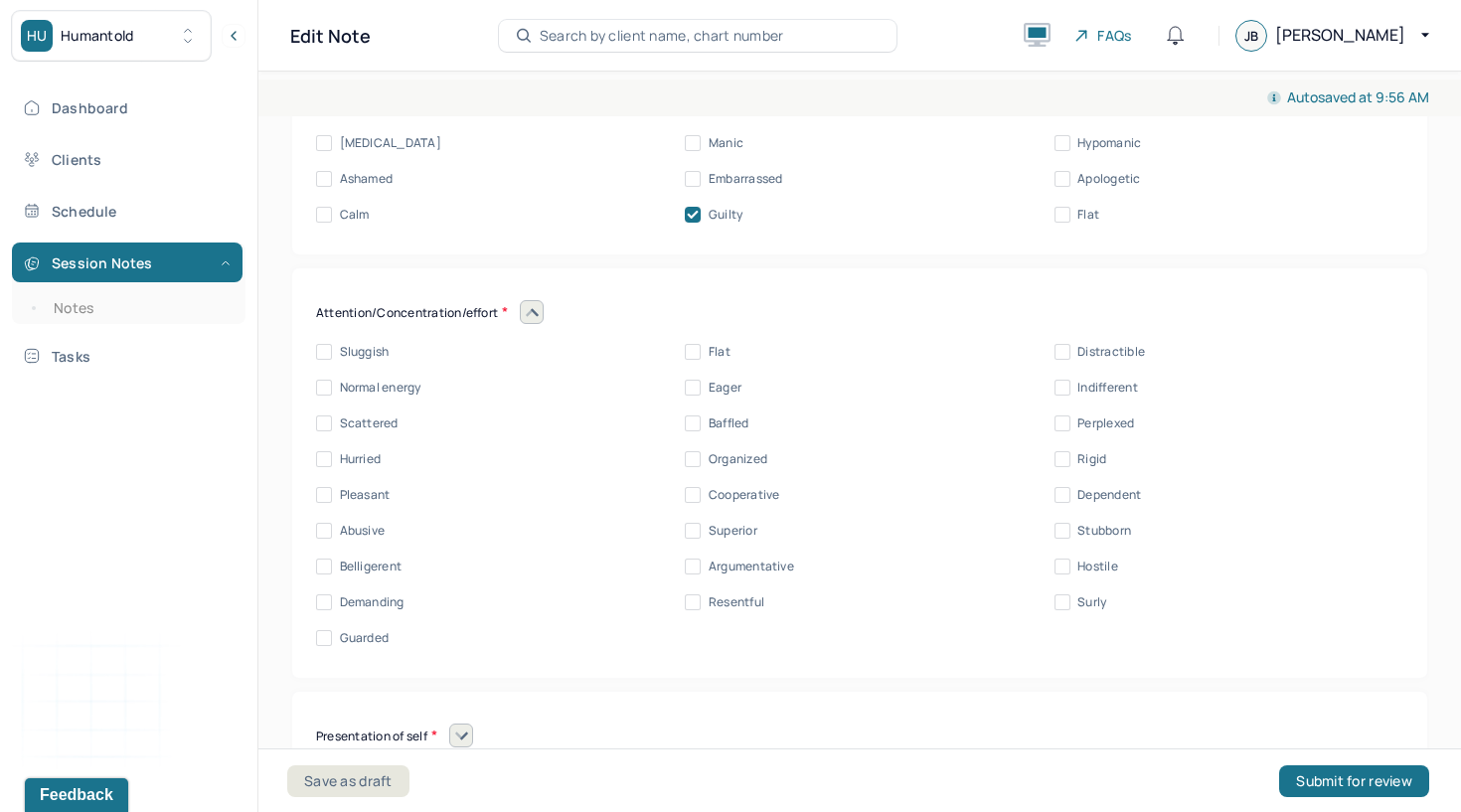 click on "Normal energy" at bounding box center (381, -2348) 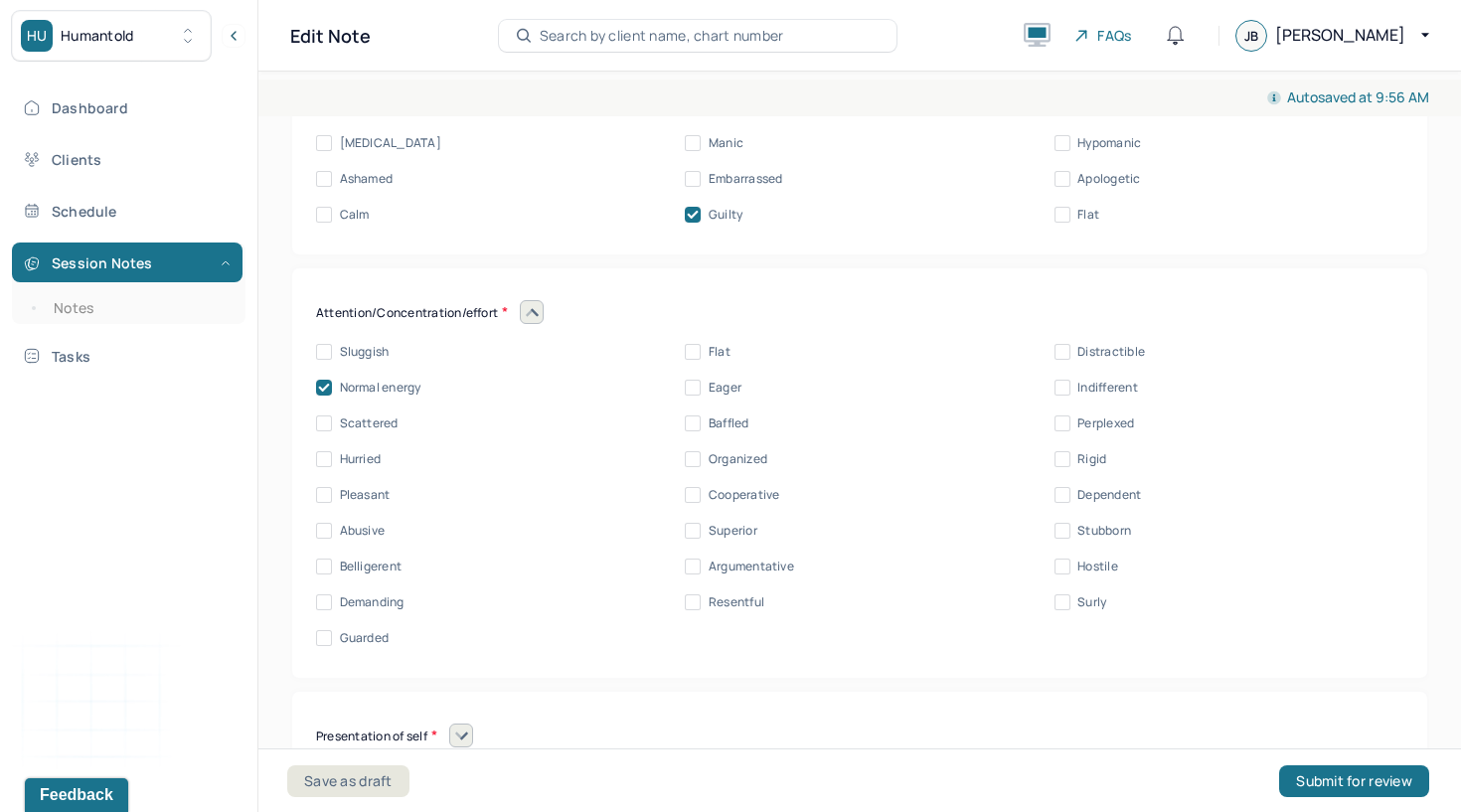 checkbox on "true" 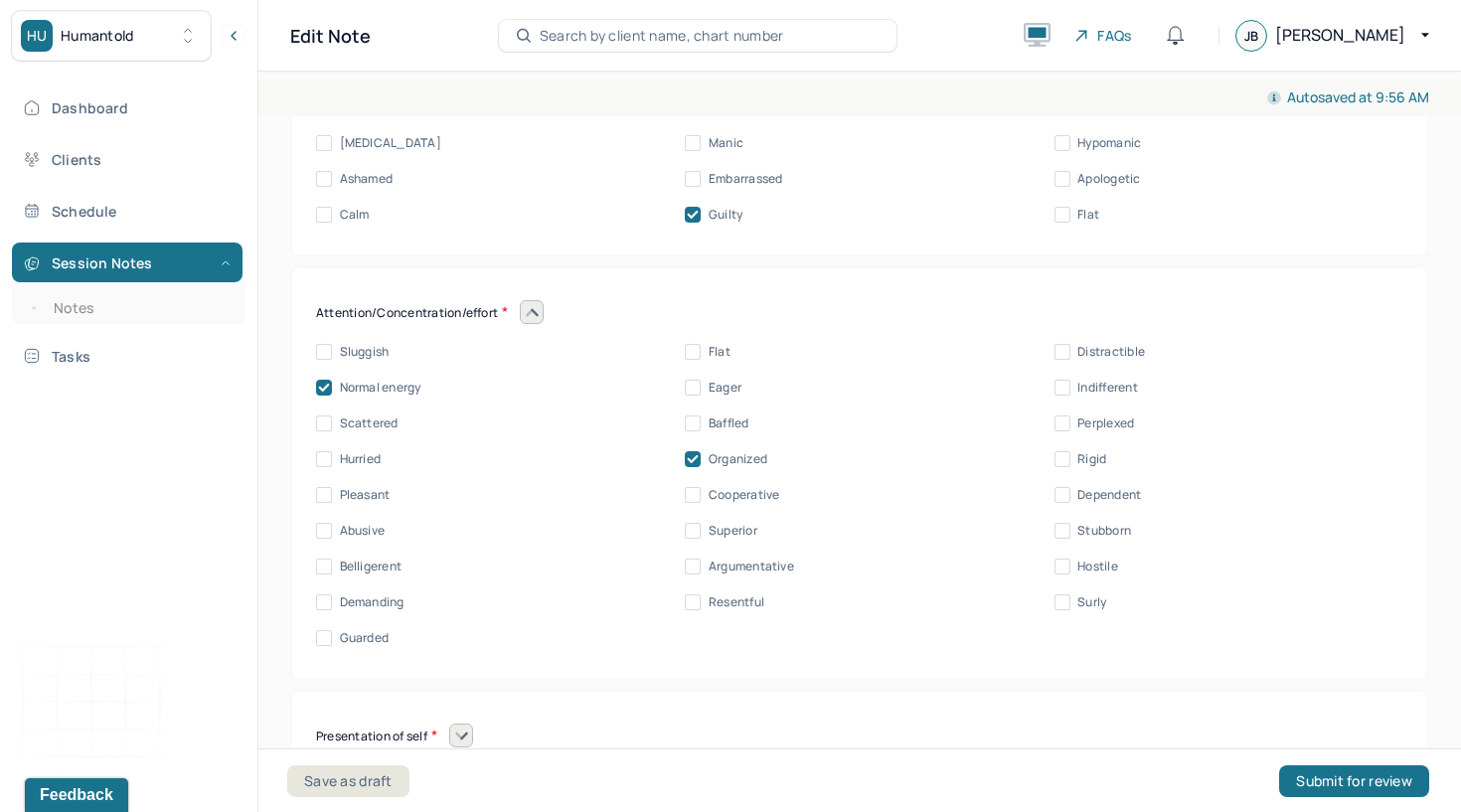 checkbox on "true" 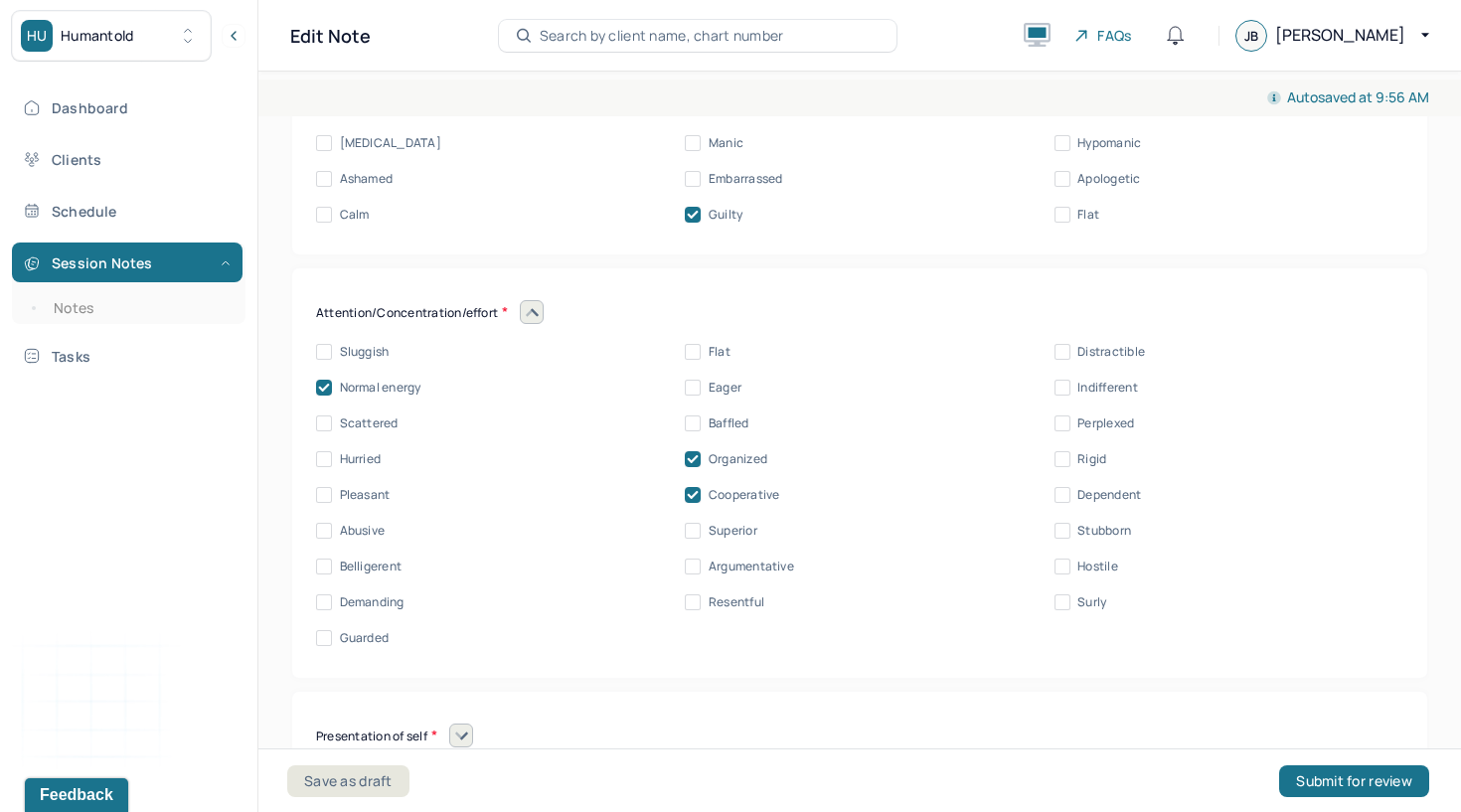 checkbox on "true" 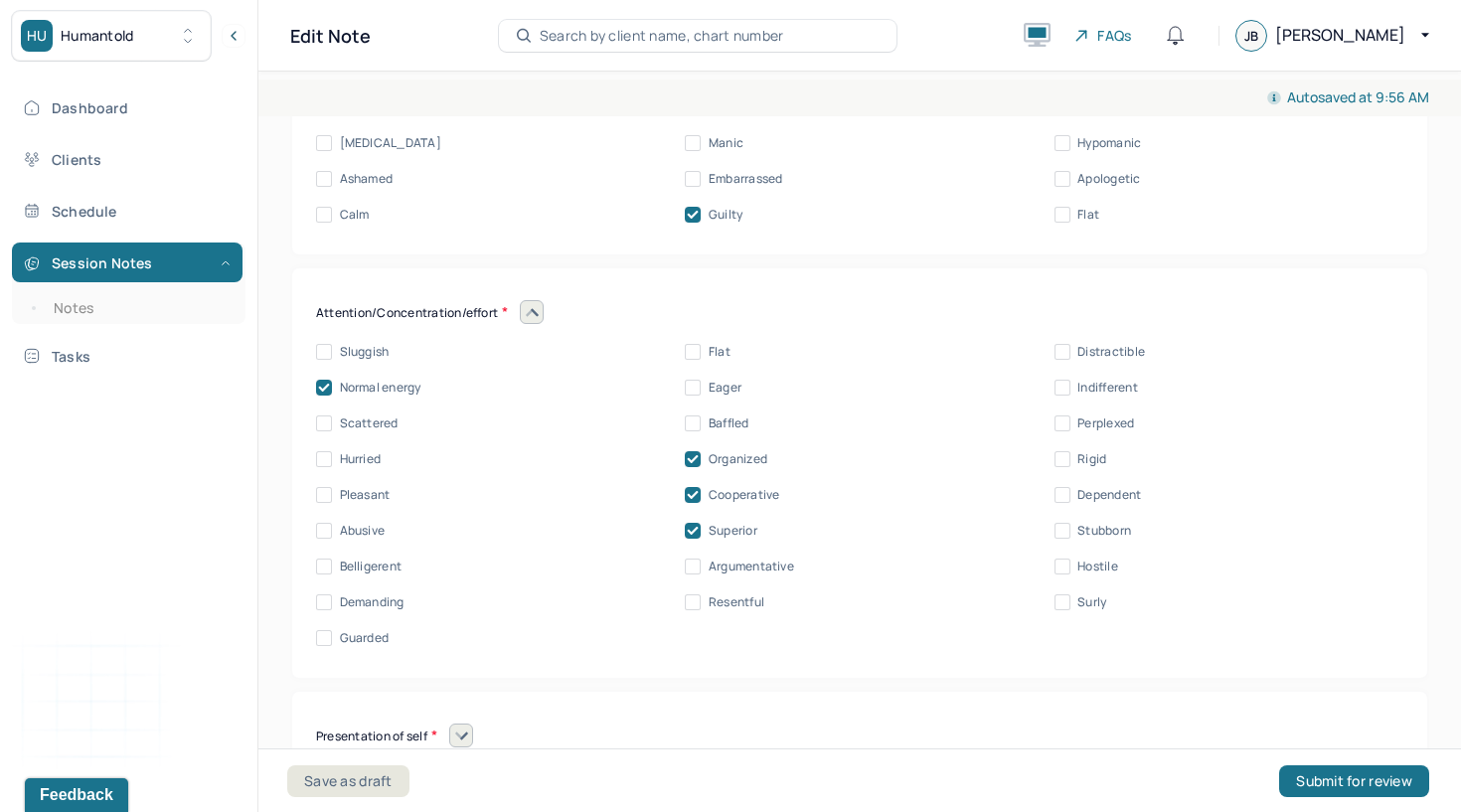 checkbox on "true" 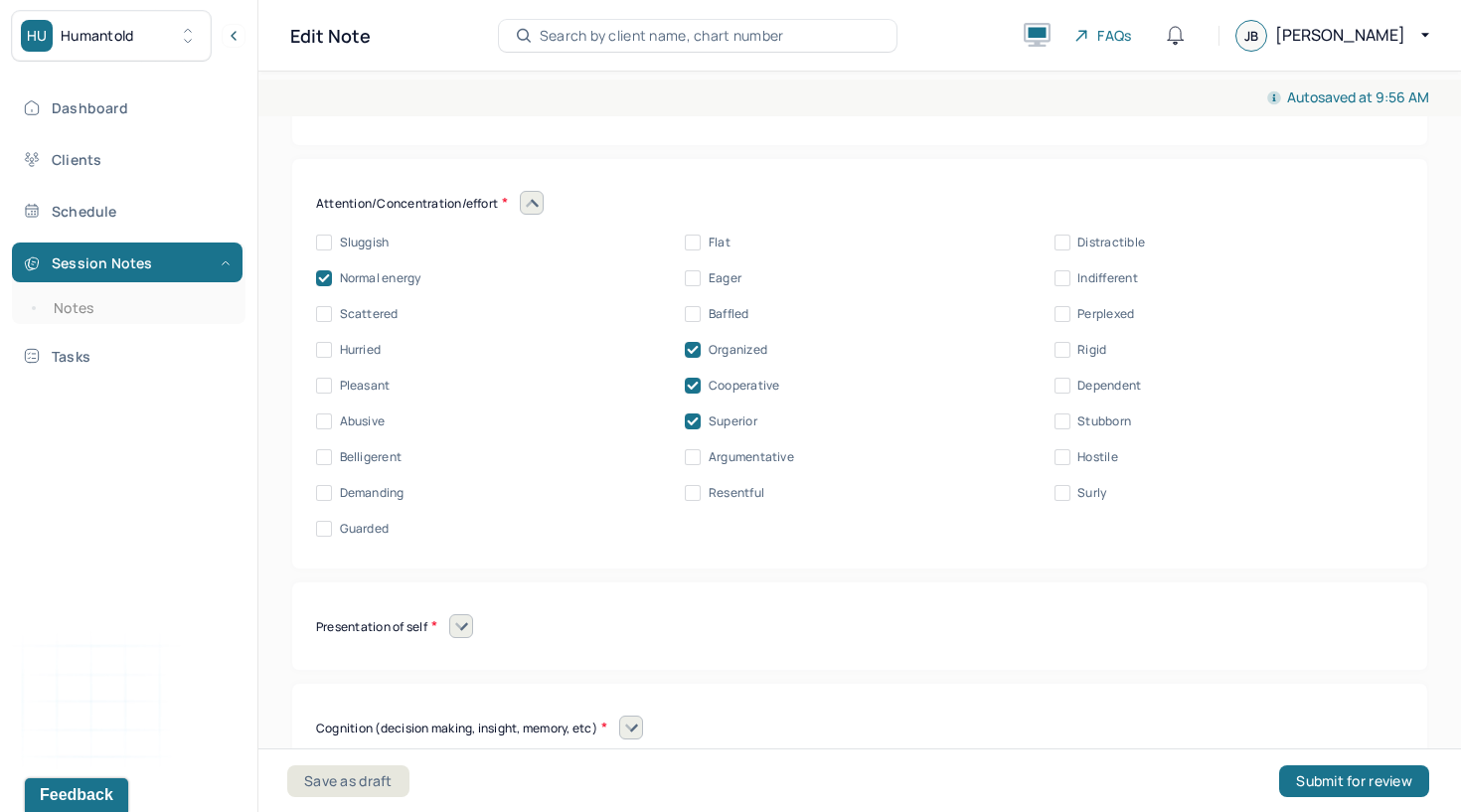 scroll, scrollTop: 20054, scrollLeft: 0, axis: vertical 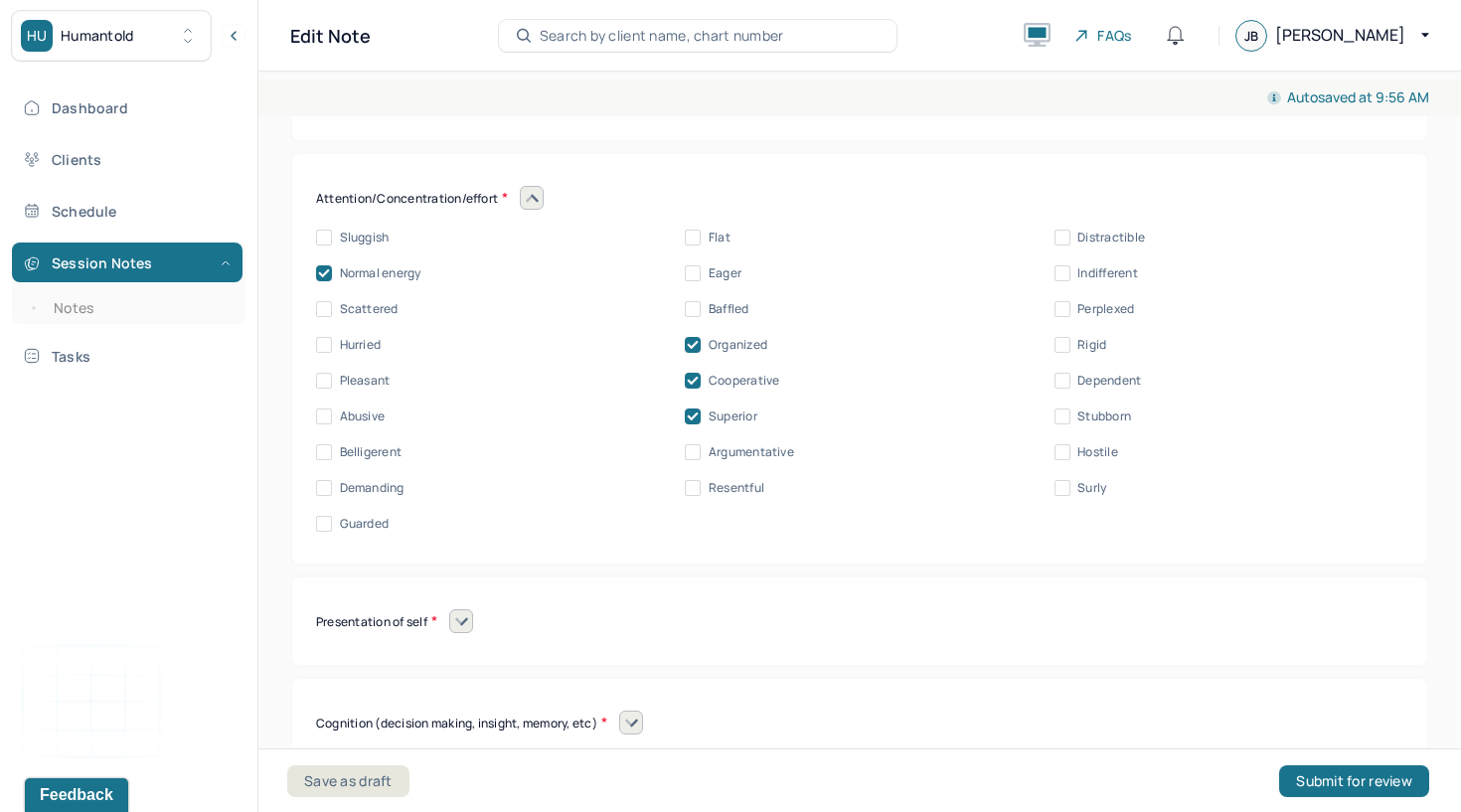 click on "Indifferent" at bounding box center (1062, -2462) 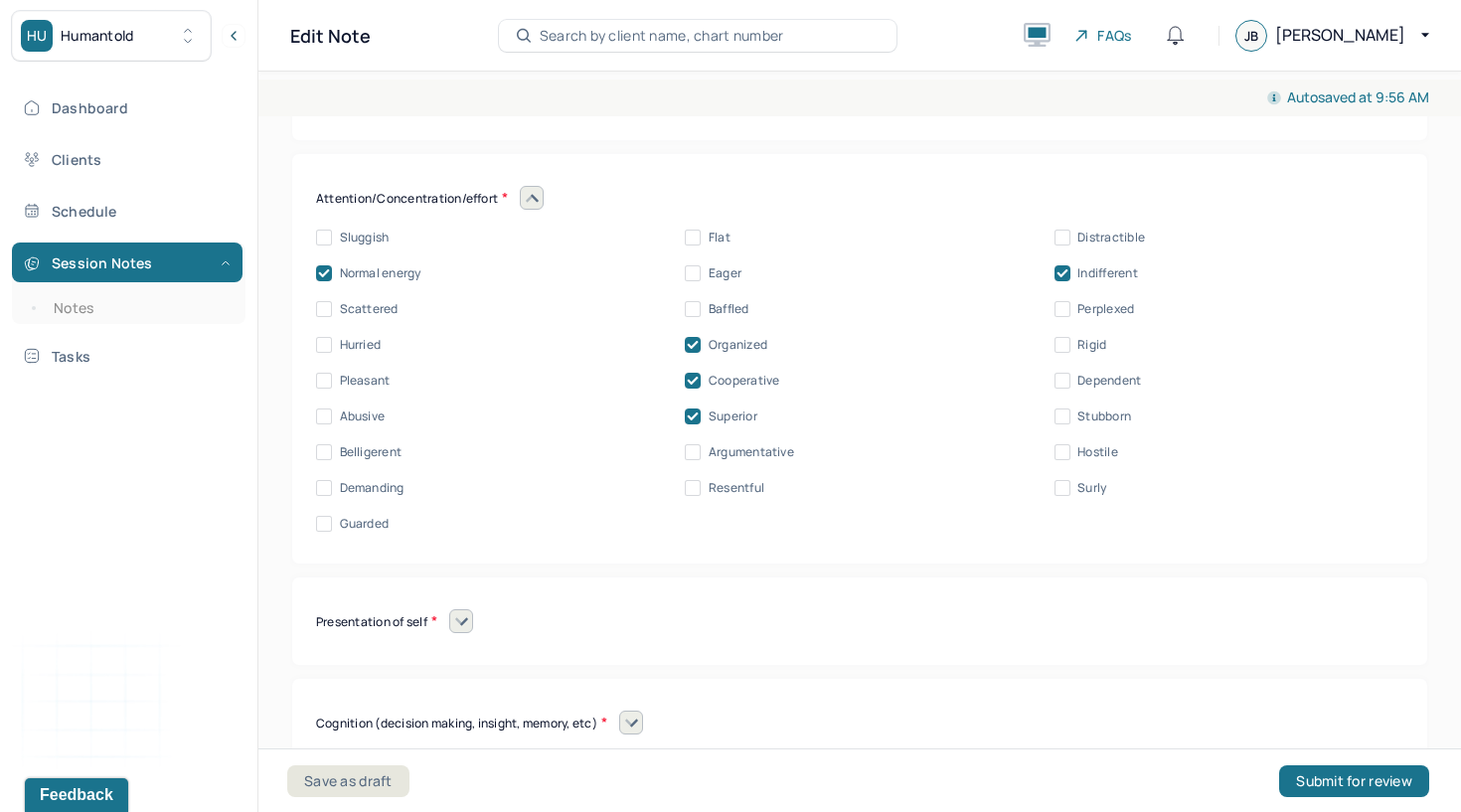 checkbox on "true" 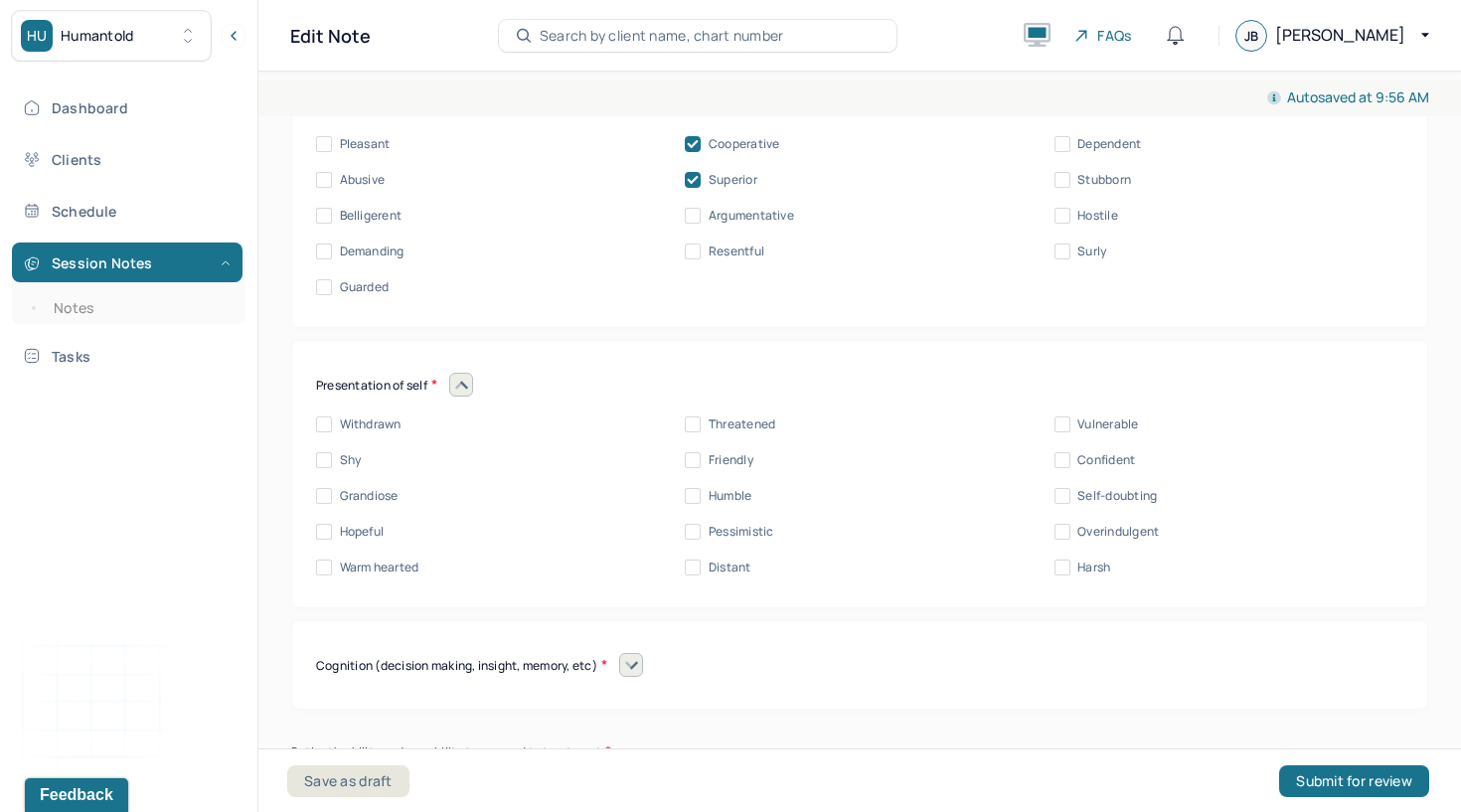 scroll, scrollTop: 20401, scrollLeft: 0, axis: vertical 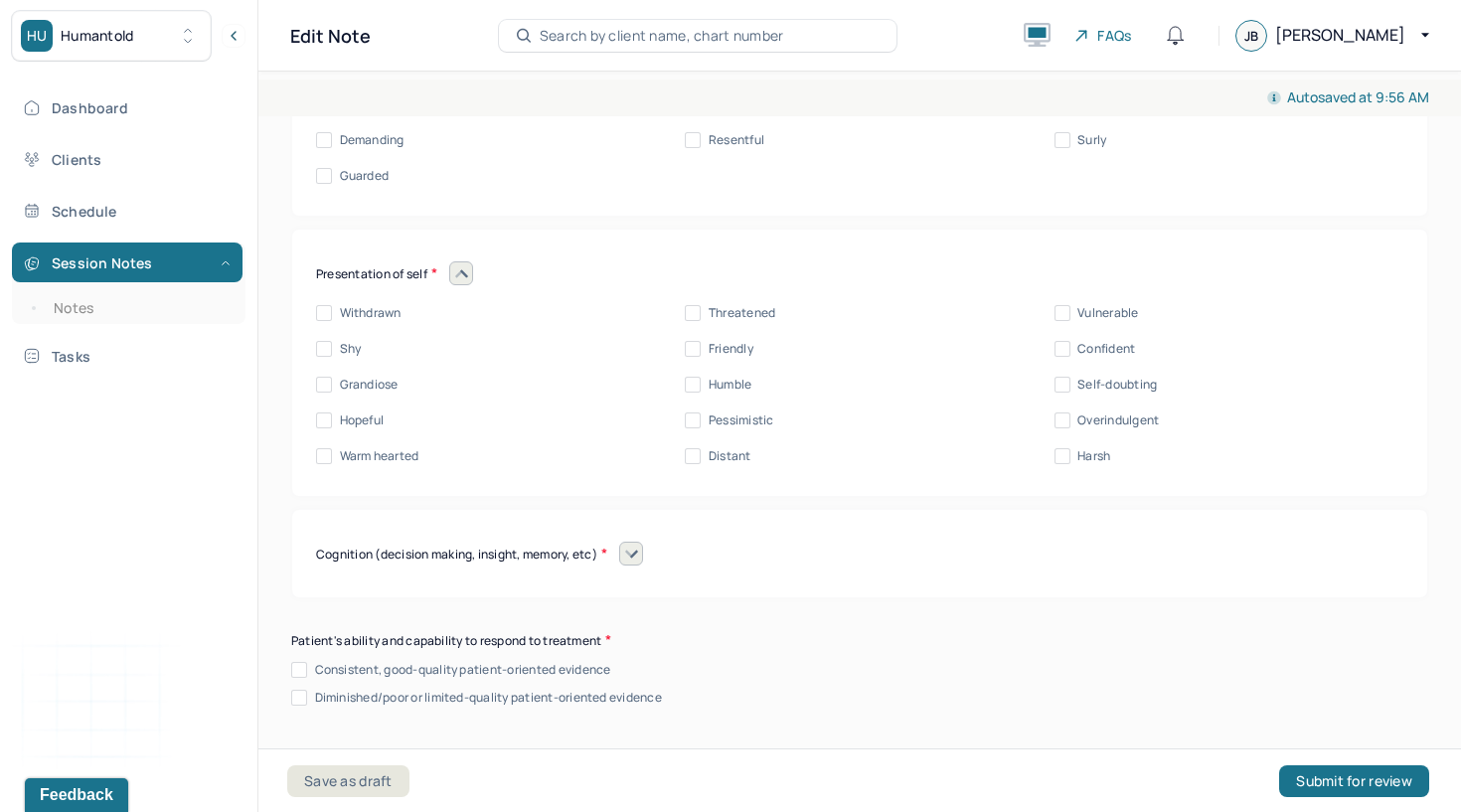 click on "Confident" at bounding box center [1062, -2386] 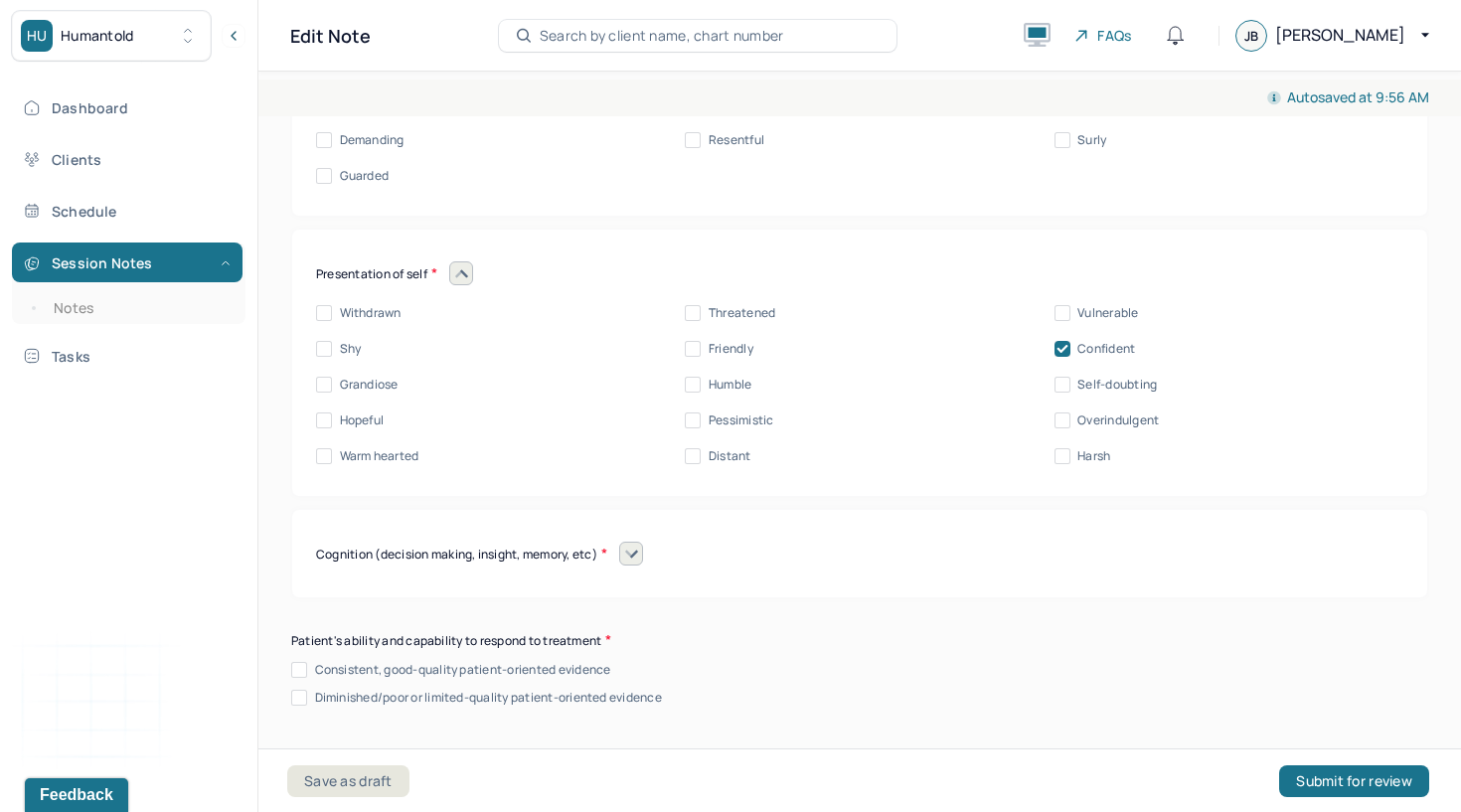 checkbox on "true" 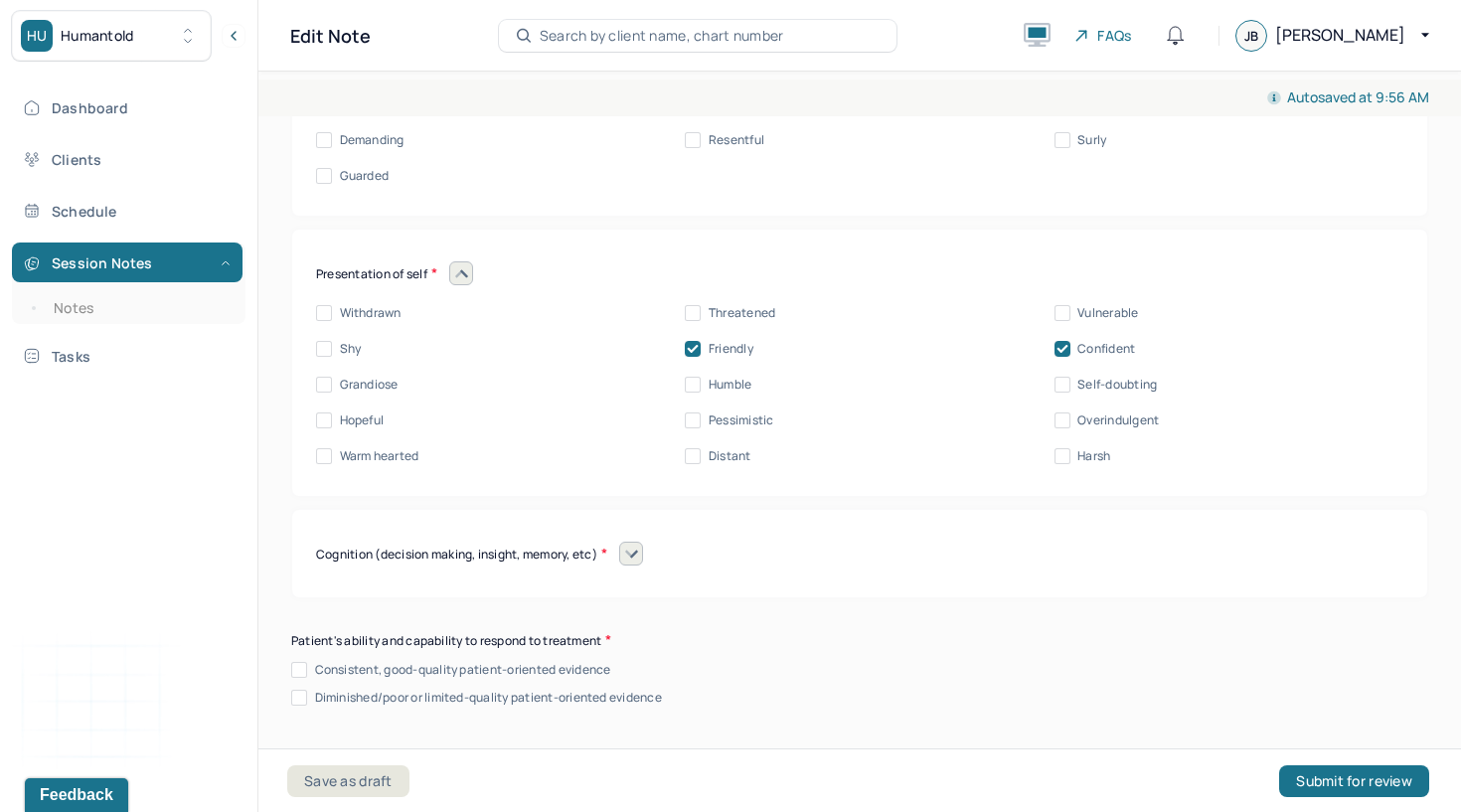 checkbox on "true" 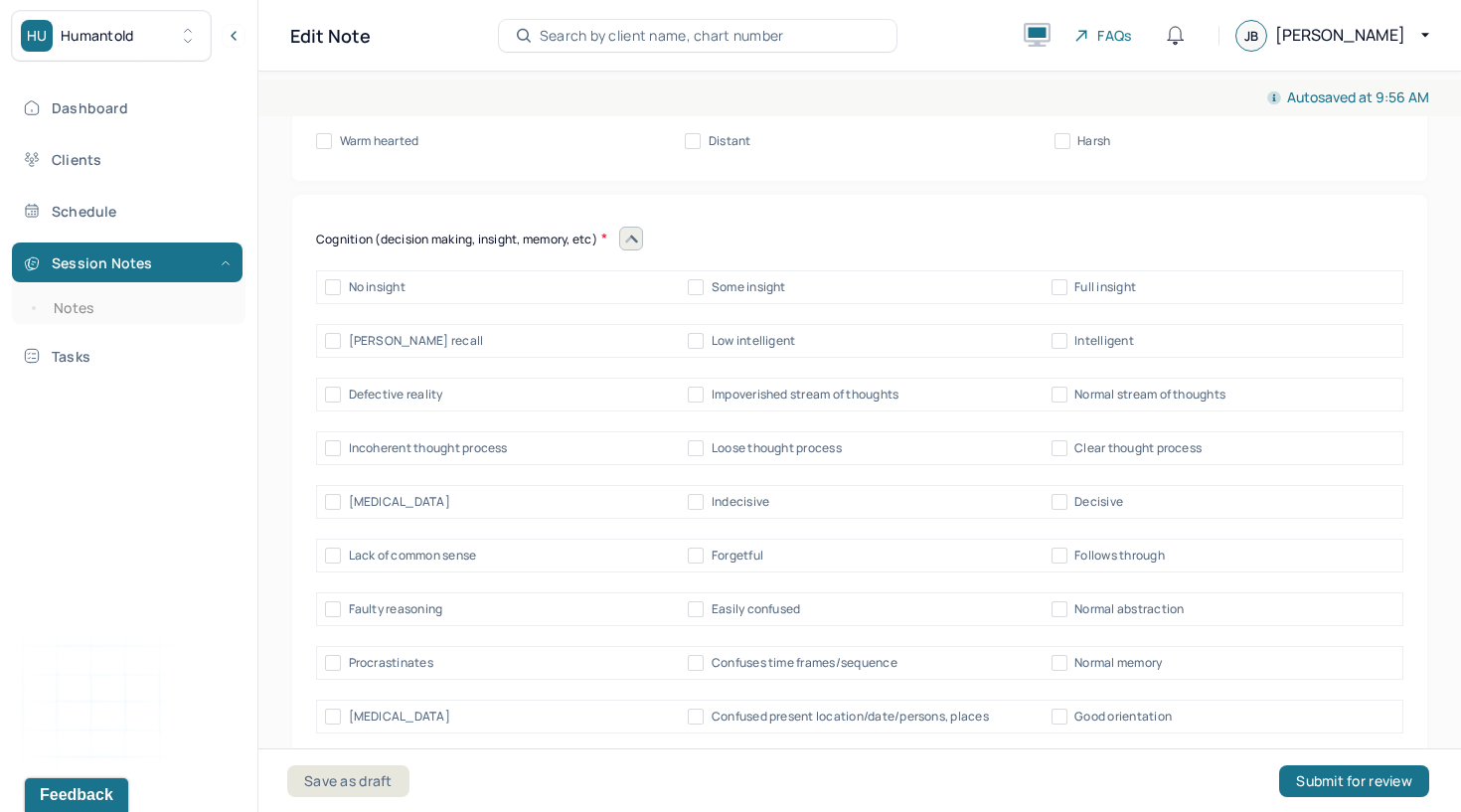 scroll, scrollTop: 20717, scrollLeft: 0, axis: vertical 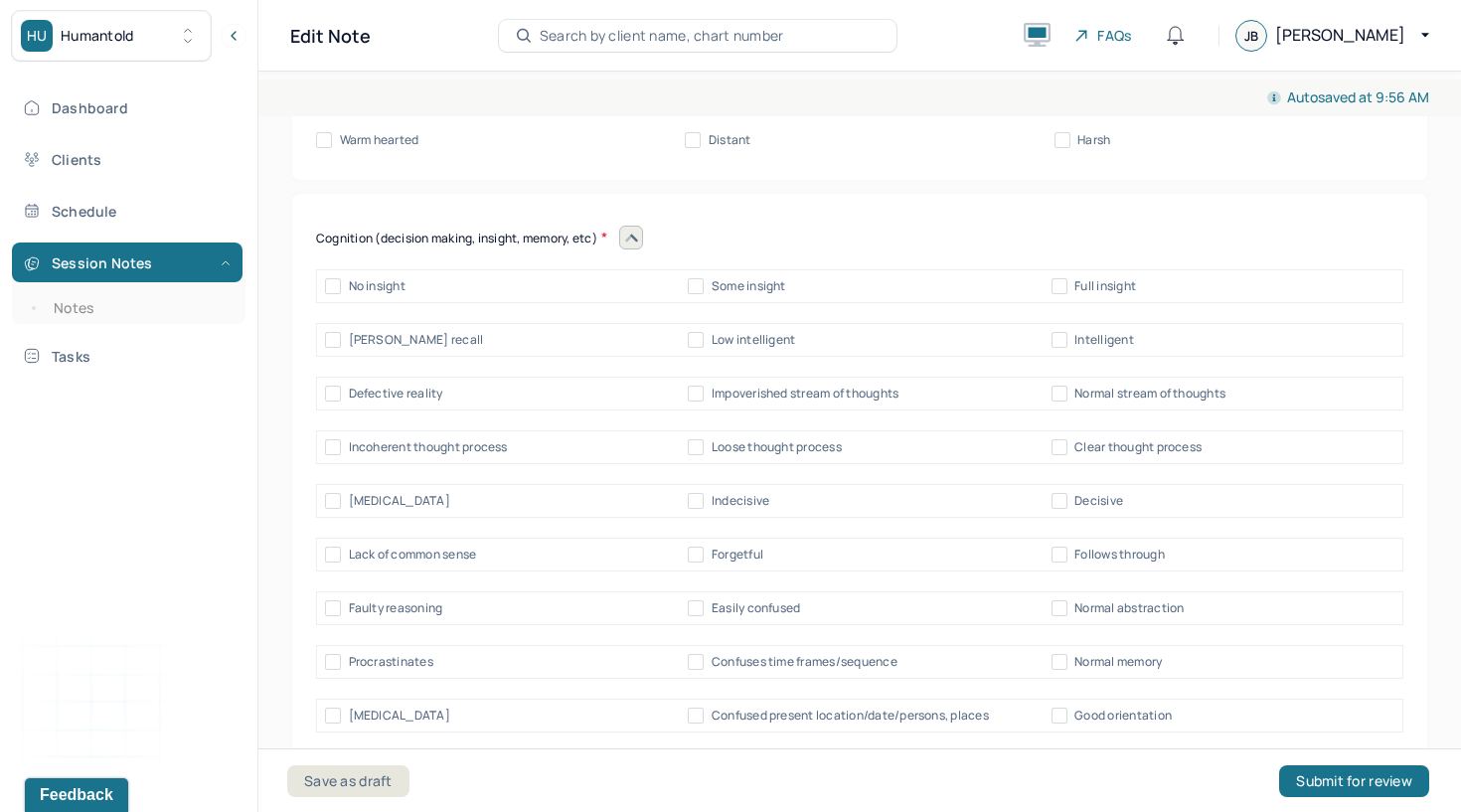 click on "No insight" at bounding box center (333, -2449) 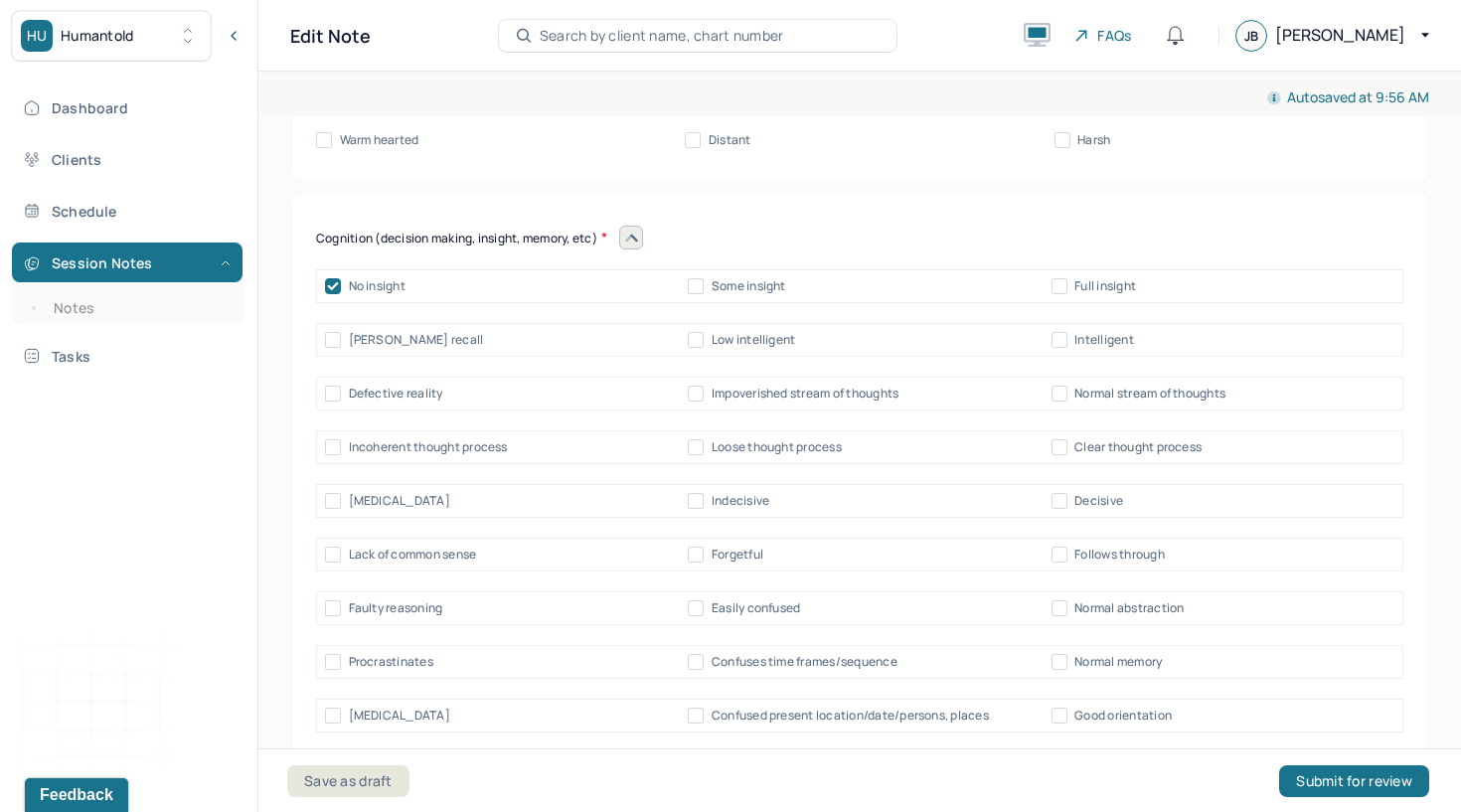 checkbox on "true" 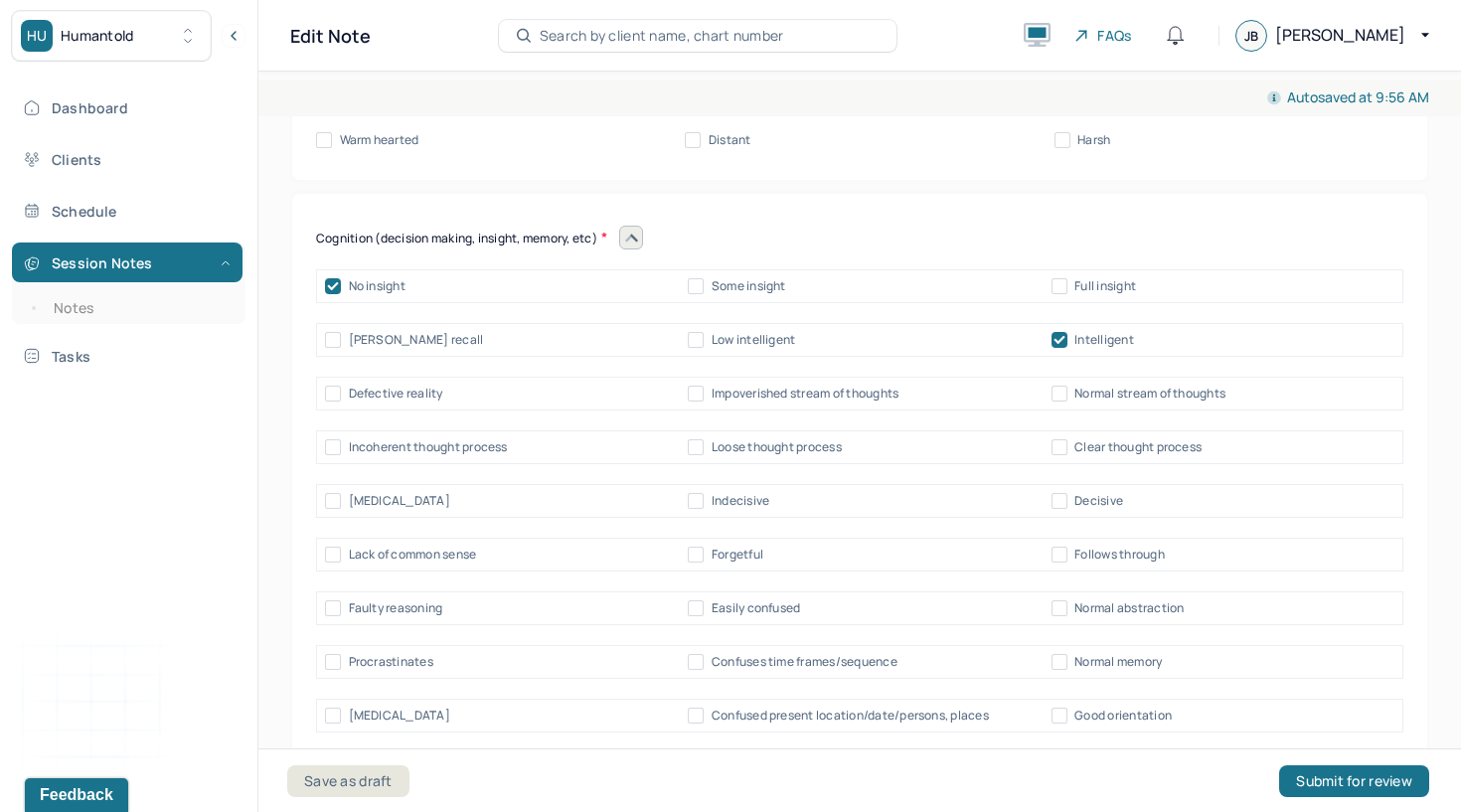 checkbox on "true" 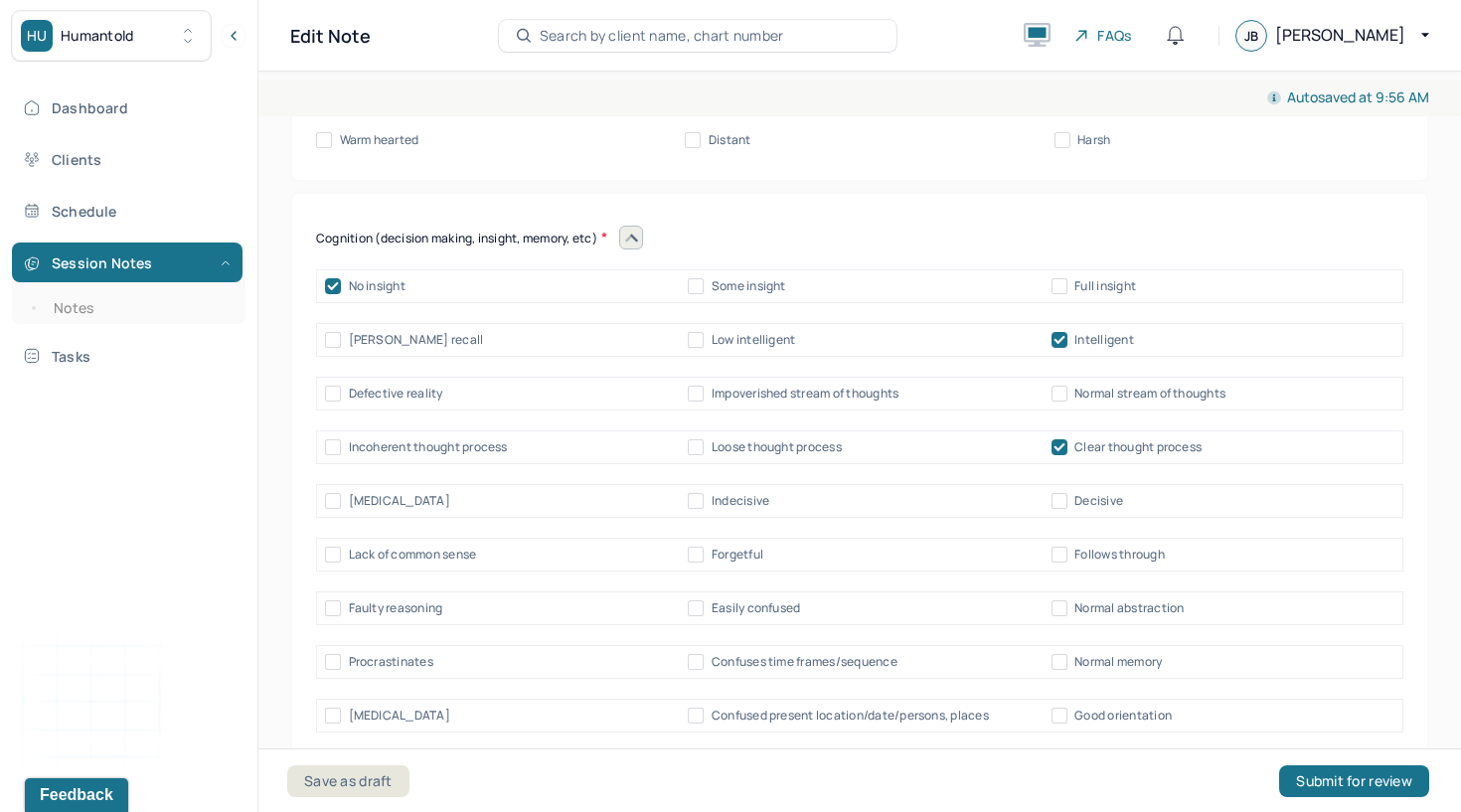 checkbox on "true" 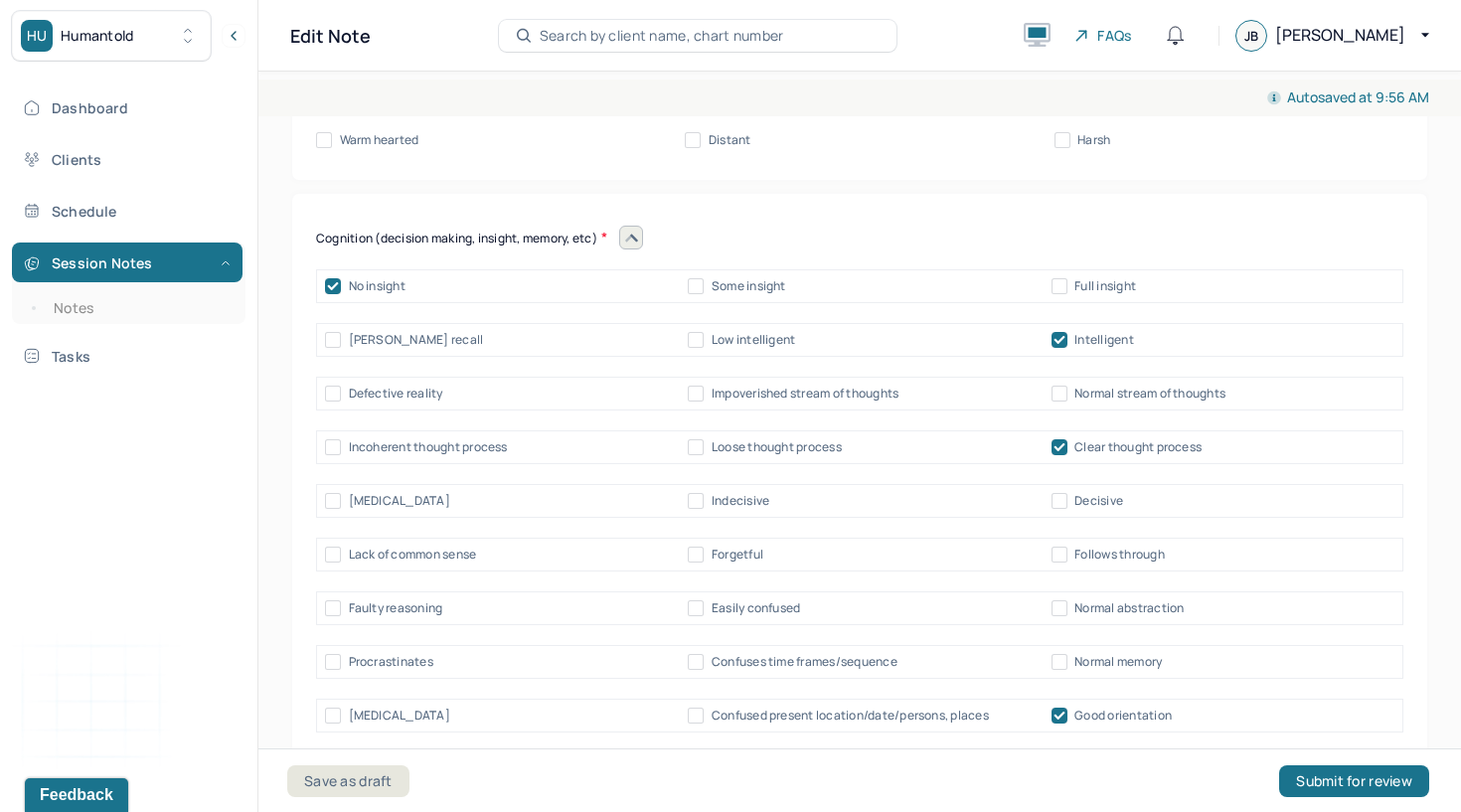 checkbox on "true" 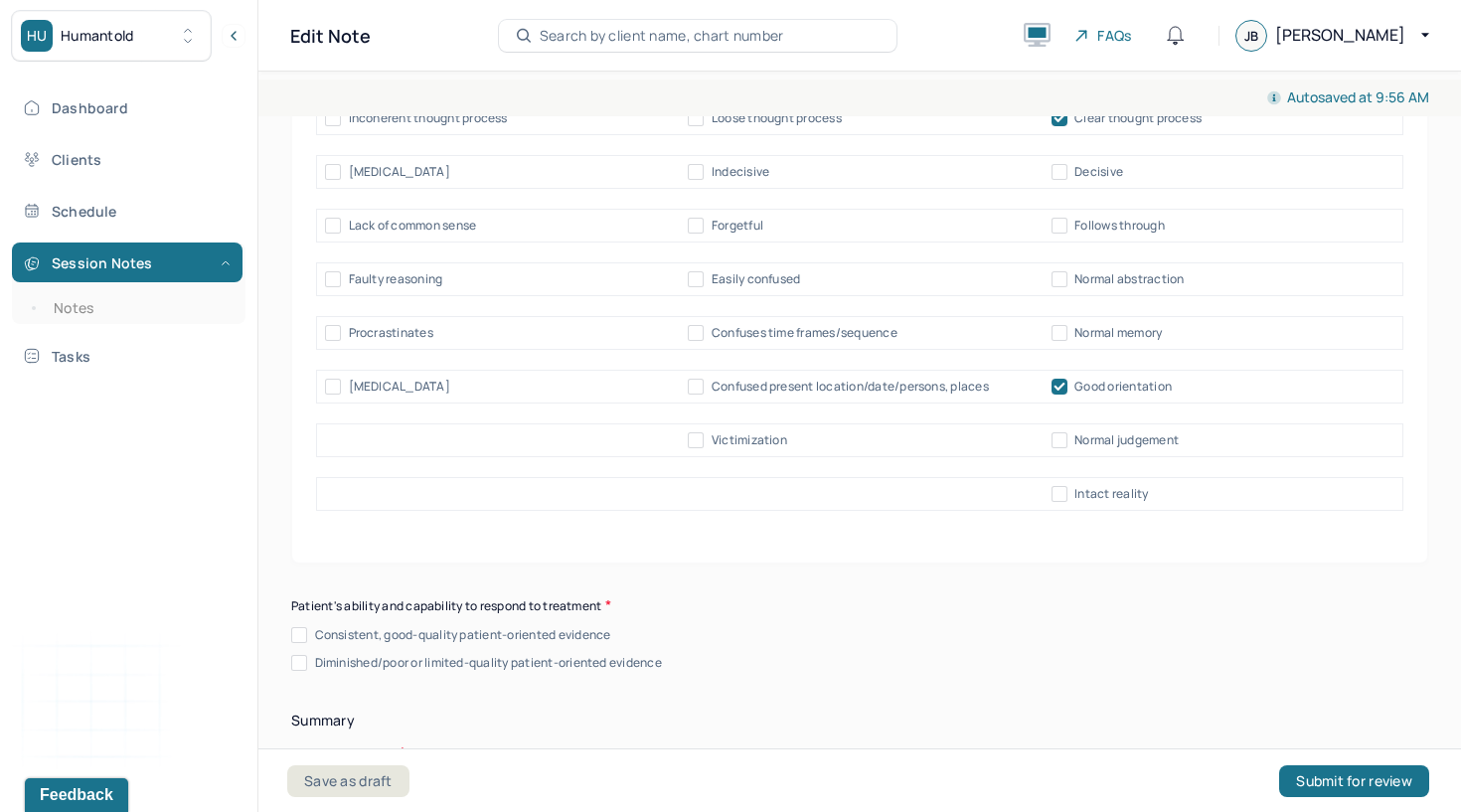 scroll, scrollTop: 21333, scrollLeft: 0, axis: vertical 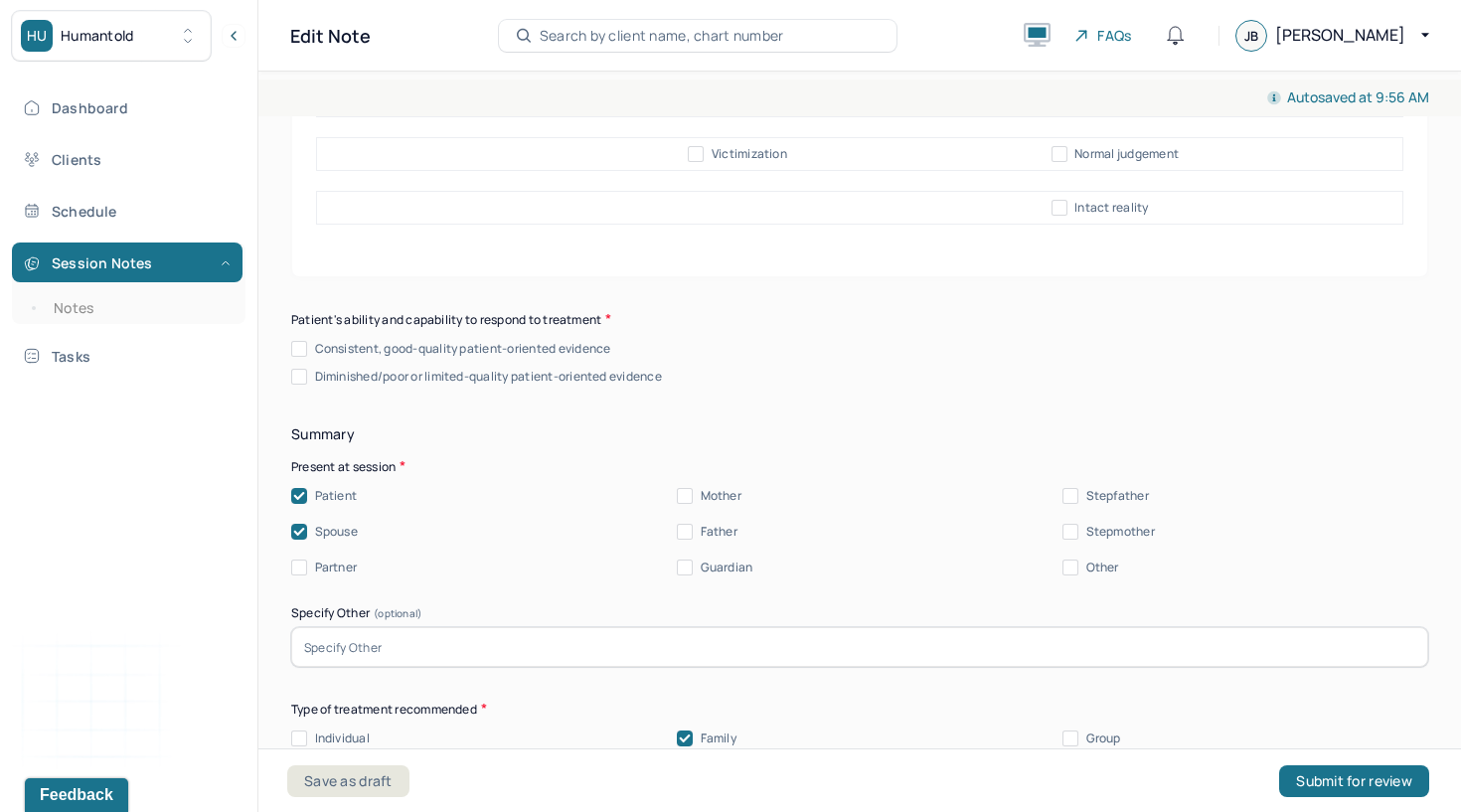click on "Consistent, good-quality patient-oriented evidence" at bounding box center (463, -2386) 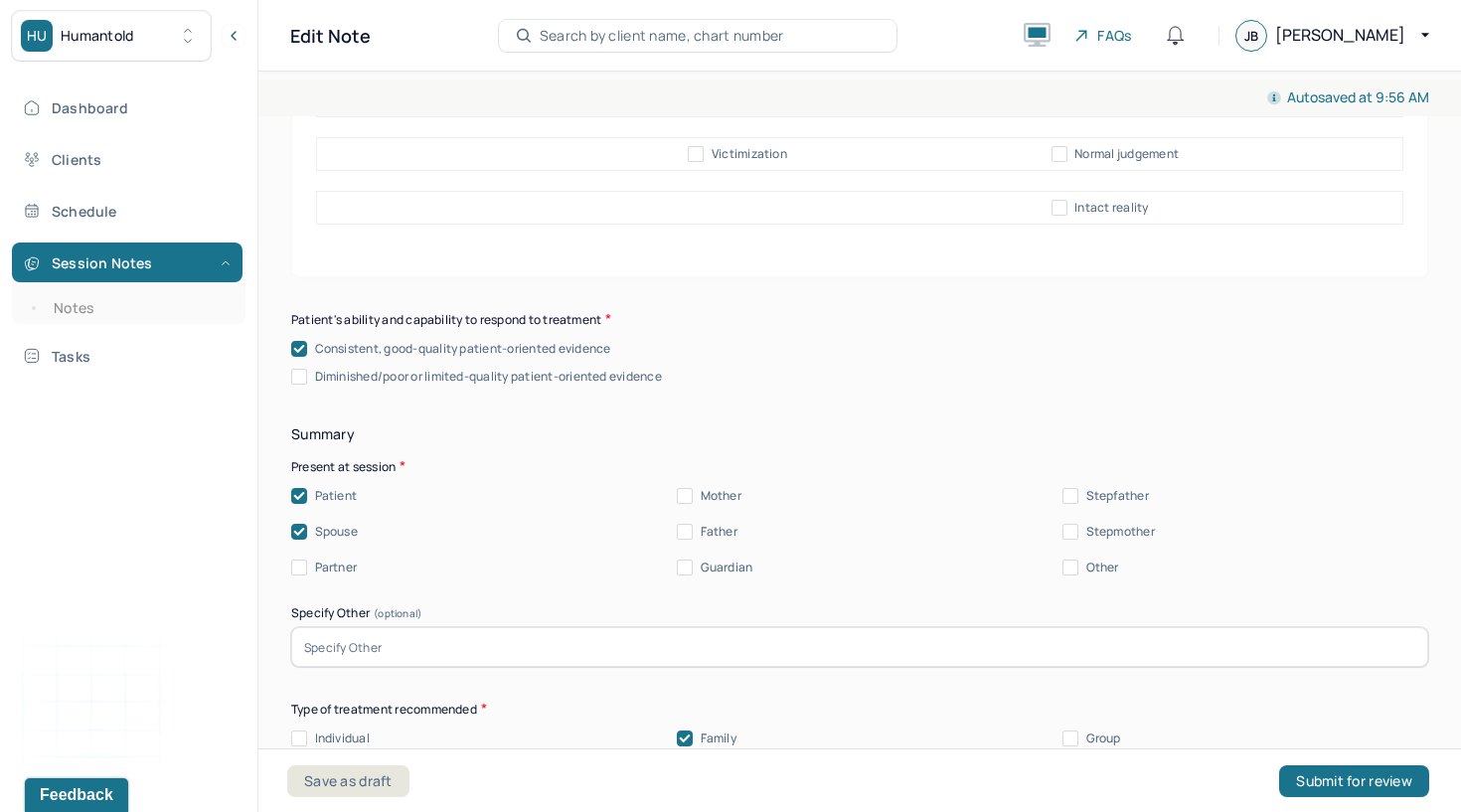 checkbox on "true" 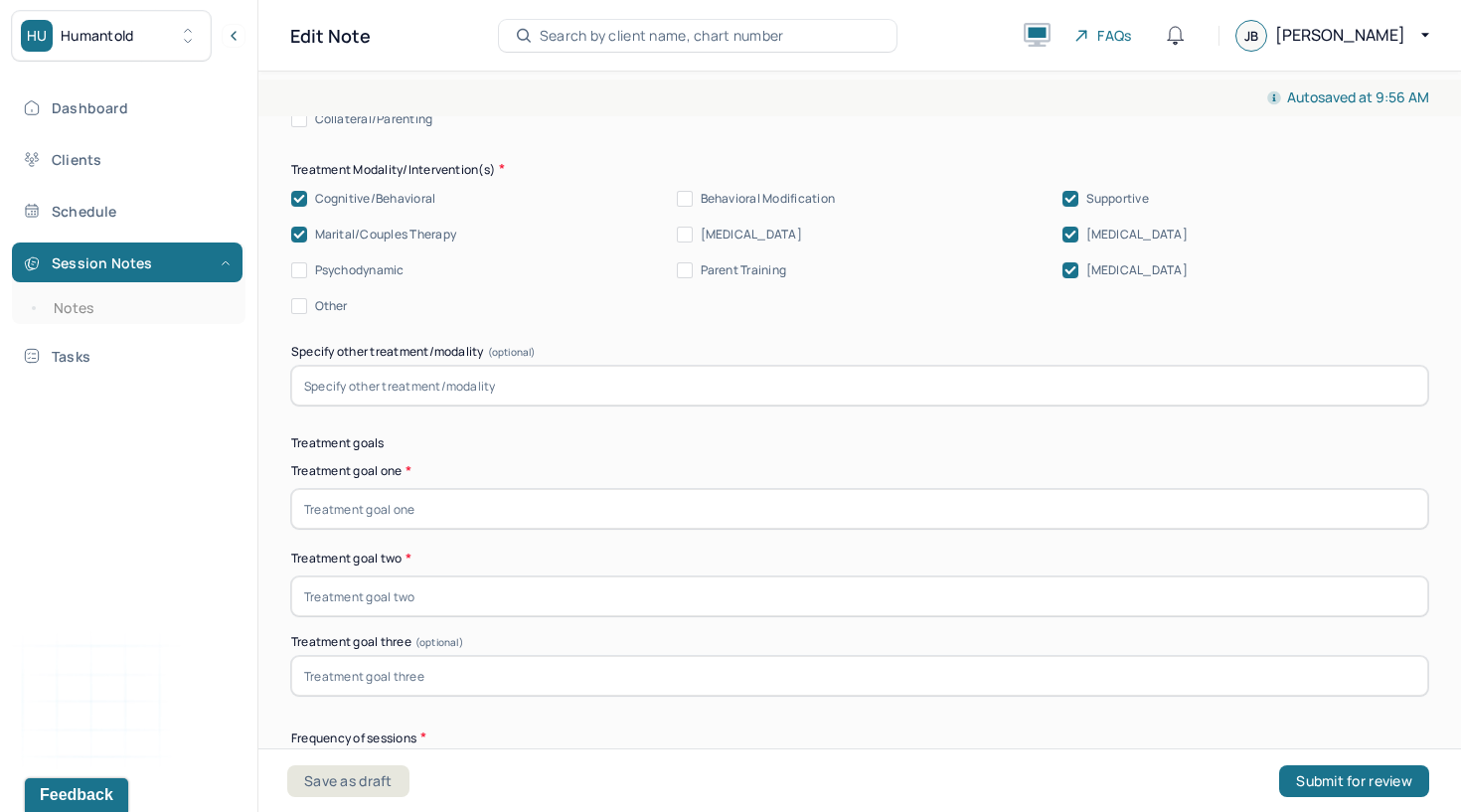 scroll, scrollTop: 22116, scrollLeft: 0, axis: vertical 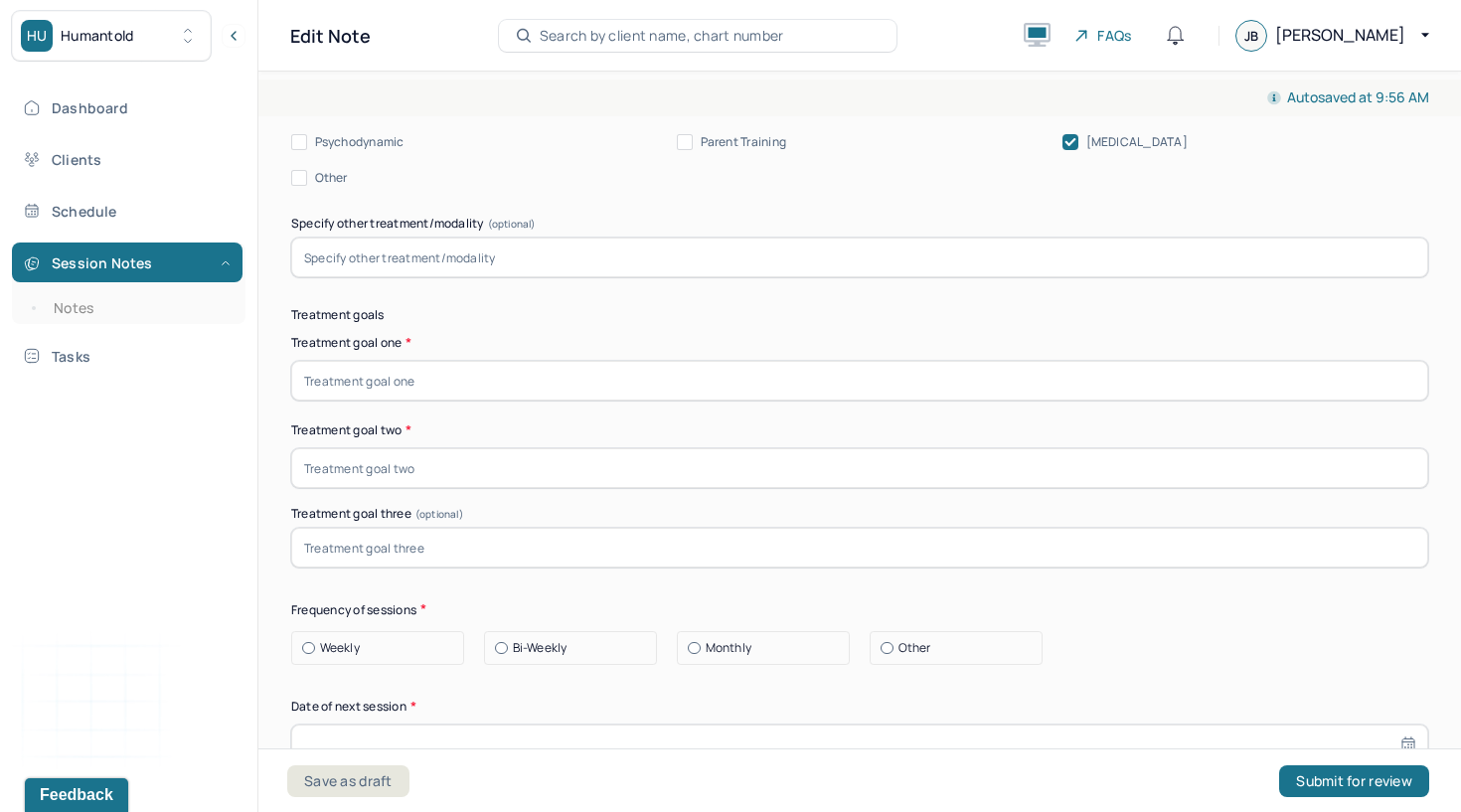 click at bounding box center [860, 381] 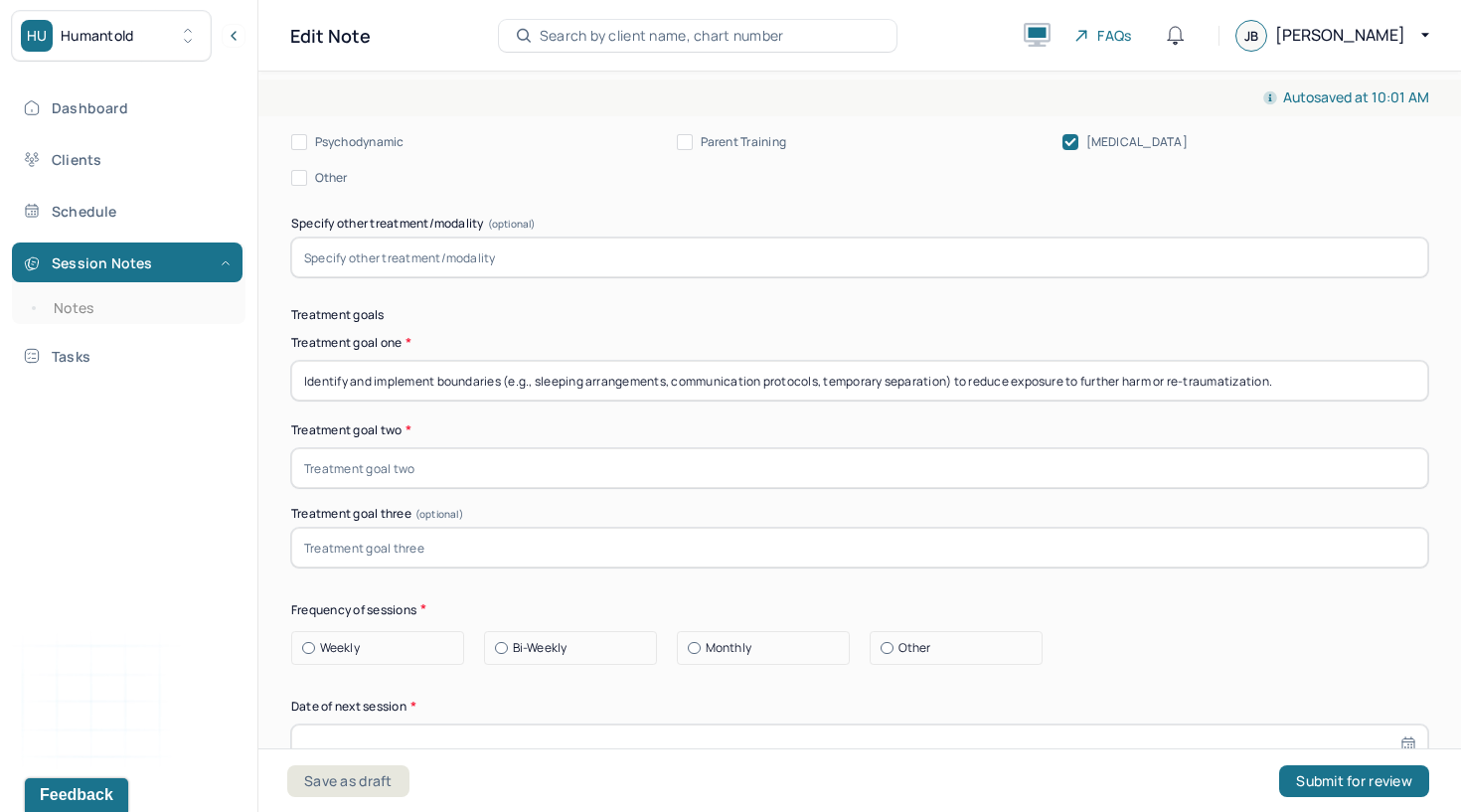 type on "Identify and implement boundaries (e.g., sleeping arrangements, communication protocols, temporary separation) to reduce exposure to further harm or re-traumatization." 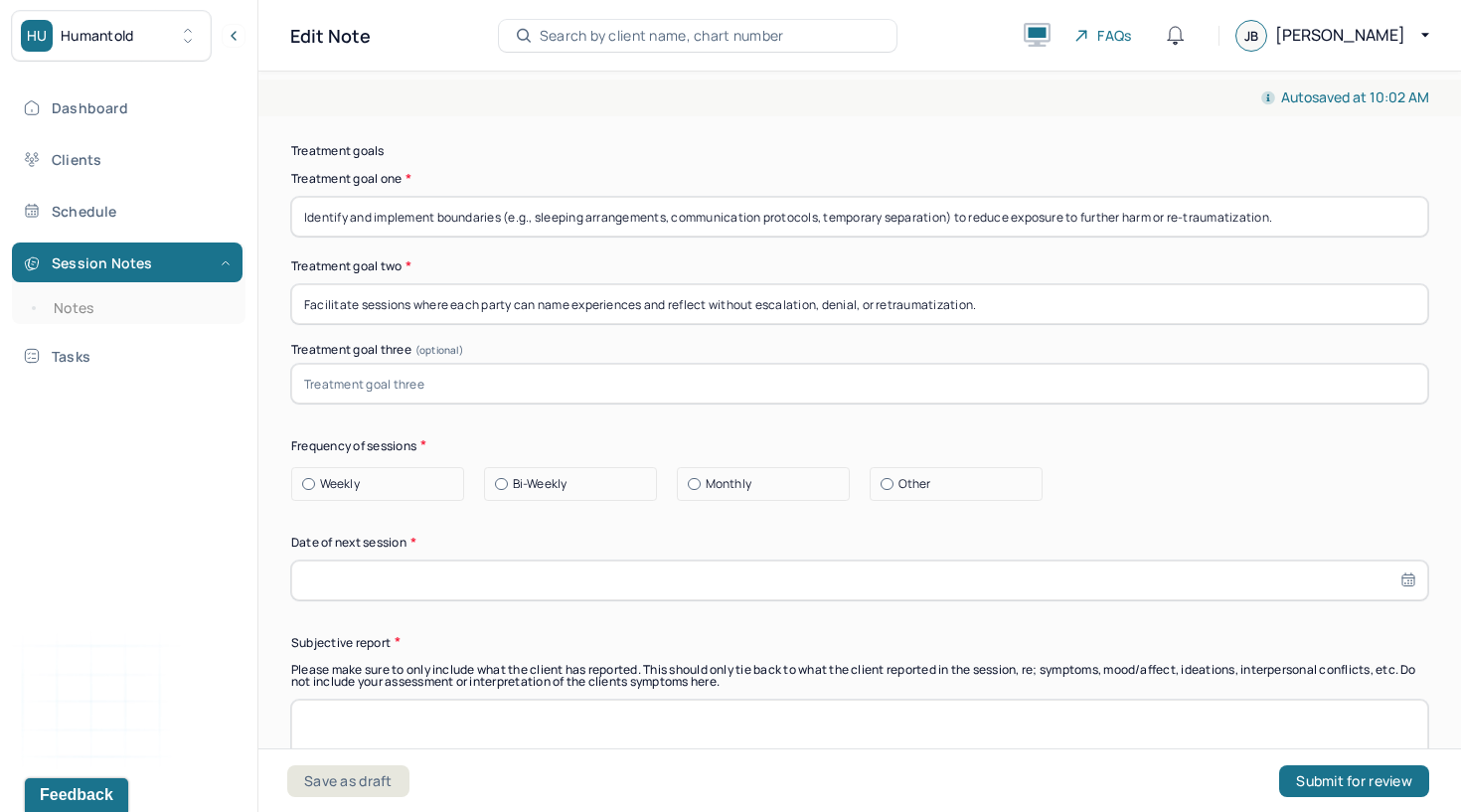 scroll, scrollTop: 22281, scrollLeft: 0, axis: vertical 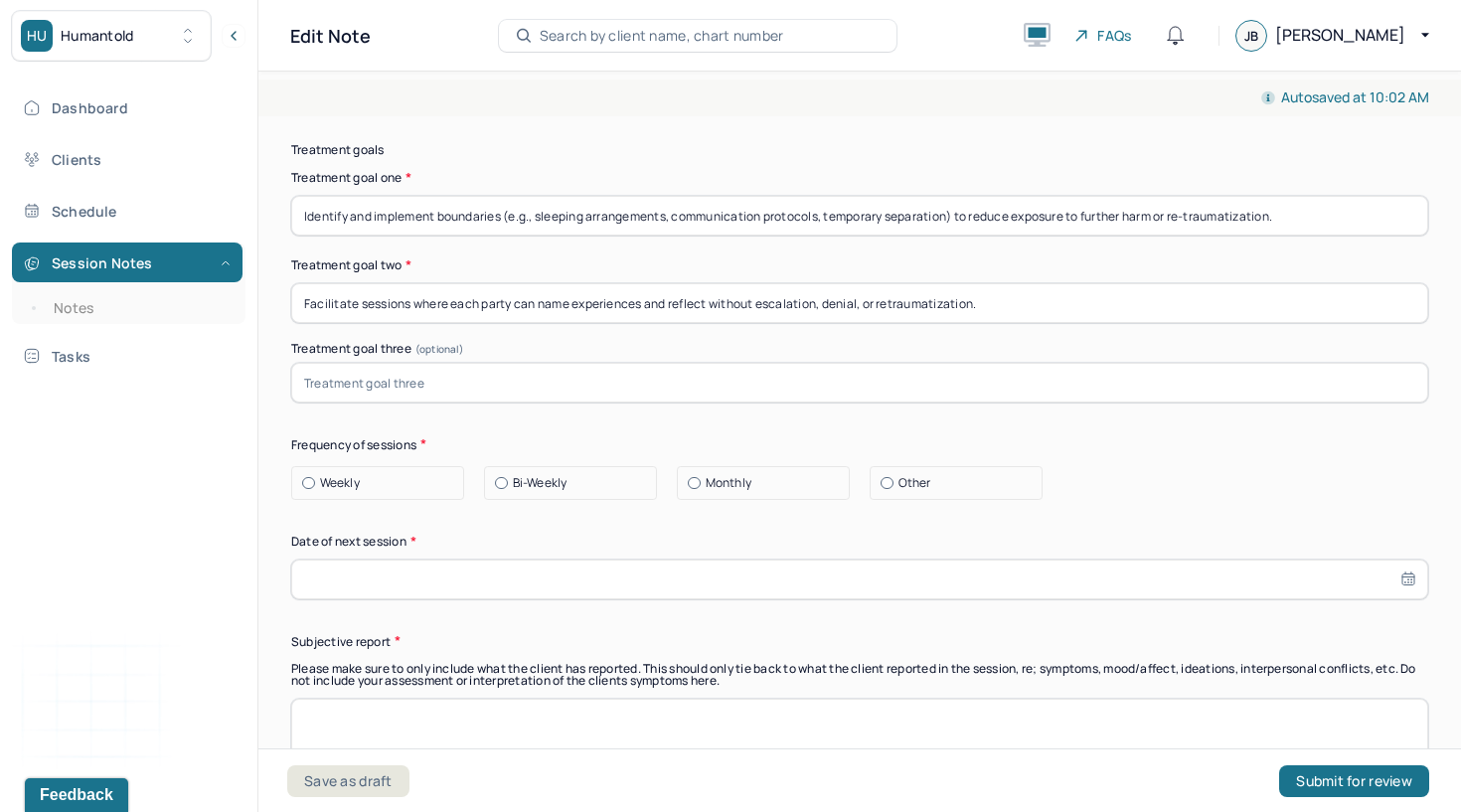 type on "Facilitate sessions where each party can name experiences and reflect without escalation, denial, or retraumatization." 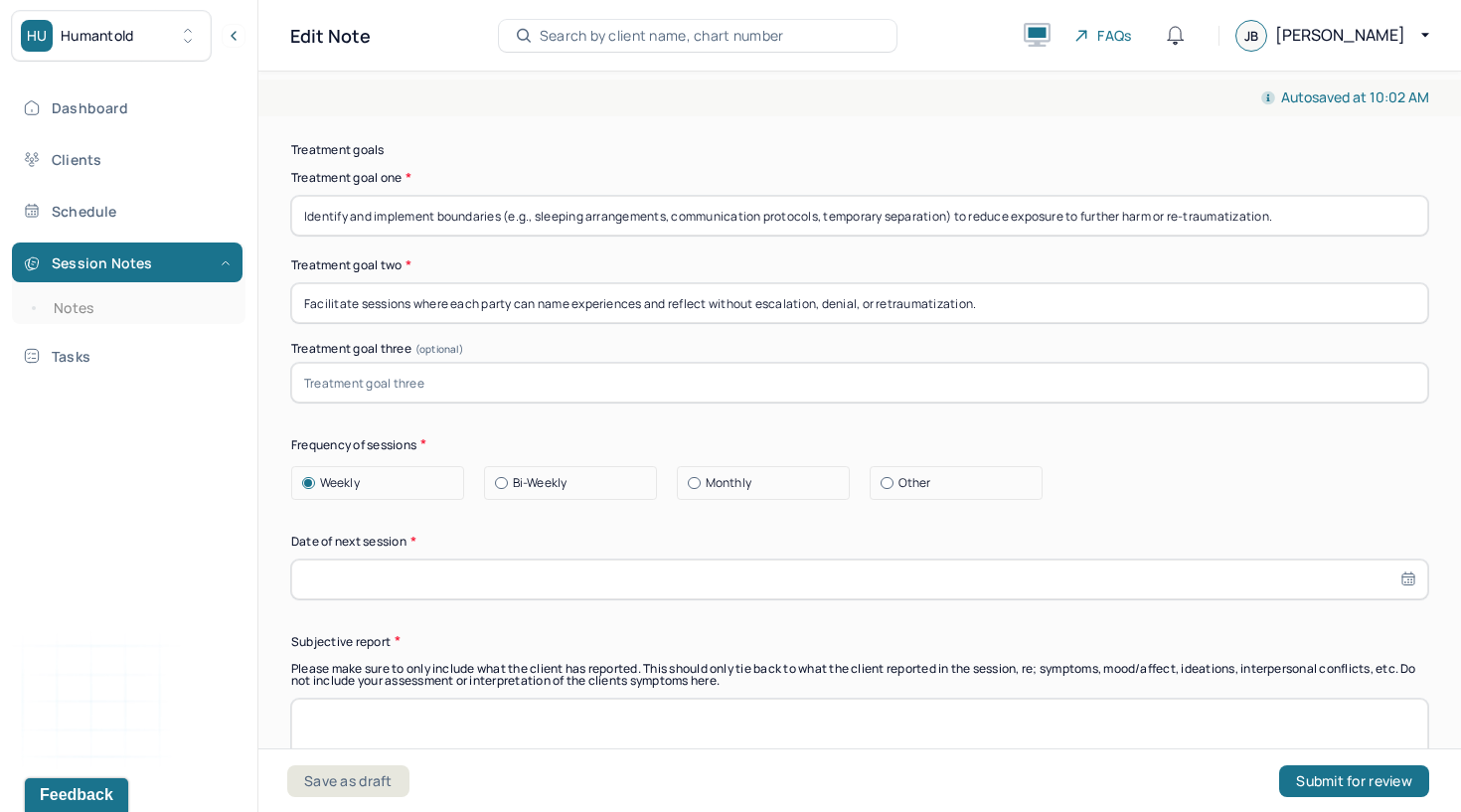 select on "6" 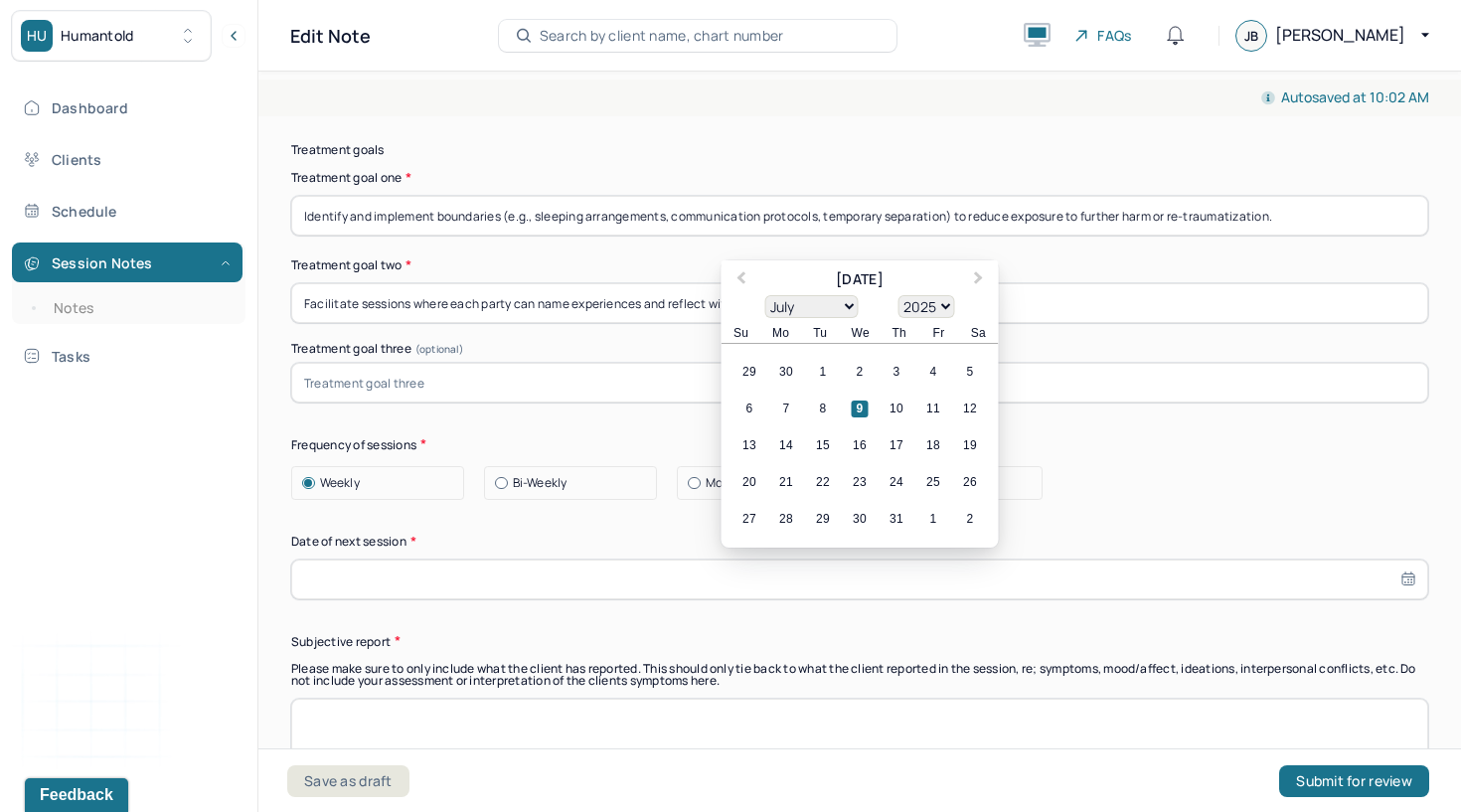 click at bounding box center (860, 579) 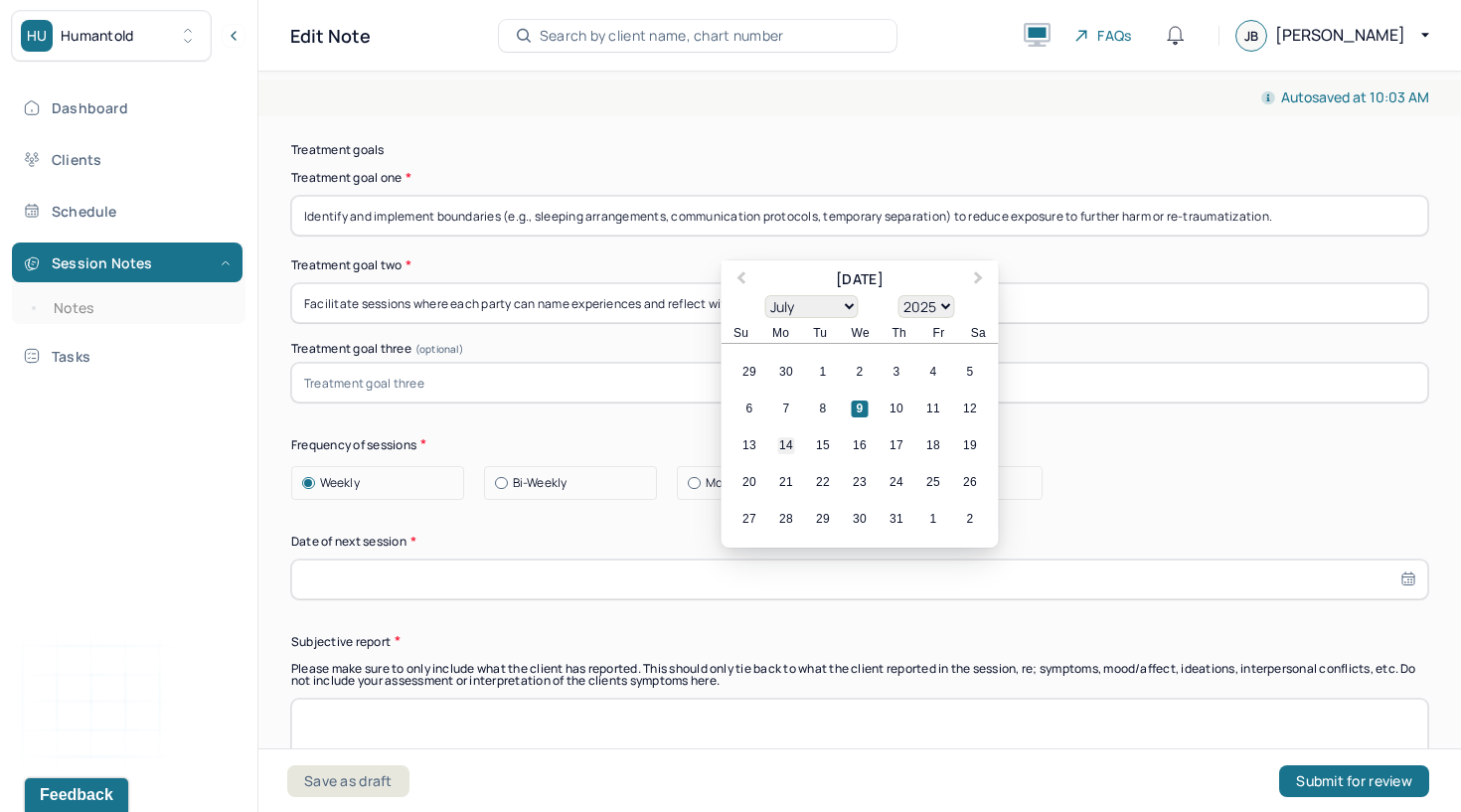click on "14" at bounding box center (786, 445) 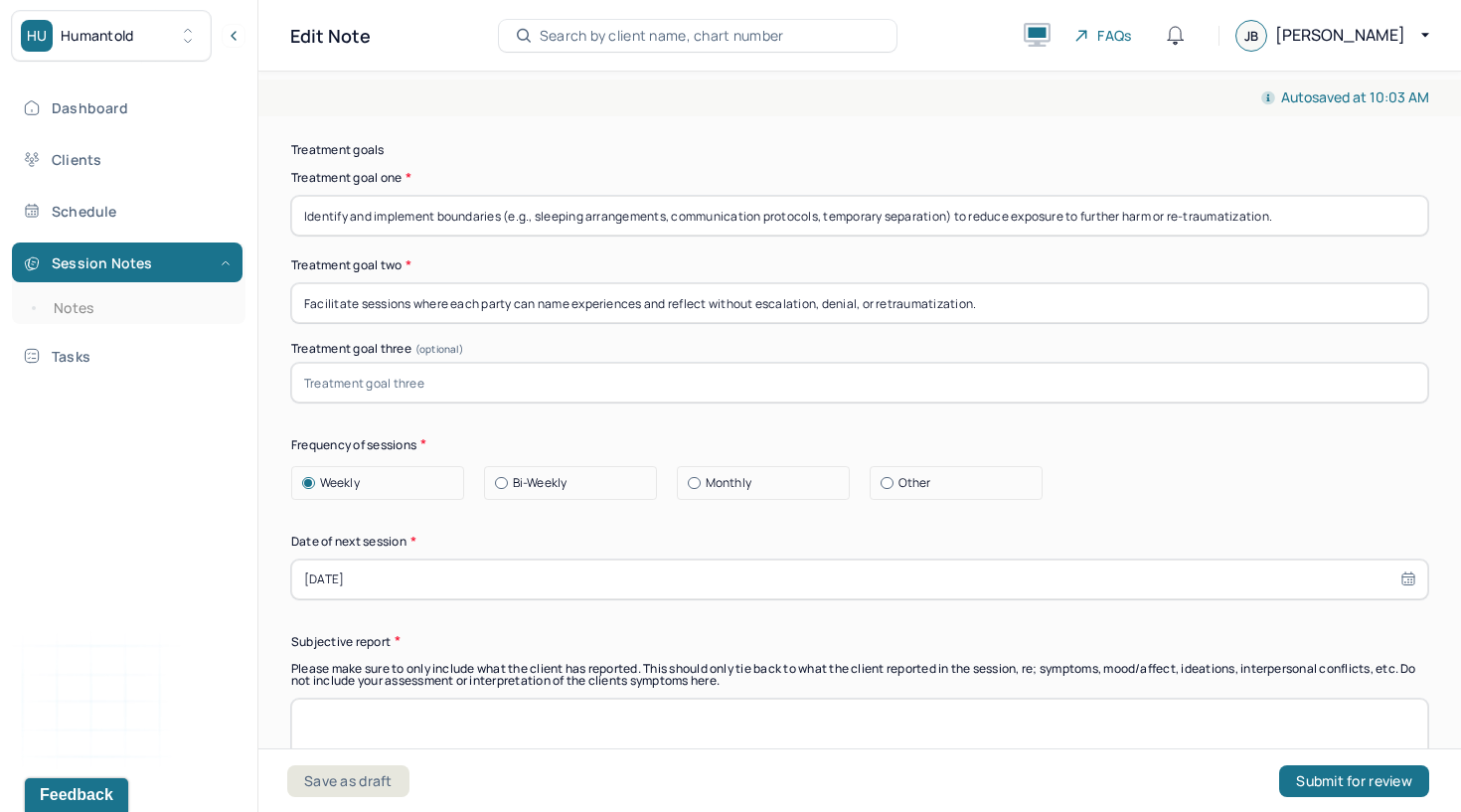 type on "[DATE]" 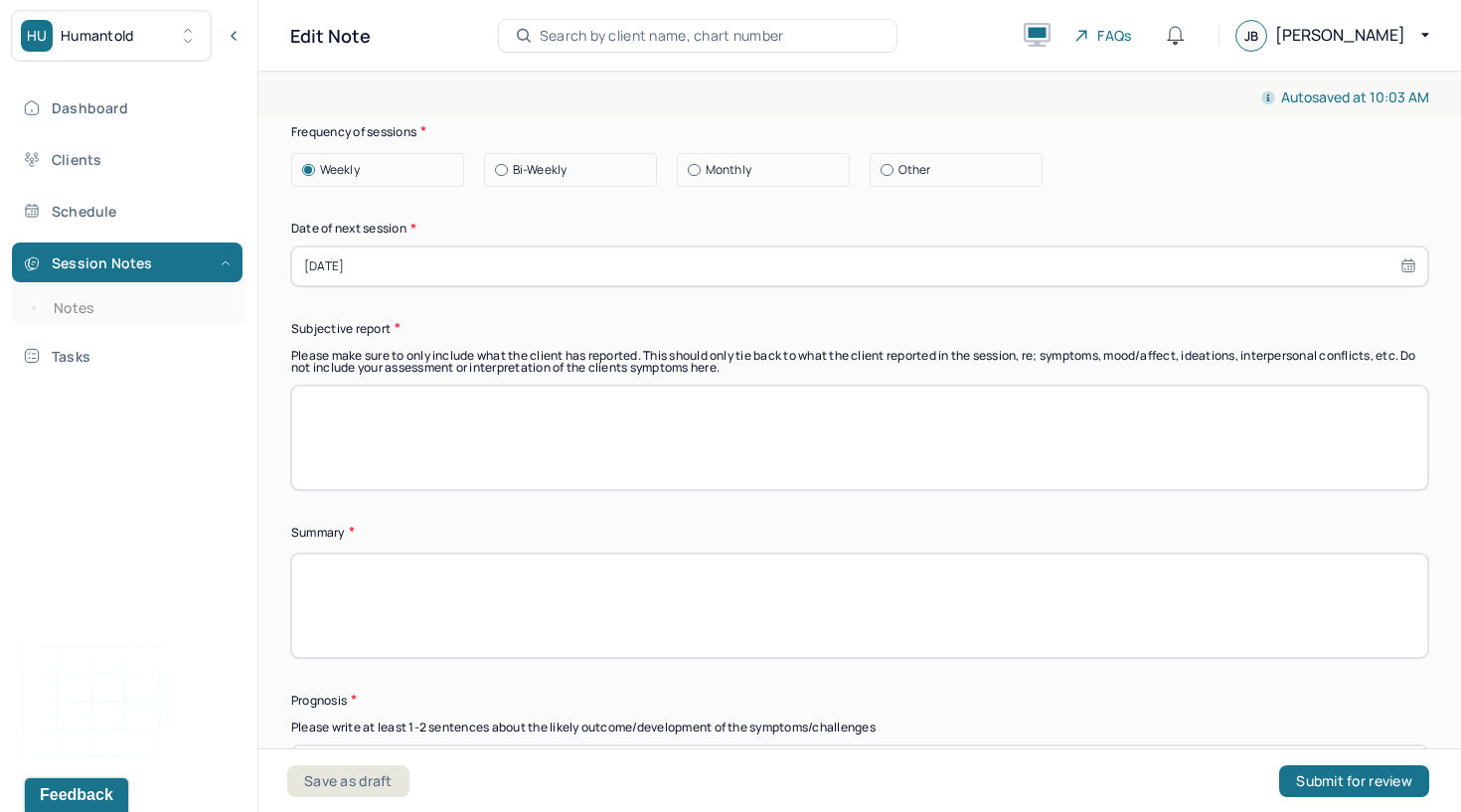 scroll, scrollTop: 22589, scrollLeft: 0, axis: vertical 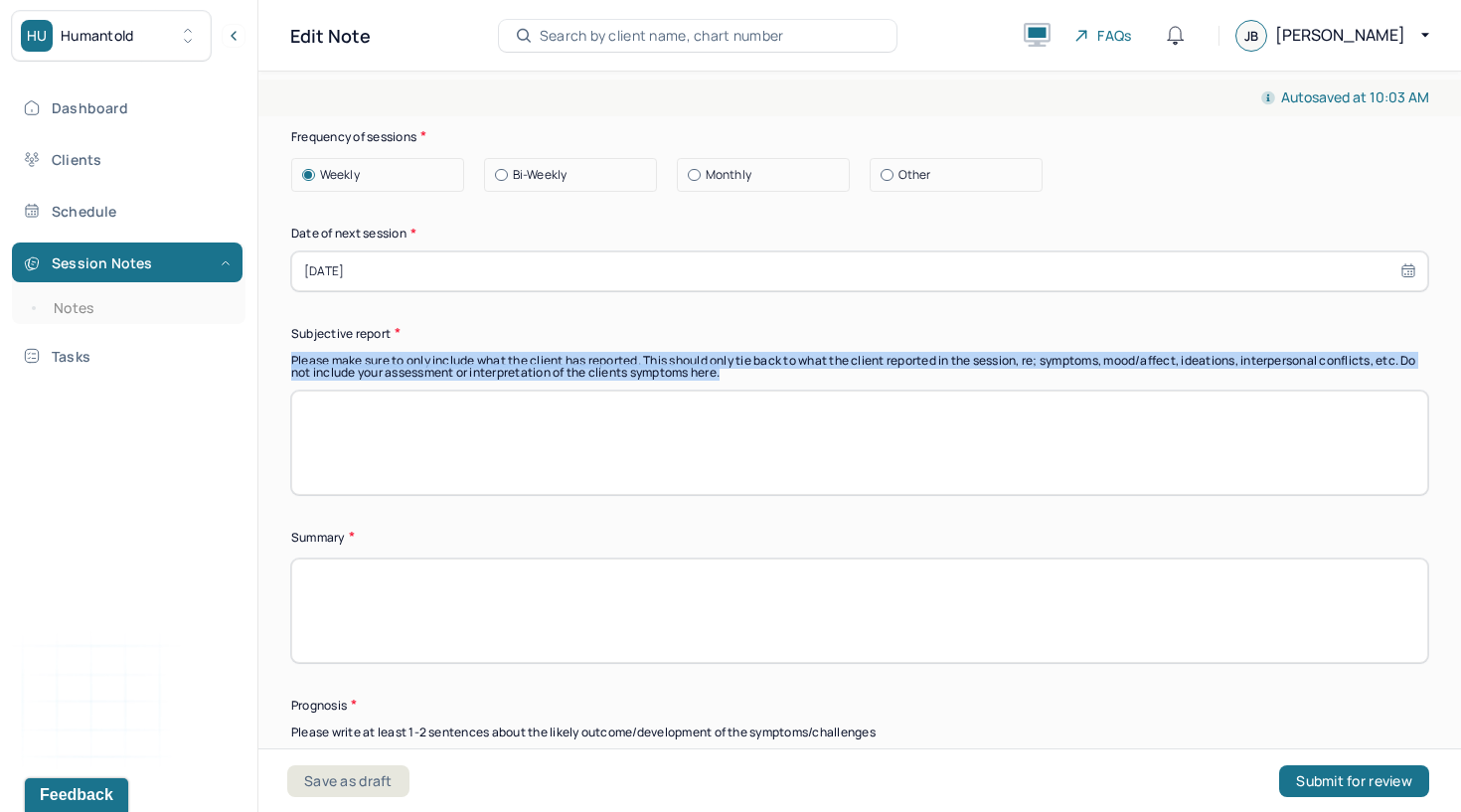 drag, startPoint x: 286, startPoint y: 318, endPoint x: 749, endPoint y: 343, distance: 463.6745 